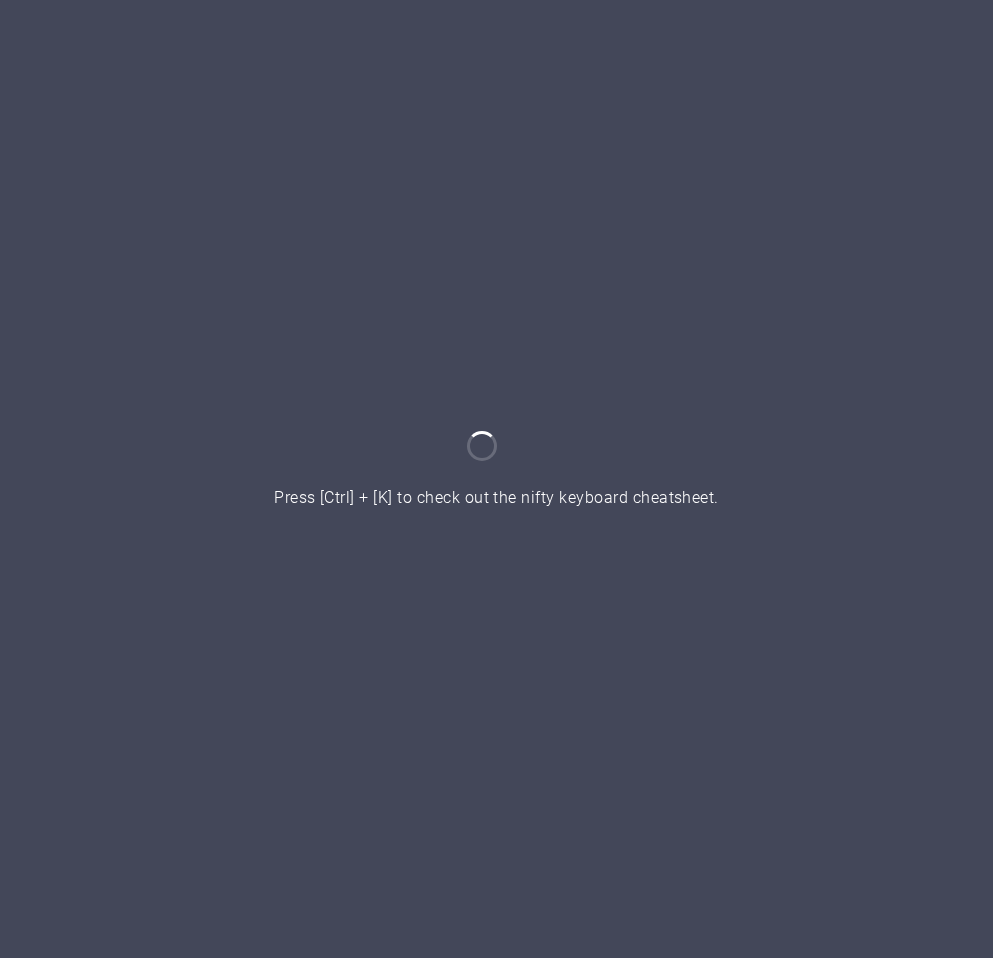 scroll, scrollTop: 0, scrollLeft: 0, axis: both 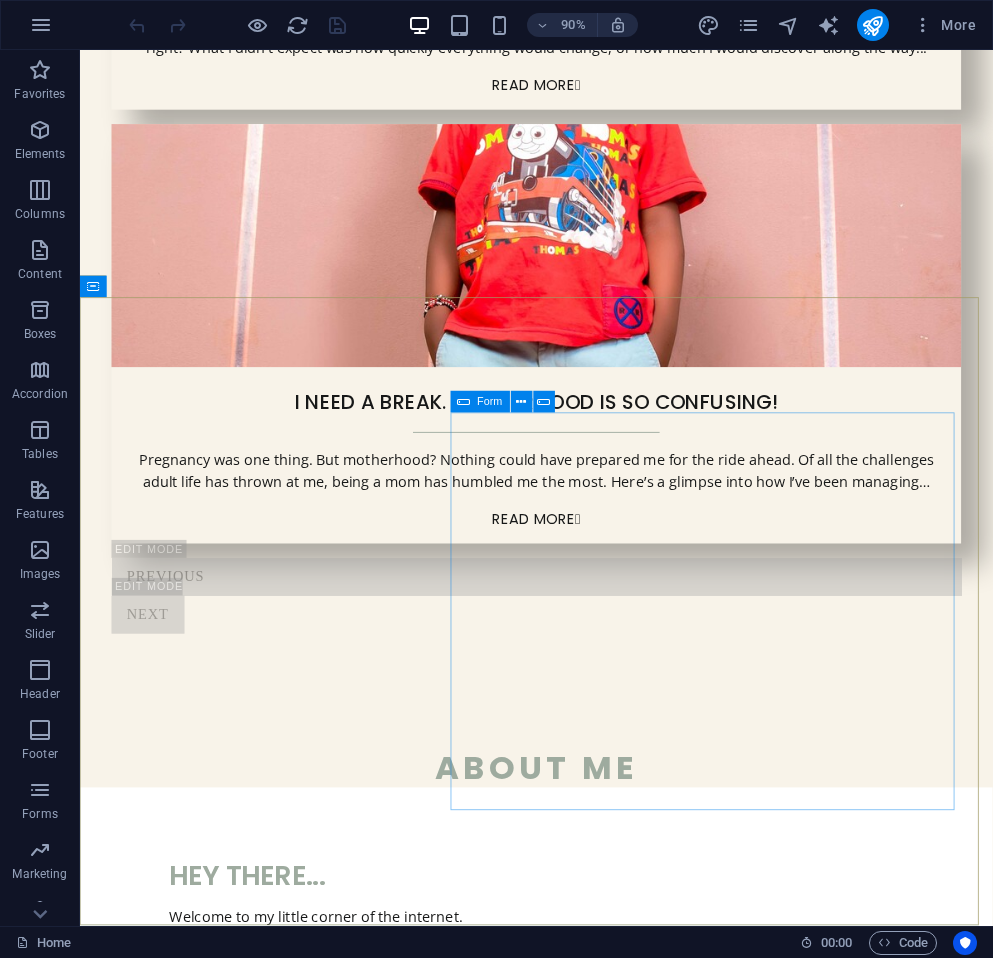 click on "Form" at bounding box center (479, 402) 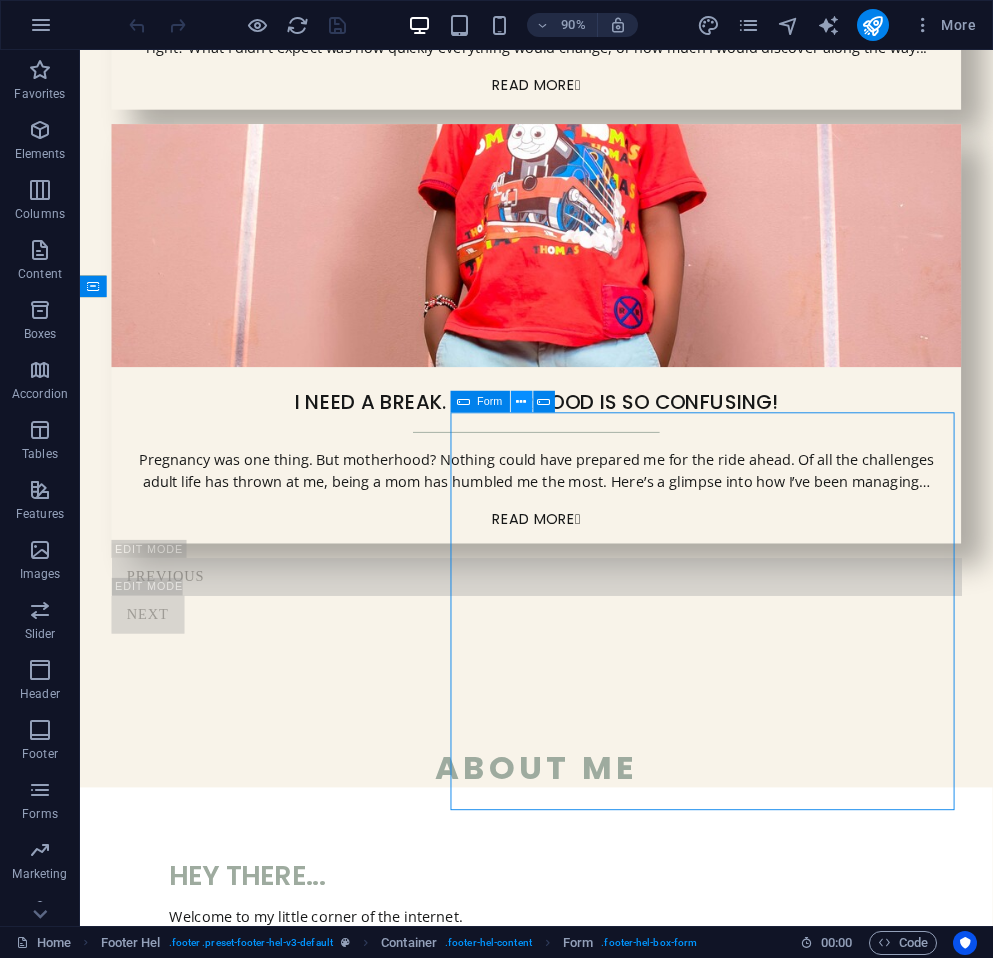 click at bounding box center (522, 402) 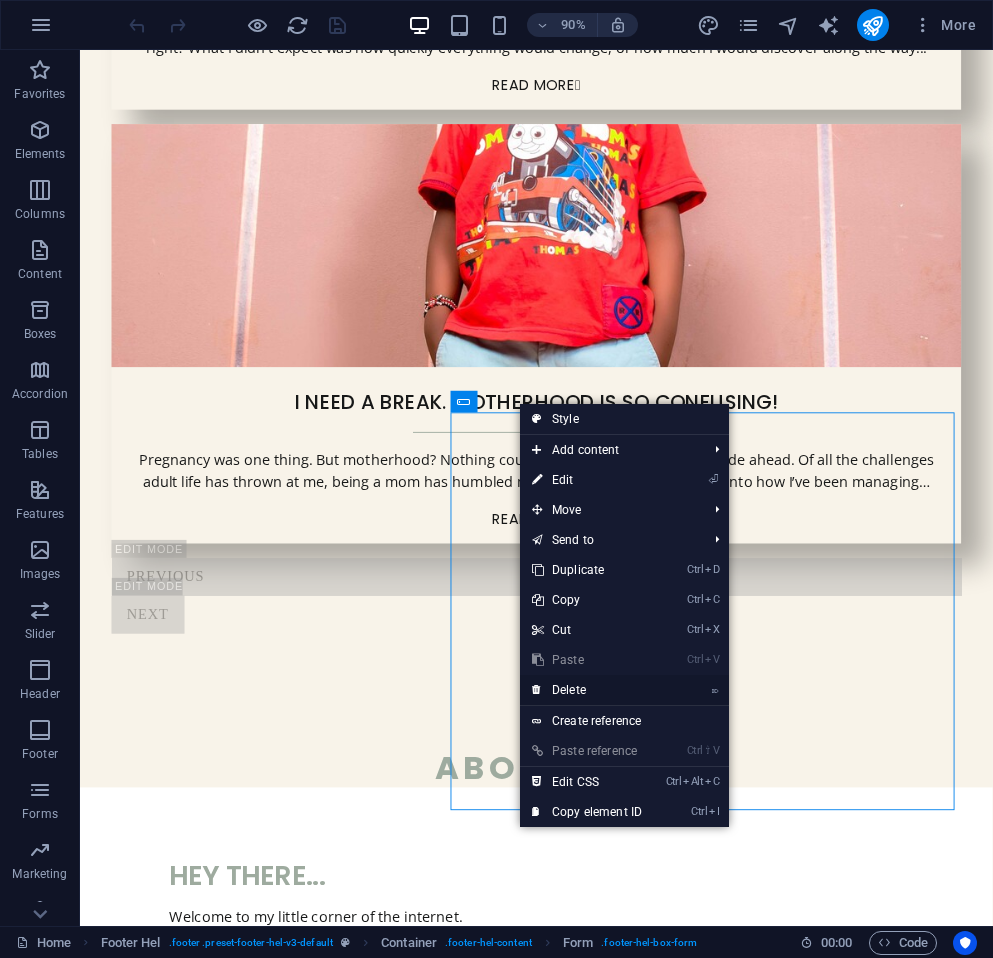 click on "⌦  Delete" at bounding box center (587, 690) 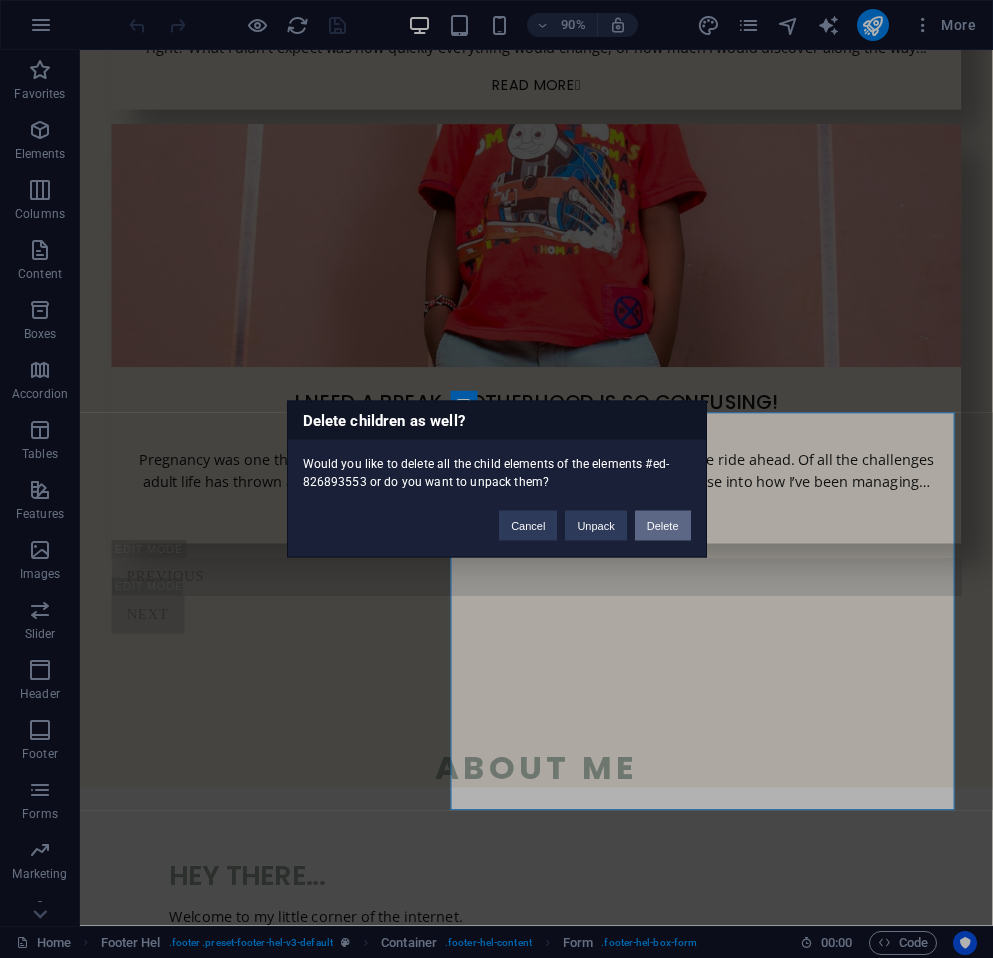 click on "Delete" at bounding box center [663, 526] 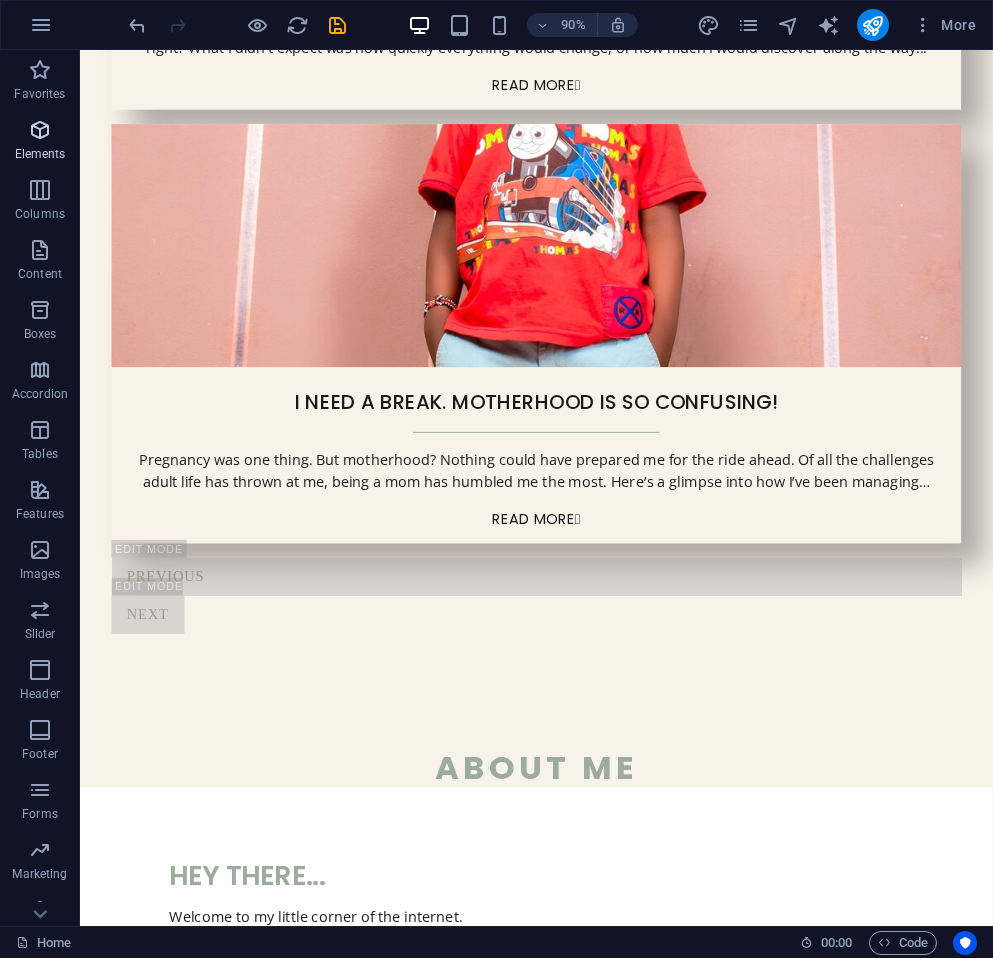 click on "Elements" at bounding box center [40, 154] 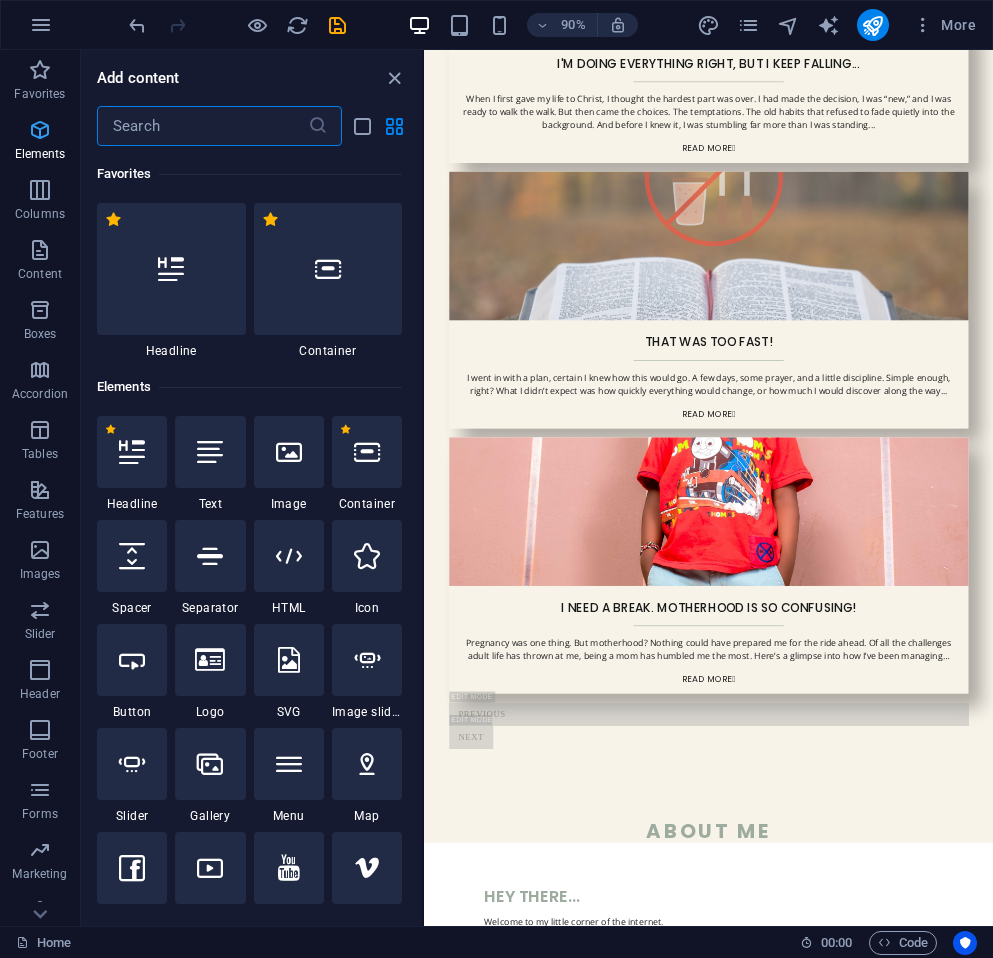 scroll, scrollTop: 3812, scrollLeft: 0, axis: vertical 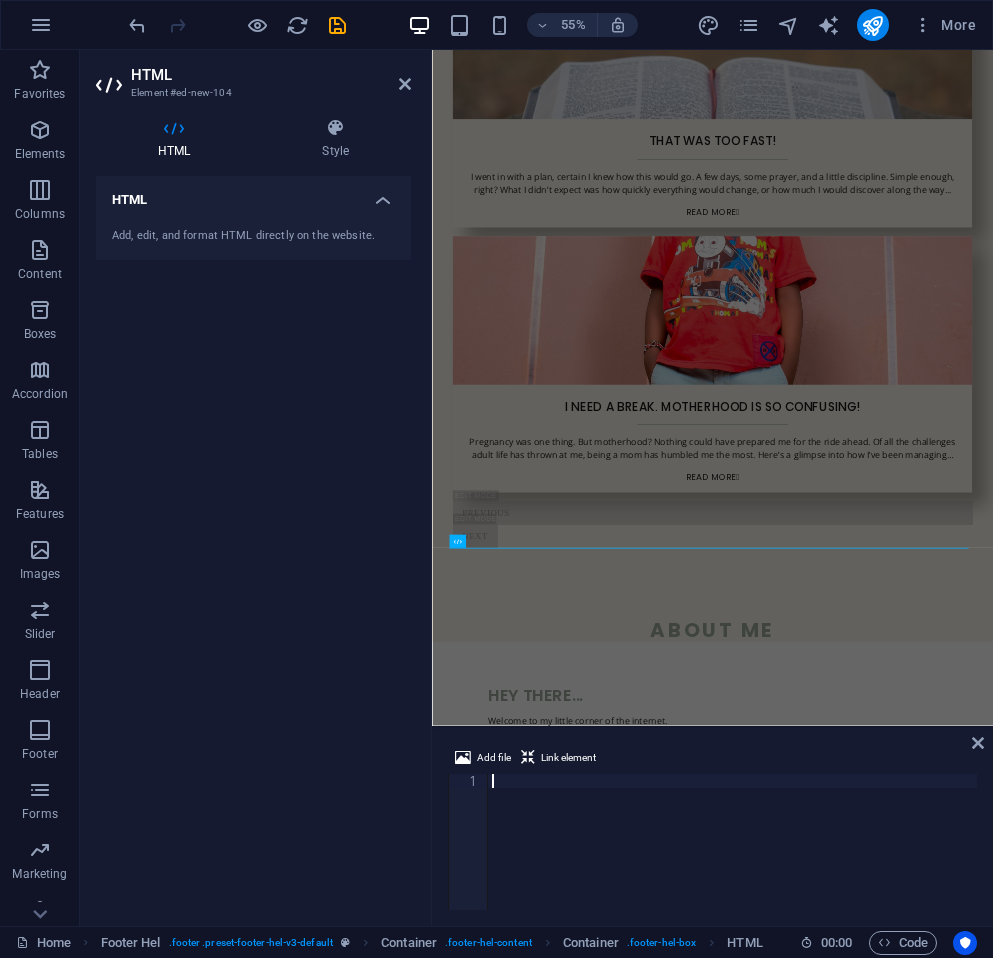click at bounding box center (732, 856) 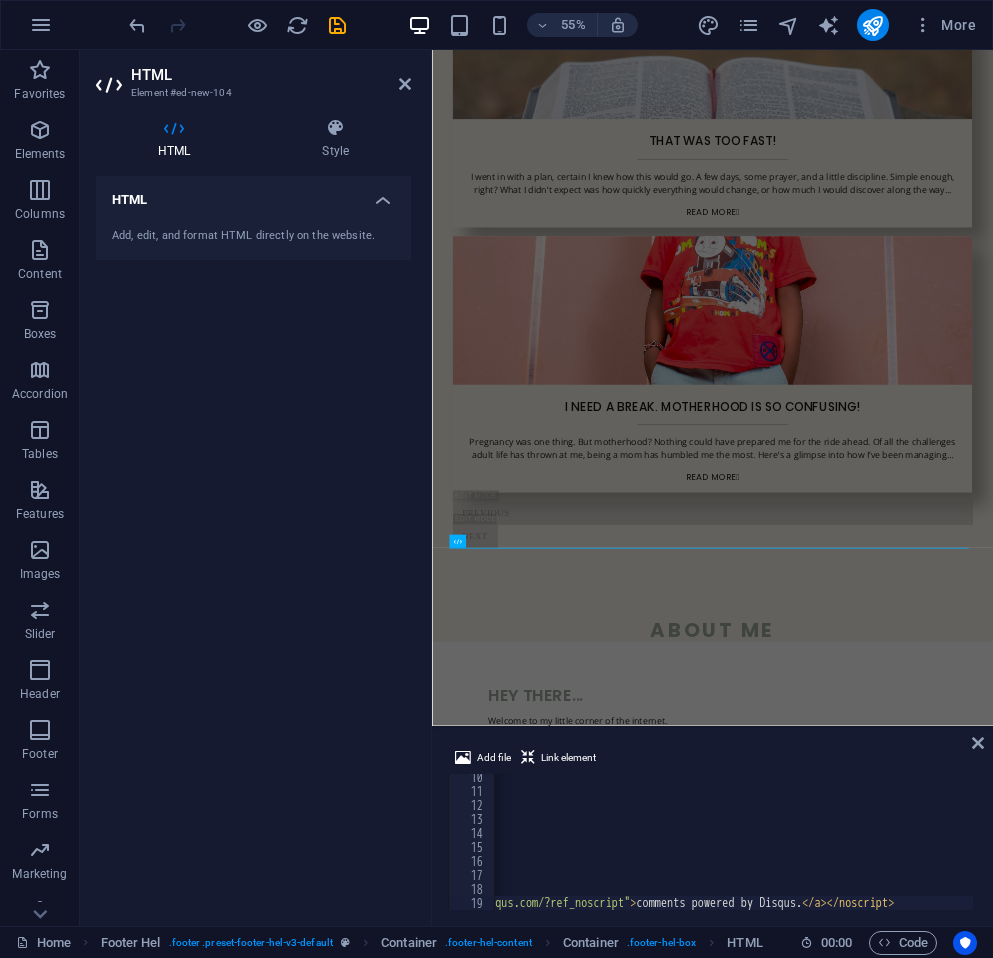 scroll, scrollTop: 130, scrollLeft: 0, axis: vertical 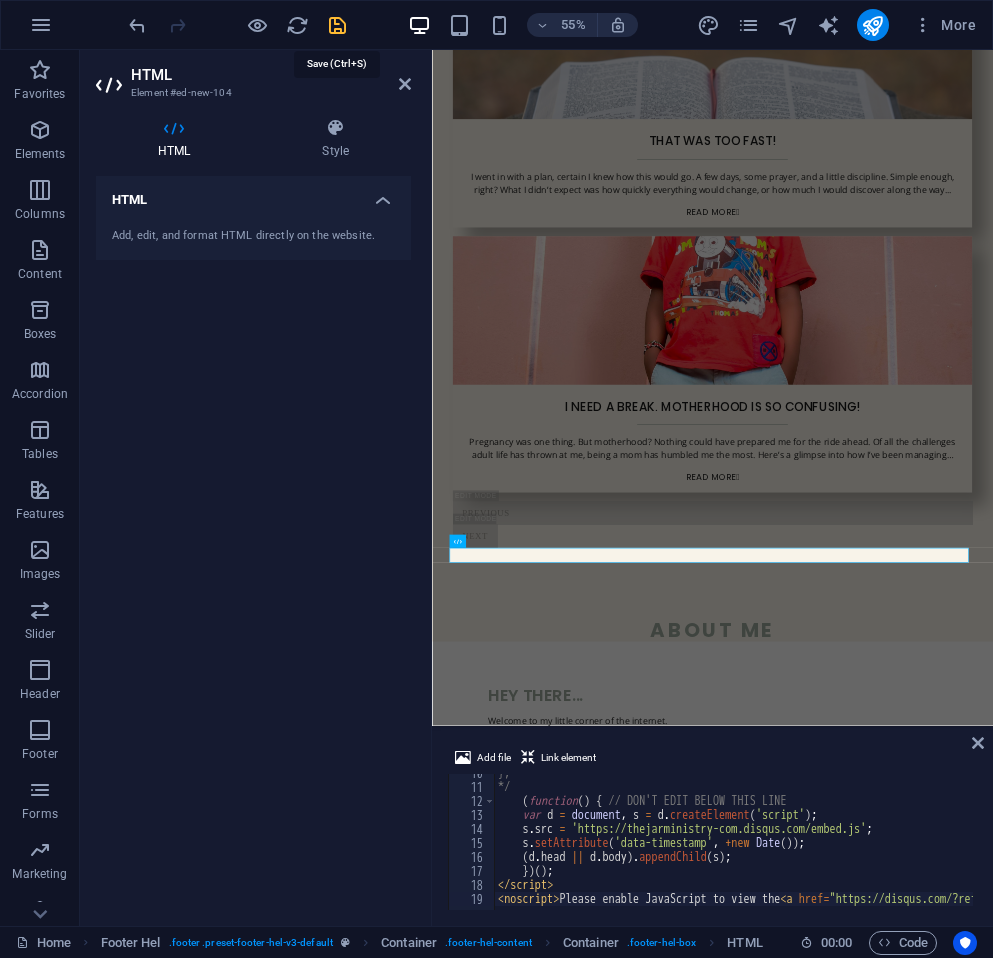 click at bounding box center [337, 25] 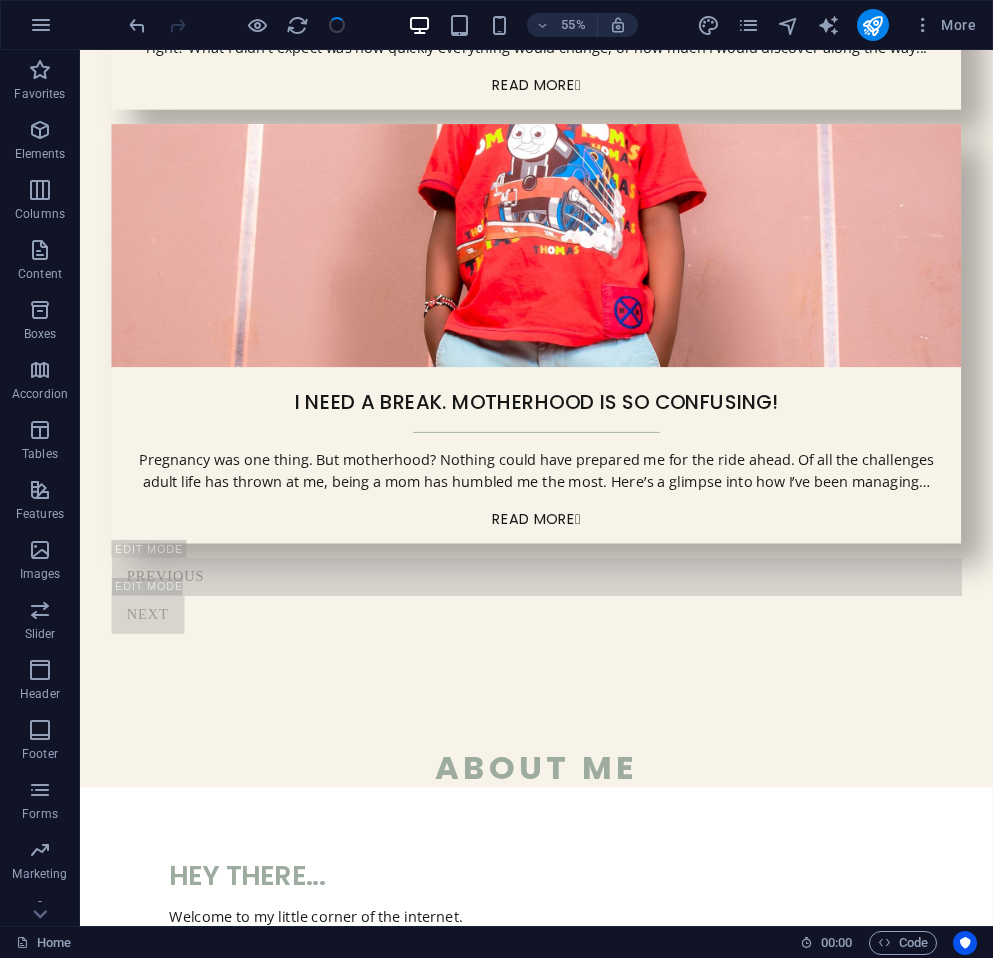 scroll, scrollTop: 3863, scrollLeft: 0, axis: vertical 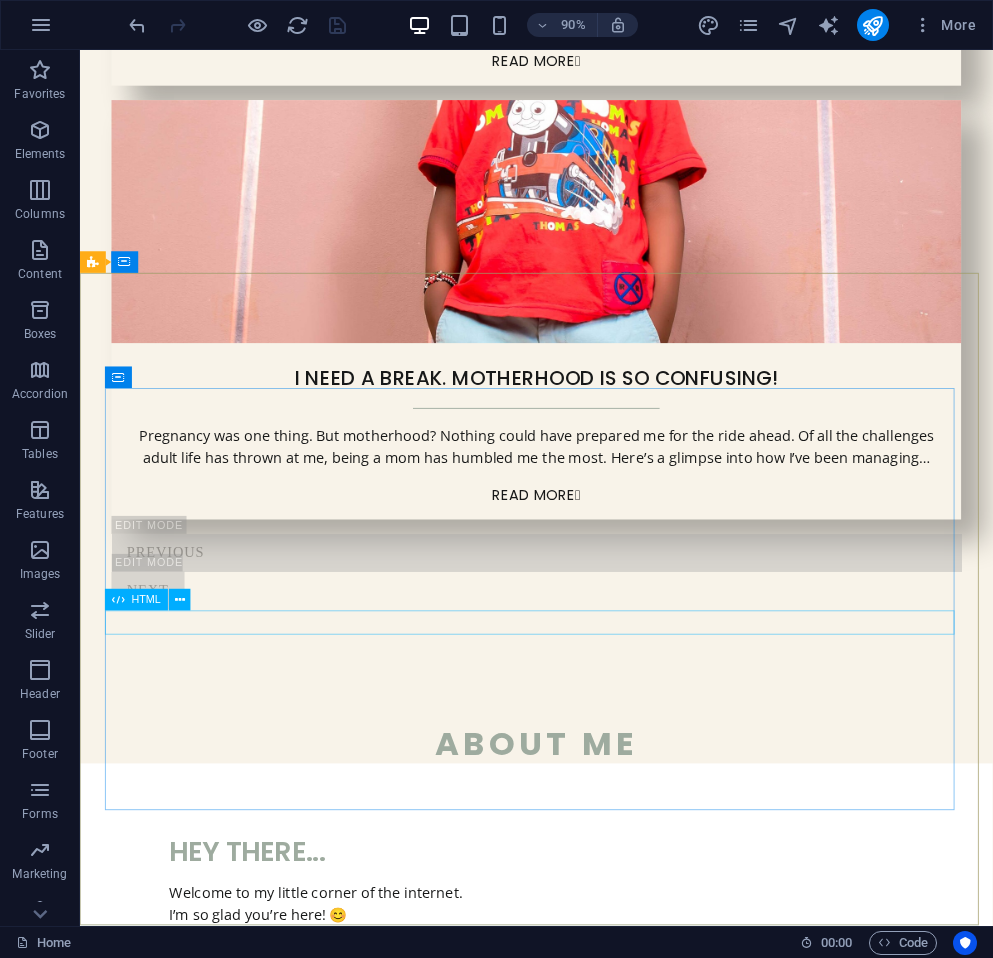click on "HTML" at bounding box center [146, 600] 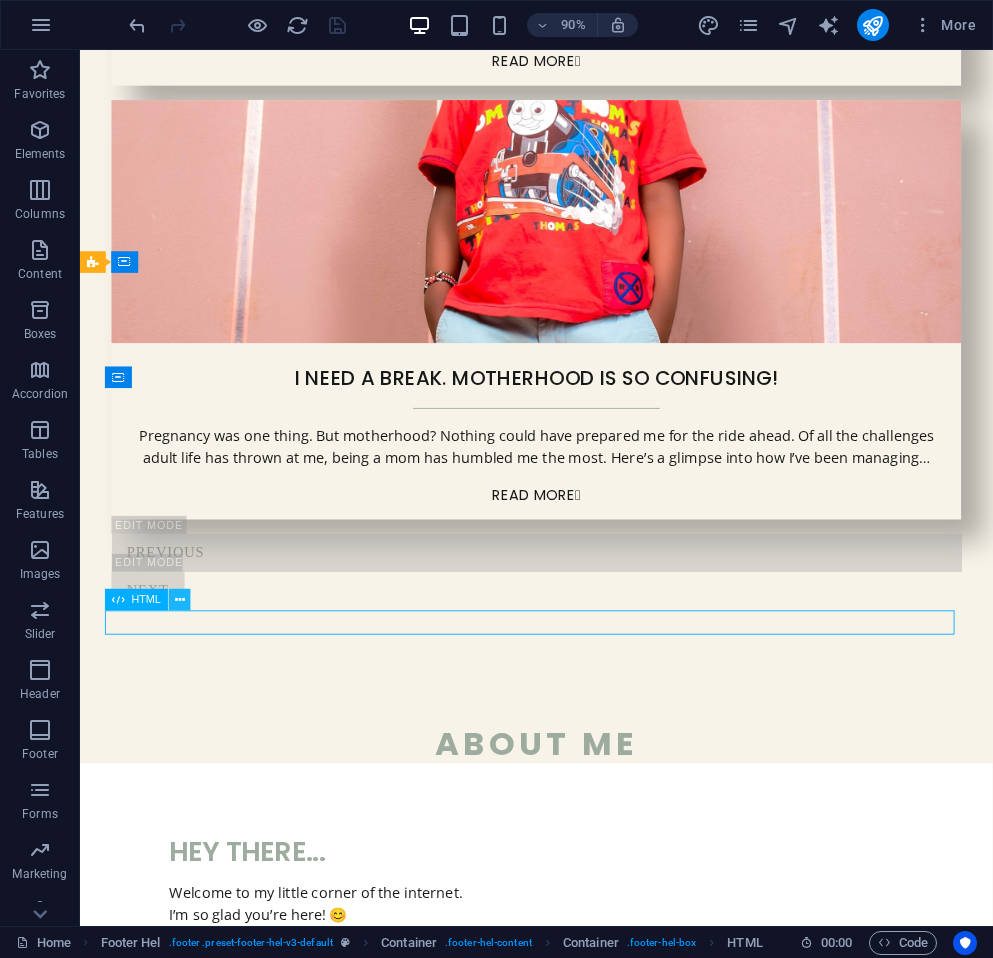 click at bounding box center [180, 600] 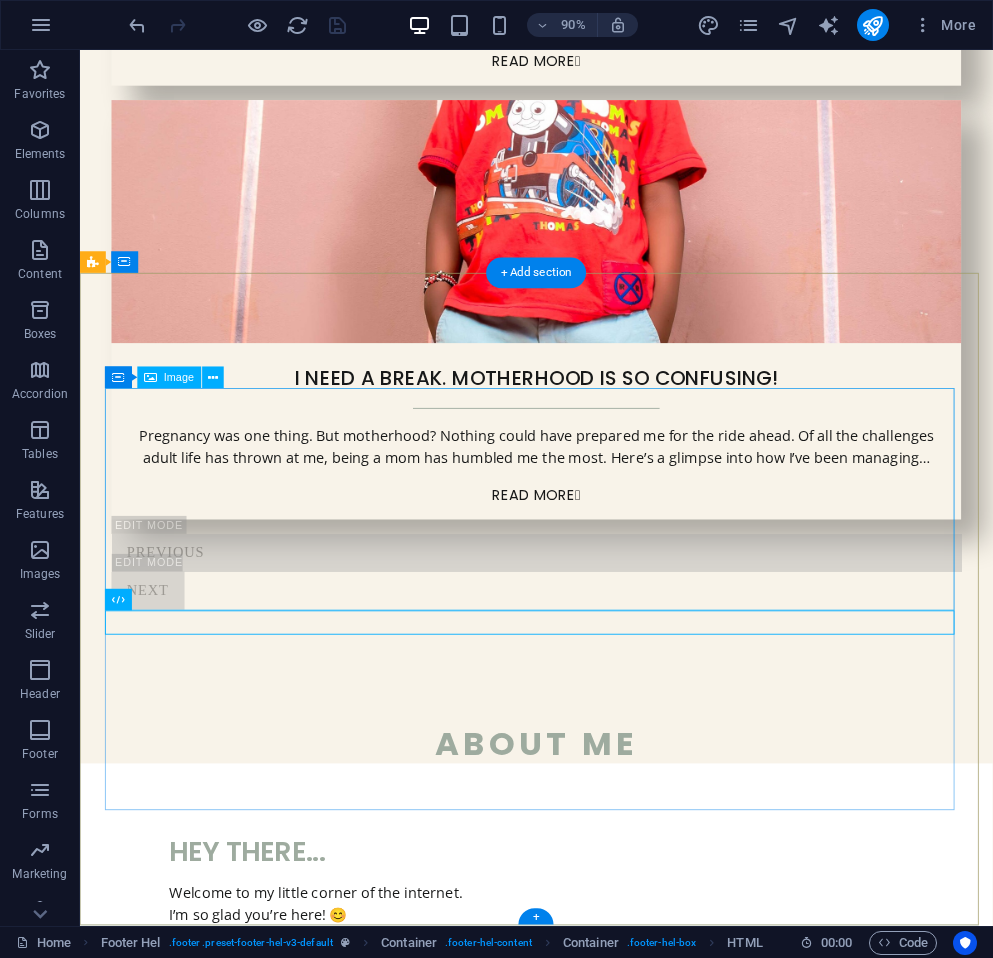 click at bounding box center [568, 2120] 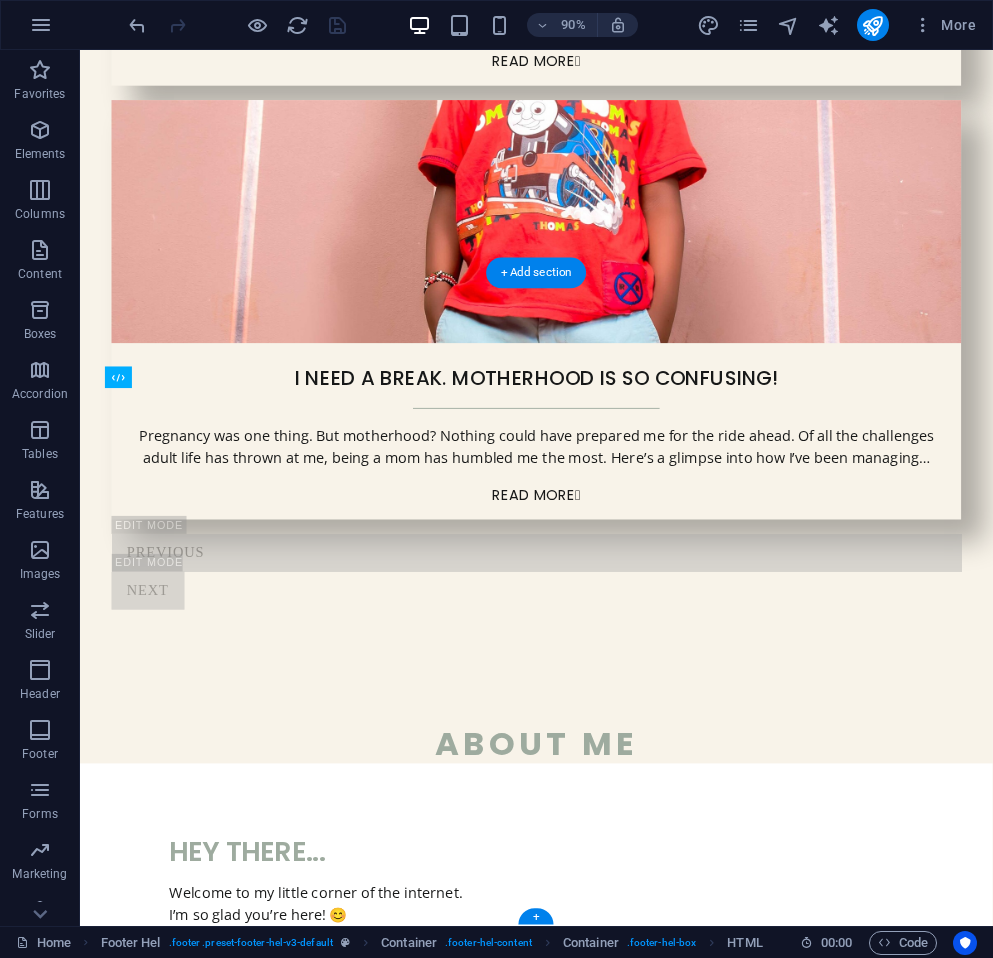 drag, startPoint x: 212, startPoint y: 651, endPoint x: 439, endPoint y: 599, distance: 232.87979 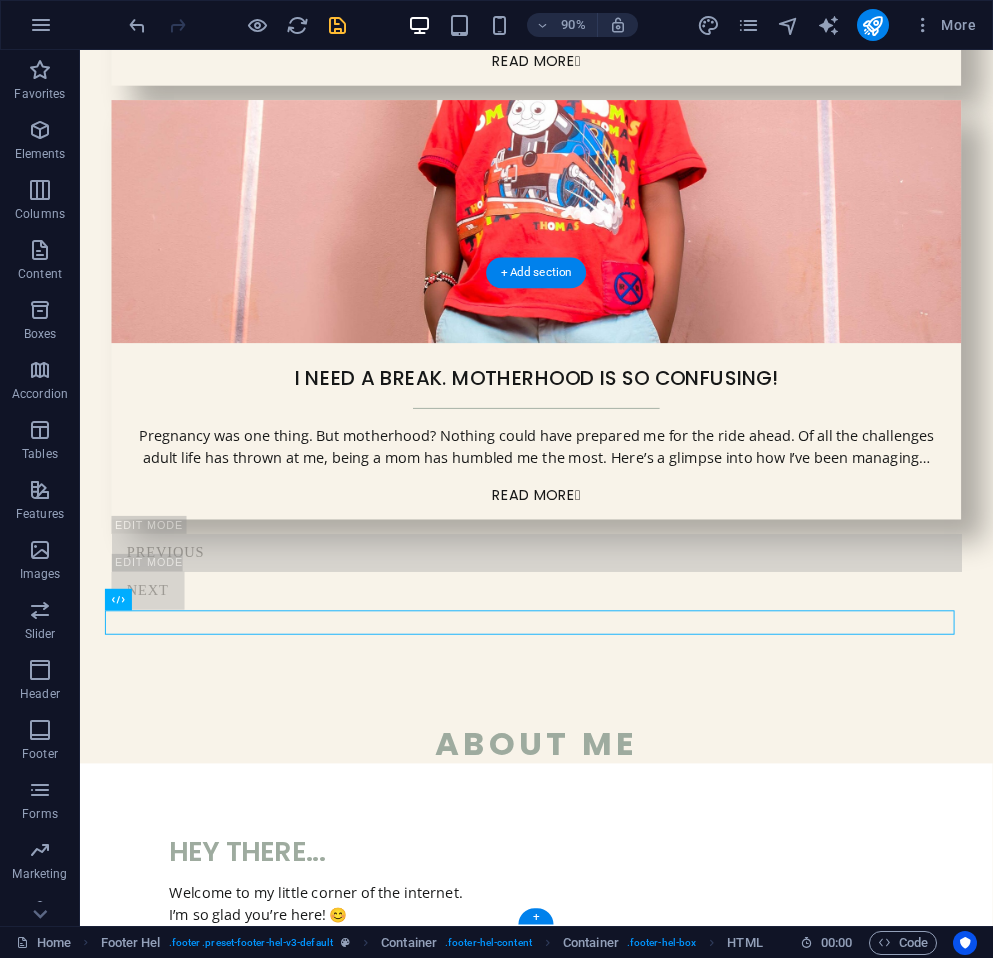 click at bounding box center (568, 2120) 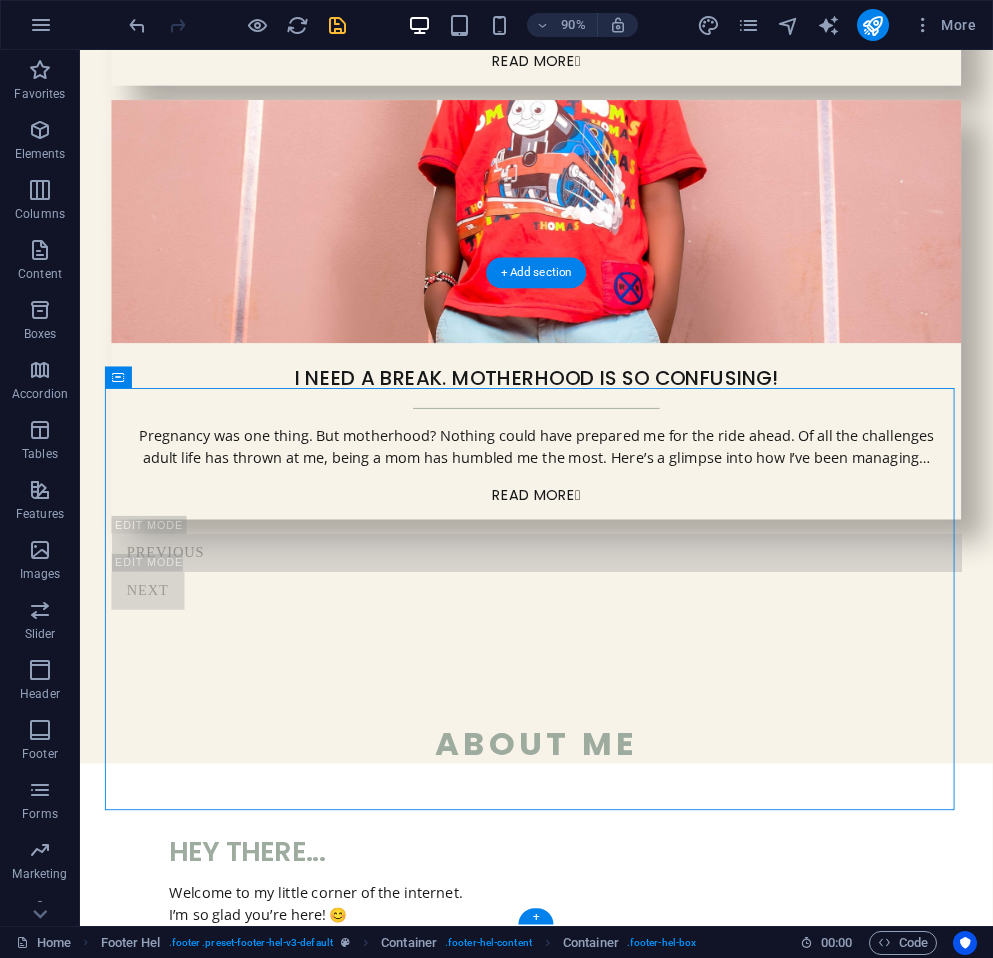 drag, startPoint x: 197, startPoint y: 423, endPoint x: 244, endPoint y: 969, distance: 548.01917 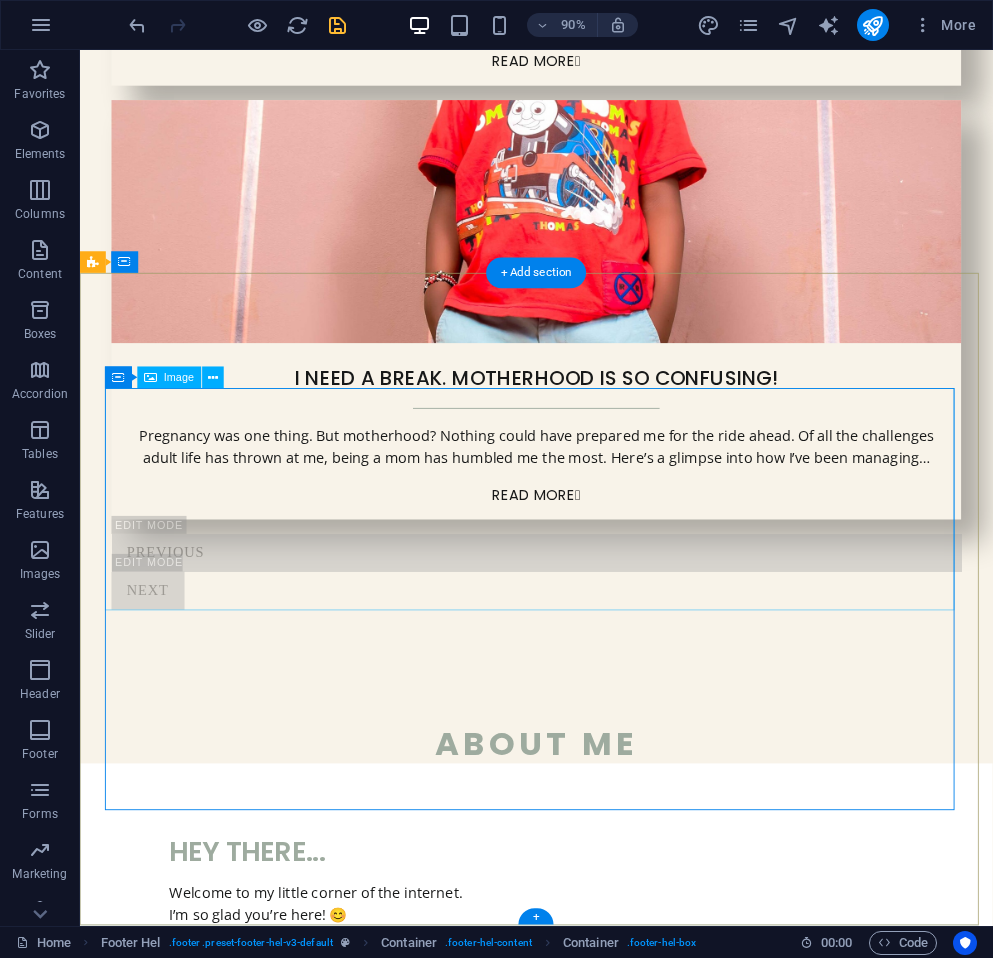 click at bounding box center (568, 2120) 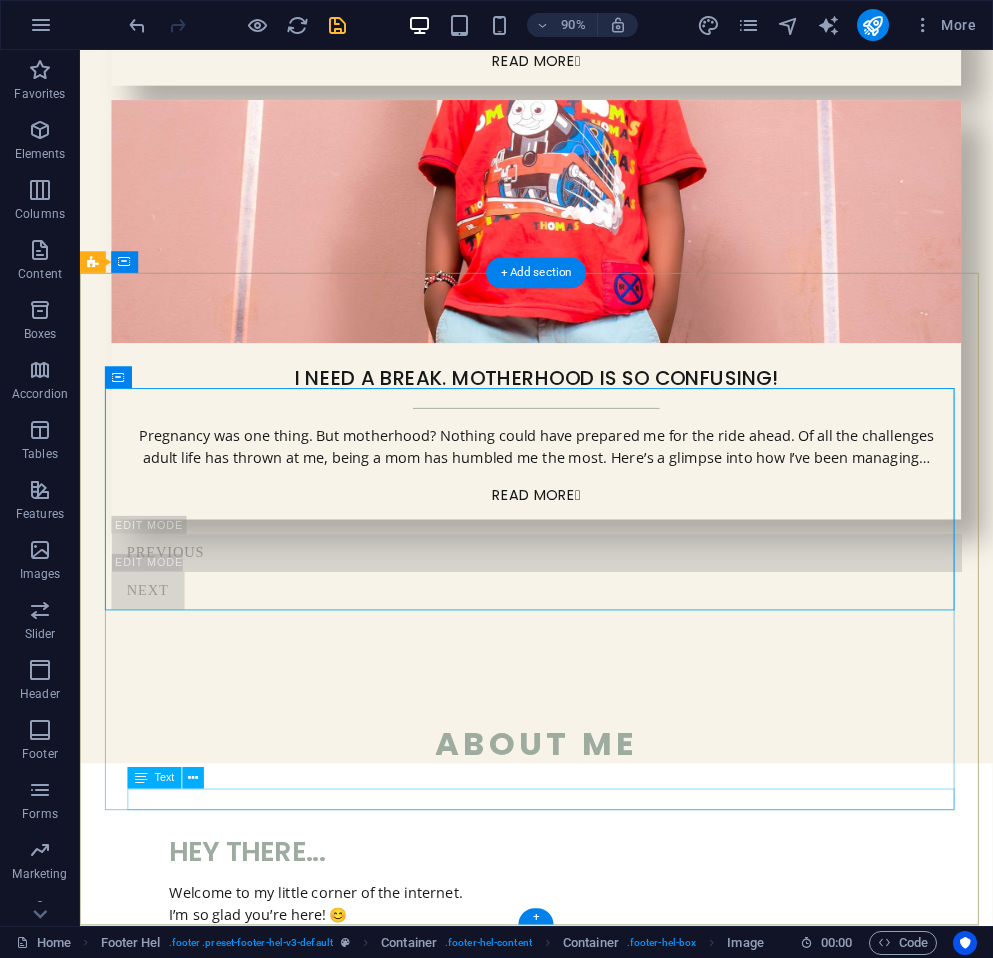 drag, startPoint x: 260, startPoint y: 426, endPoint x: 257, endPoint y: 893, distance: 467.00964 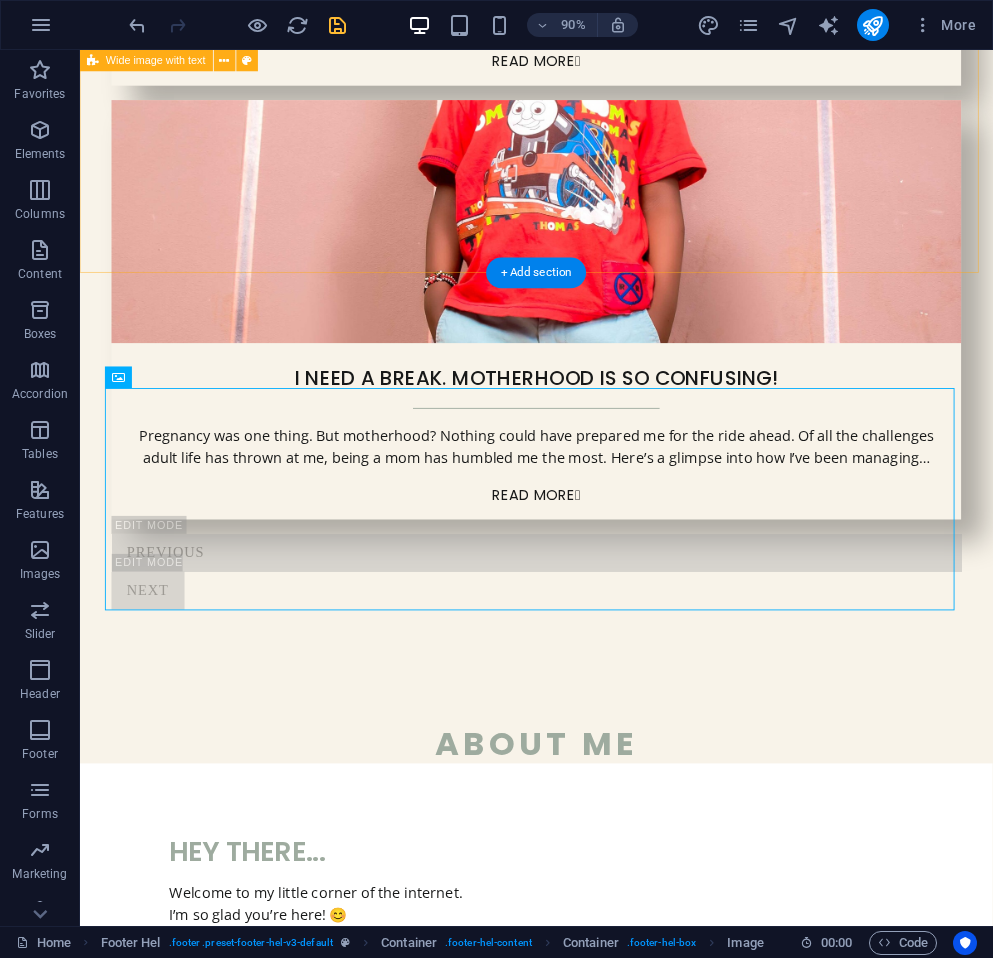 click on "hey there... Welcome to my little corner of the internet.   I’m so glad you’re here! 😊 I’m born-again, a mechatronic engineer by training, currently in the world of project management. I’m a mom to one wonderful boy child, a lover of good food, deep conversations, quiet mornings, and the kind of stories that stay with you long after they’re told. We've met here courtesy of my lifelong passion for writing. Words have always helped me make sense of the world and connect the dots between life, faith, purpose, and growth. I created this platform to bring together some of the things I treasure most, Christ being at the centre of it all. I look back at where I have been, where I am, and where I hope to be by God's grace. The JAR is a space for reflection, learning, and discovering beauty in everyday moments. Whether you’re here out of curiosity or a desire for something deeper, you are welcome ❤️ Drop content here or  Add elements  Paste clipboard" at bounding box center (587, 1356) 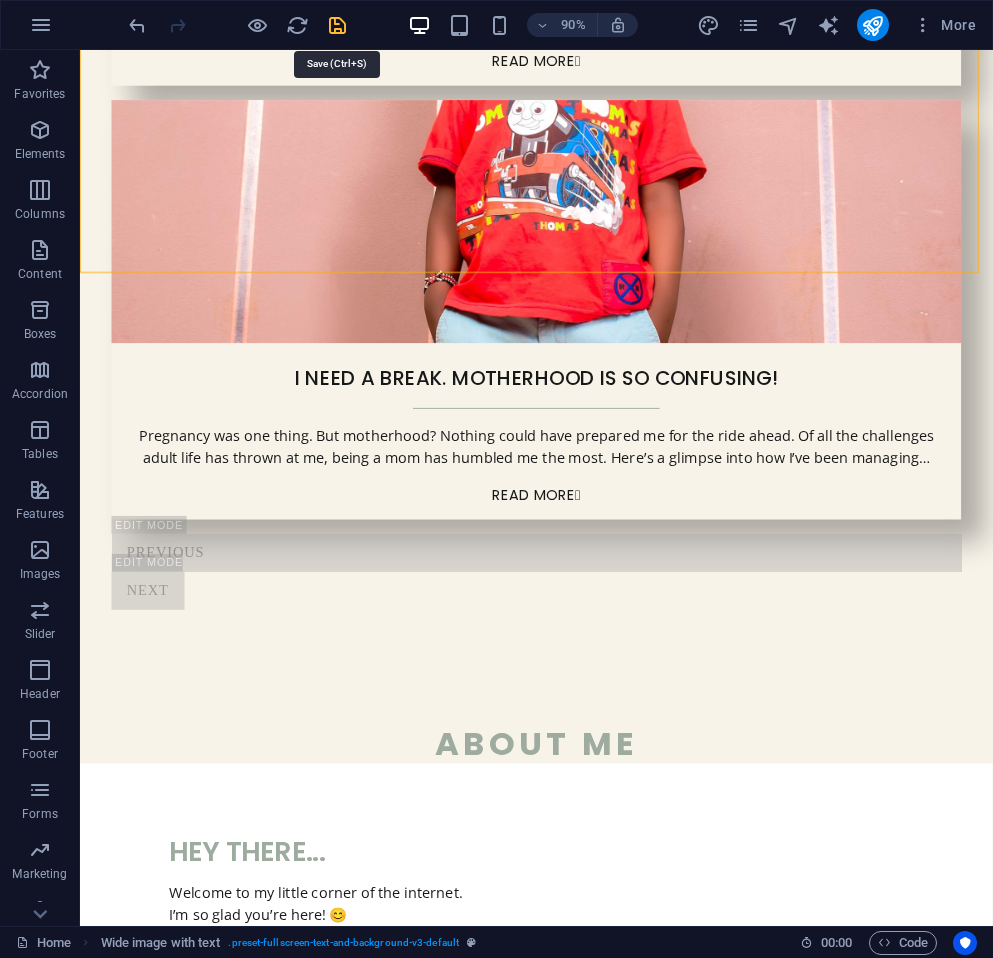 click at bounding box center [337, 25] 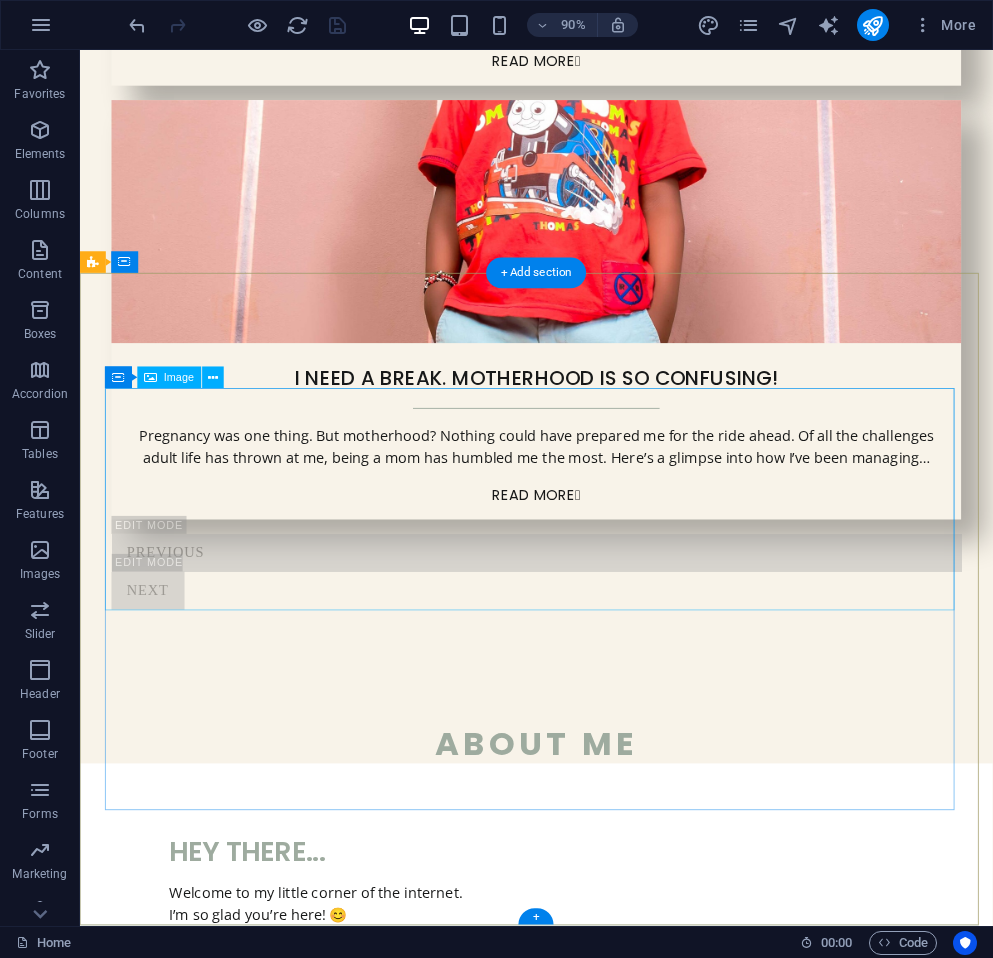 click at bounding box center (568, 2120) 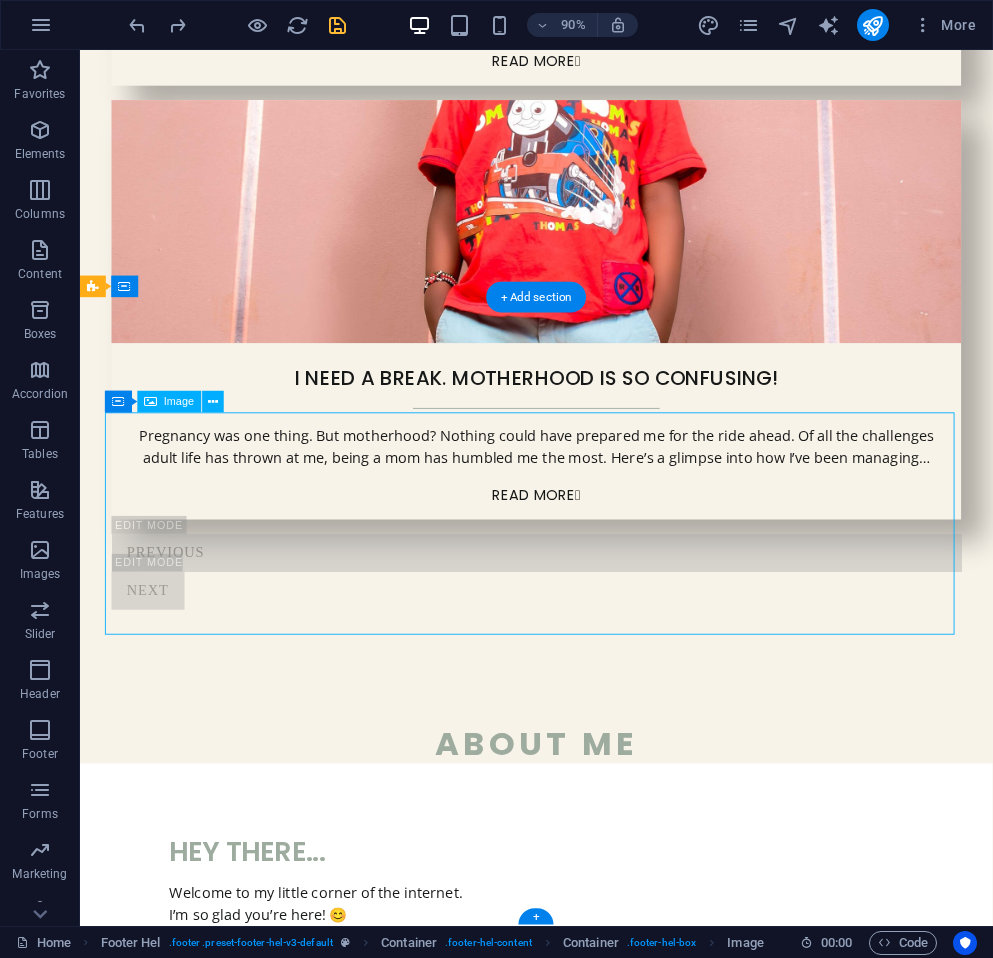 scroll, scrollTop: 3836, scrollLeft: 0, axis: vertical 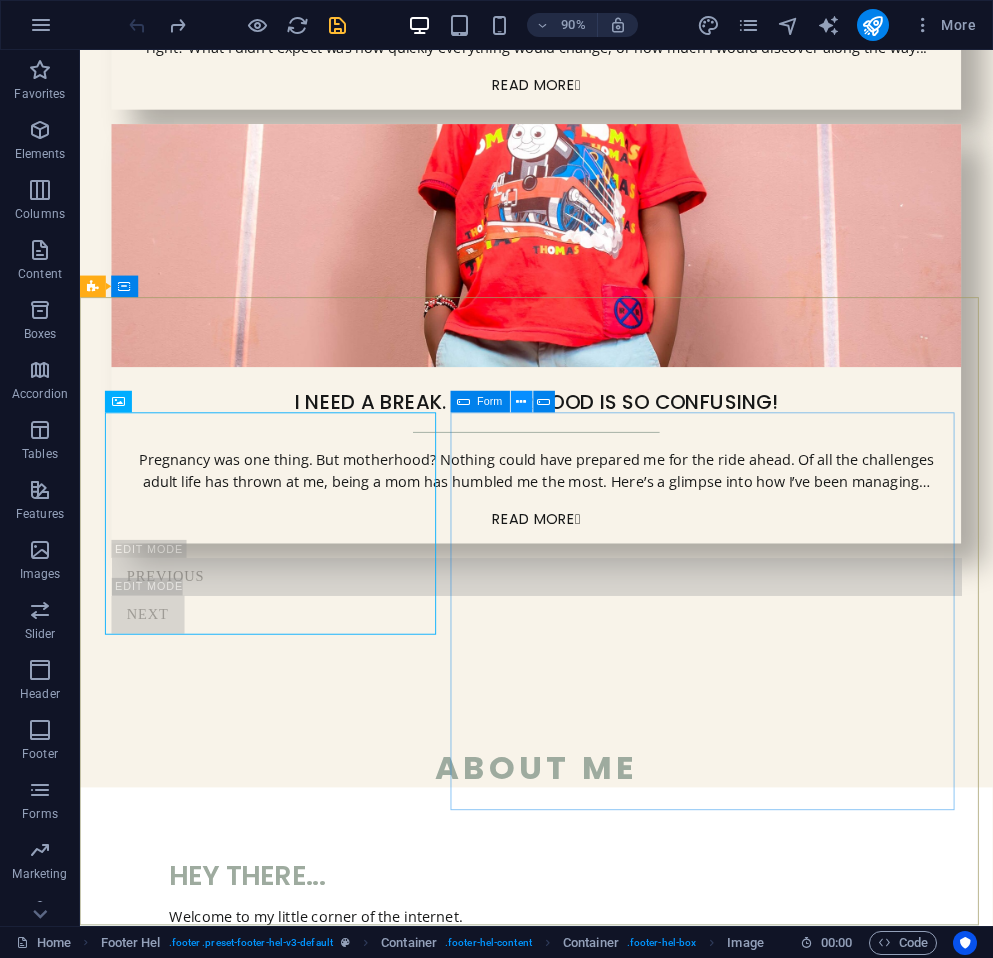 click at bounding box center [522, 402] 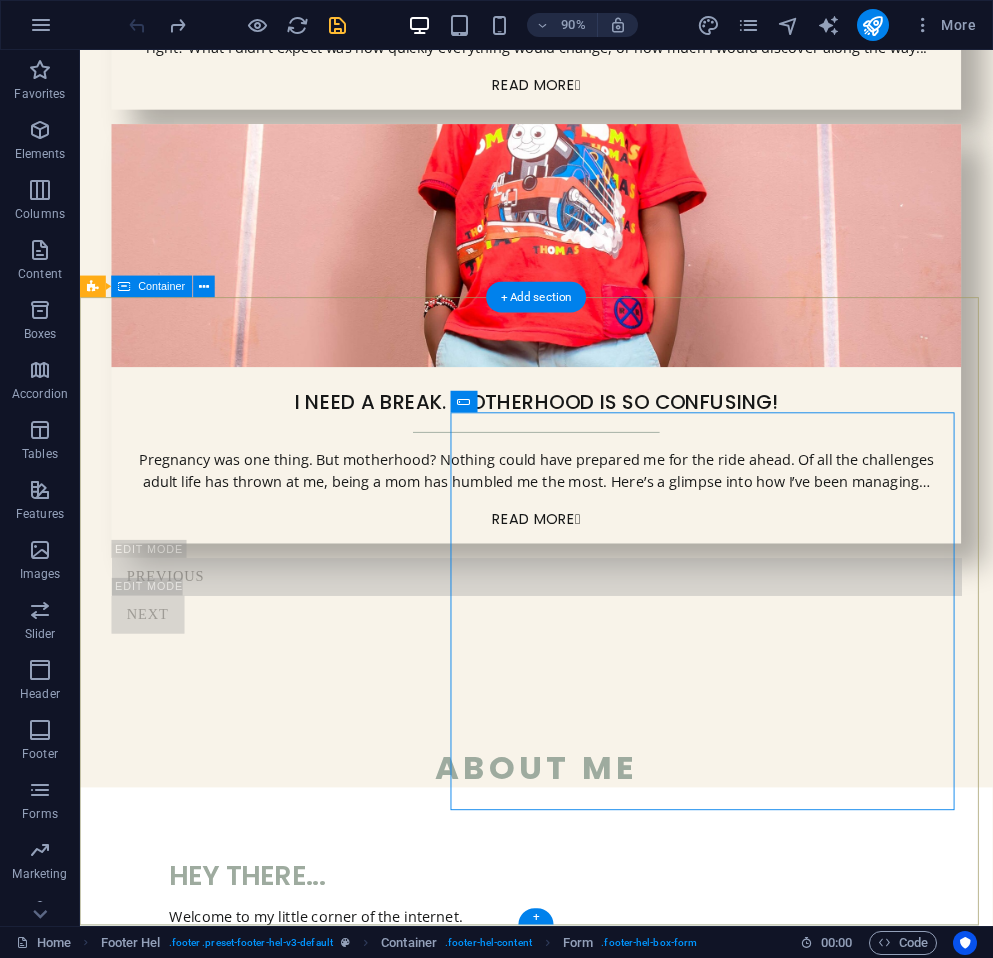 click on "Get in touch The JAR Ministry Kipchorian Rd 00100   Nairobi +254705643247 contact@thejarministry.com Legal Notice  |  Privacy Policy   Check this box Unreadable? Load new Submit" at bounding box center (587, 2505) 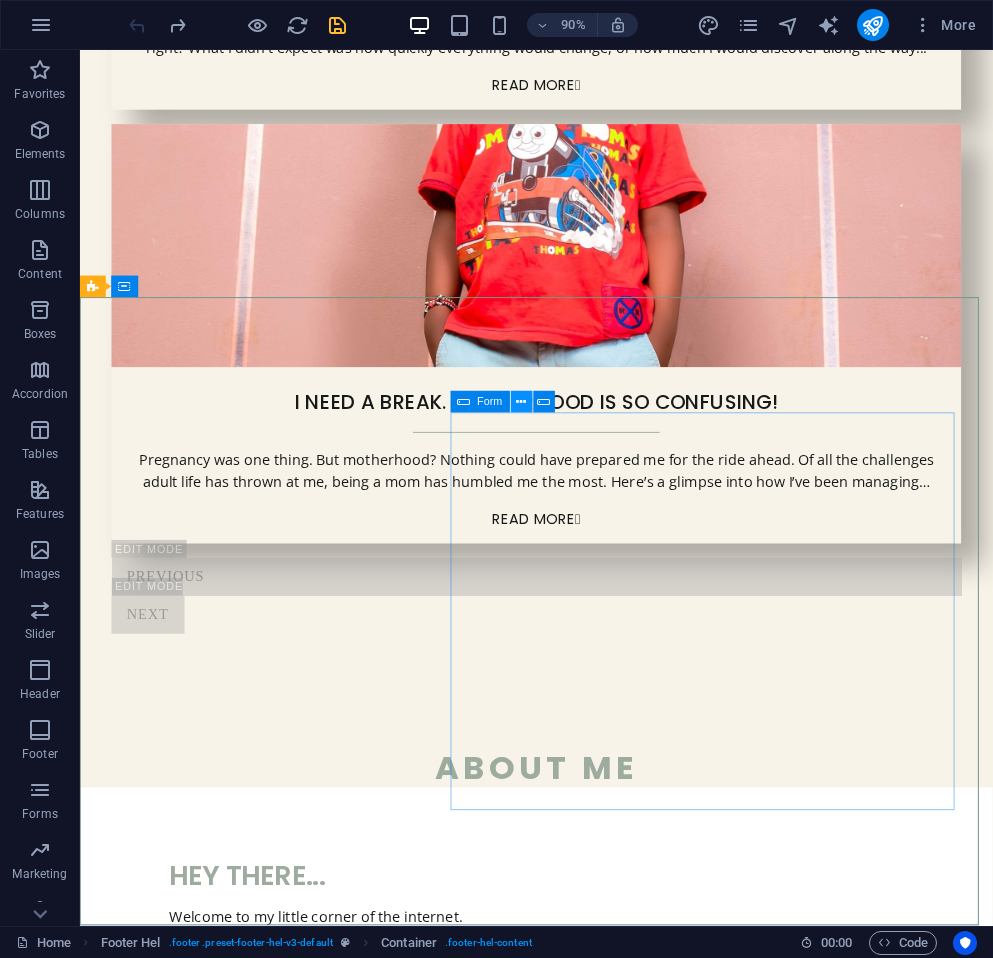 click at bounding box center [522, 402] 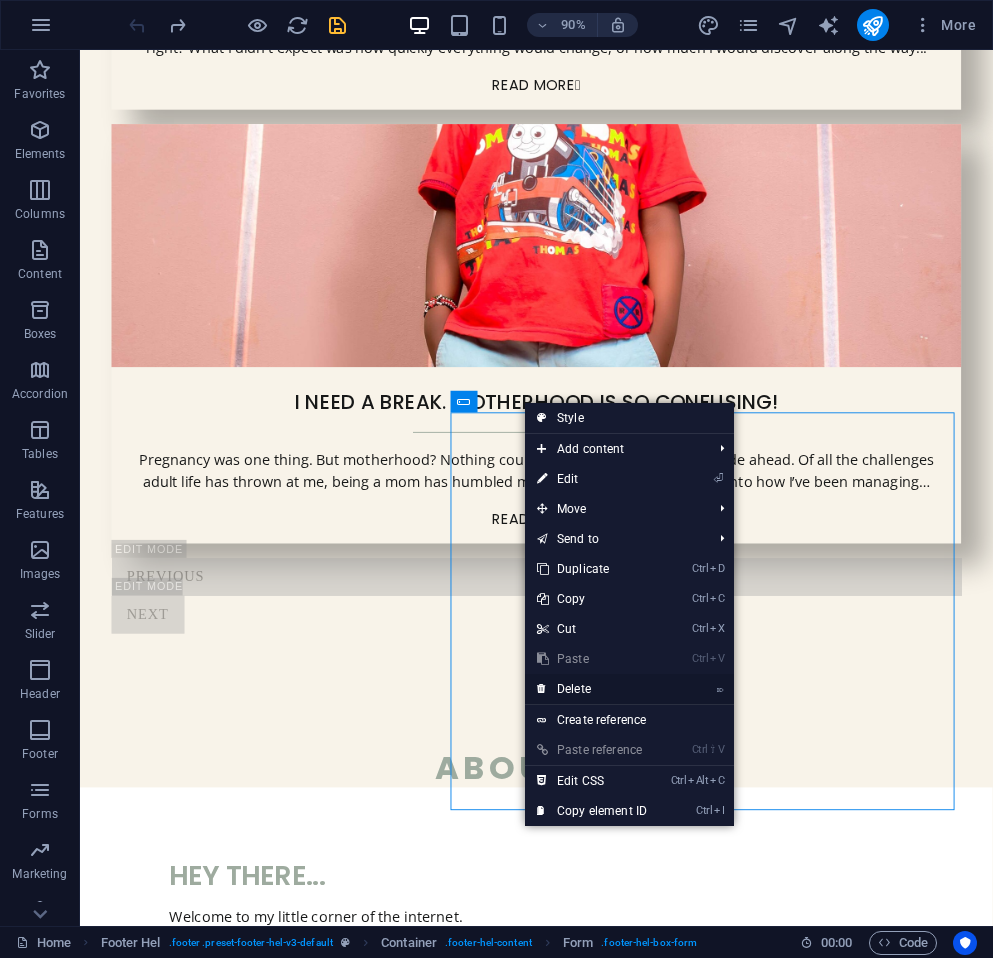 click on "⌦  Delete" at bounding box center [592, 689] 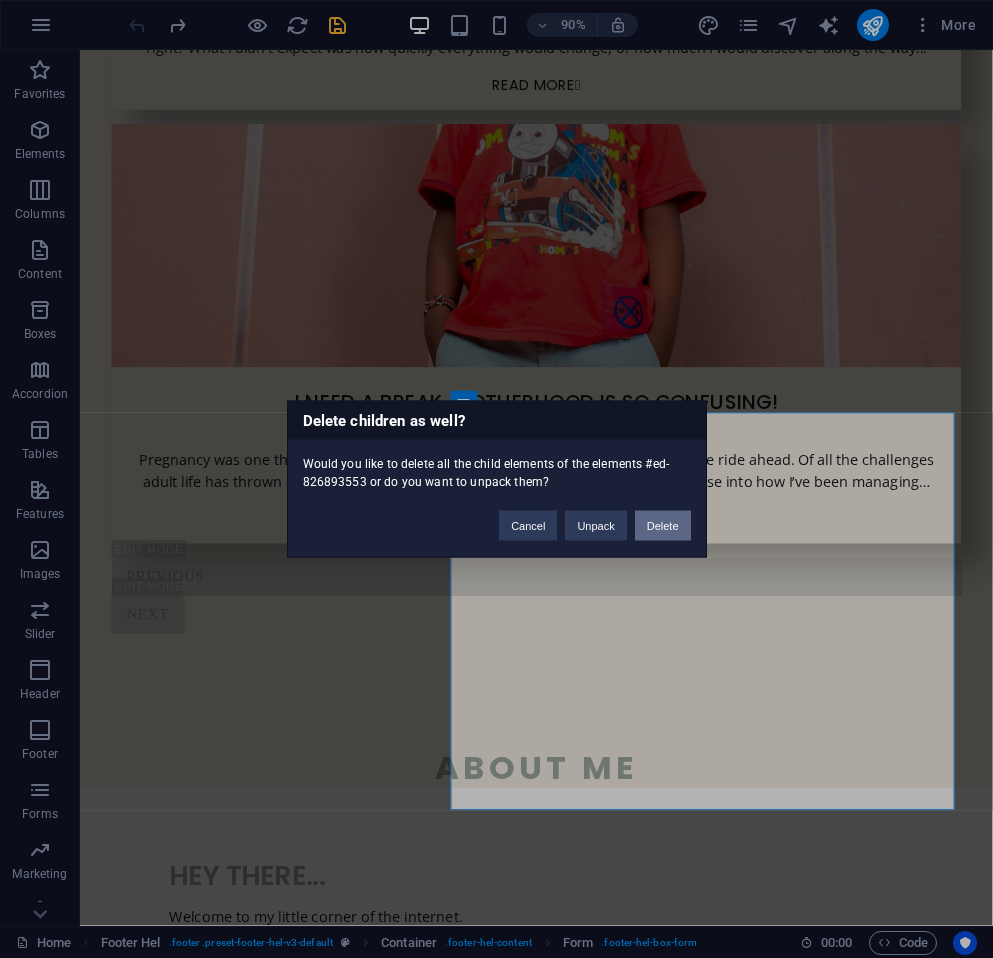 click on "Delete" at bounding box center [663, 526] 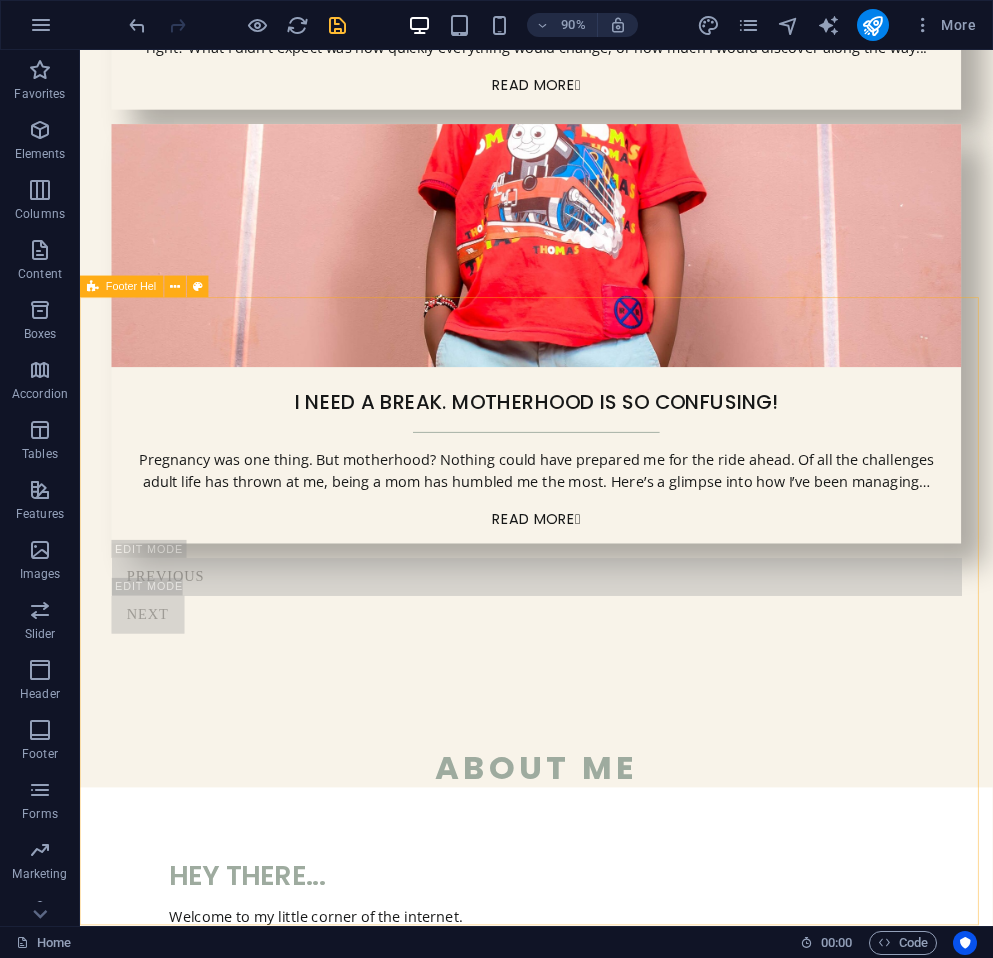 click at bounding box center (93, 287) 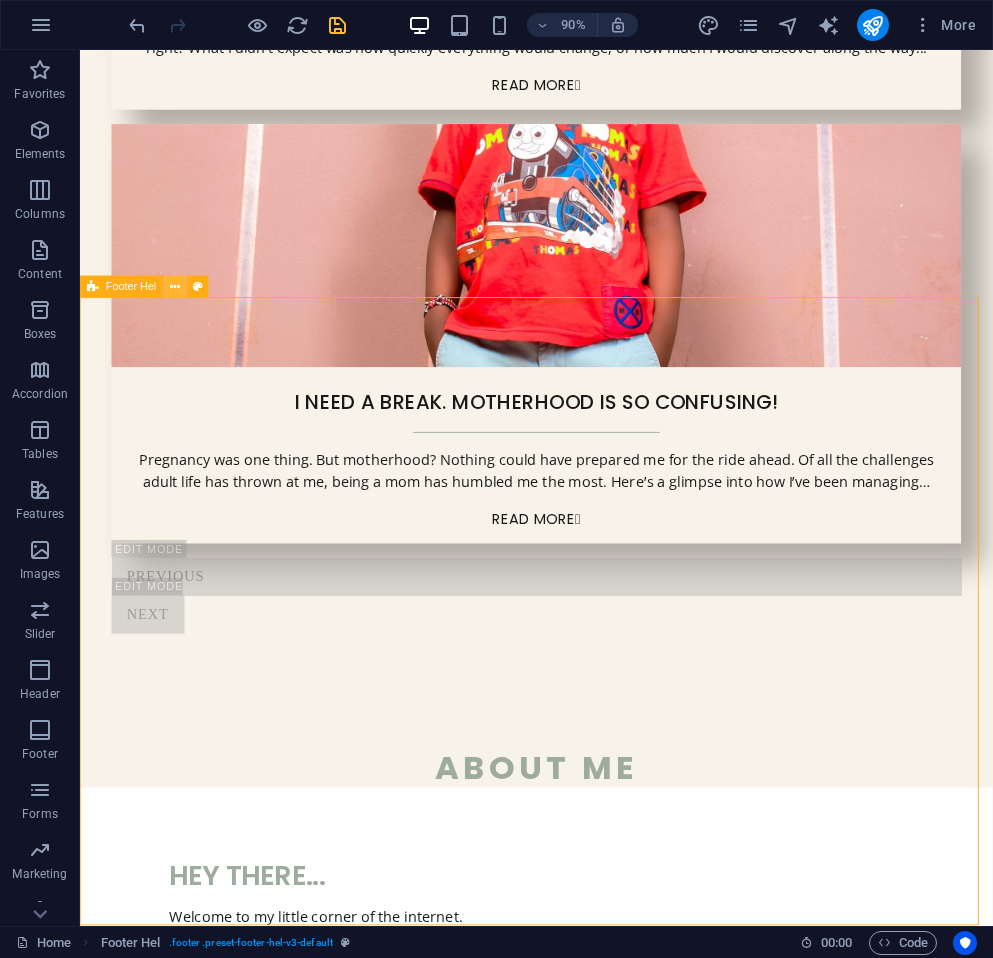 click at bounding box center [175, 286] 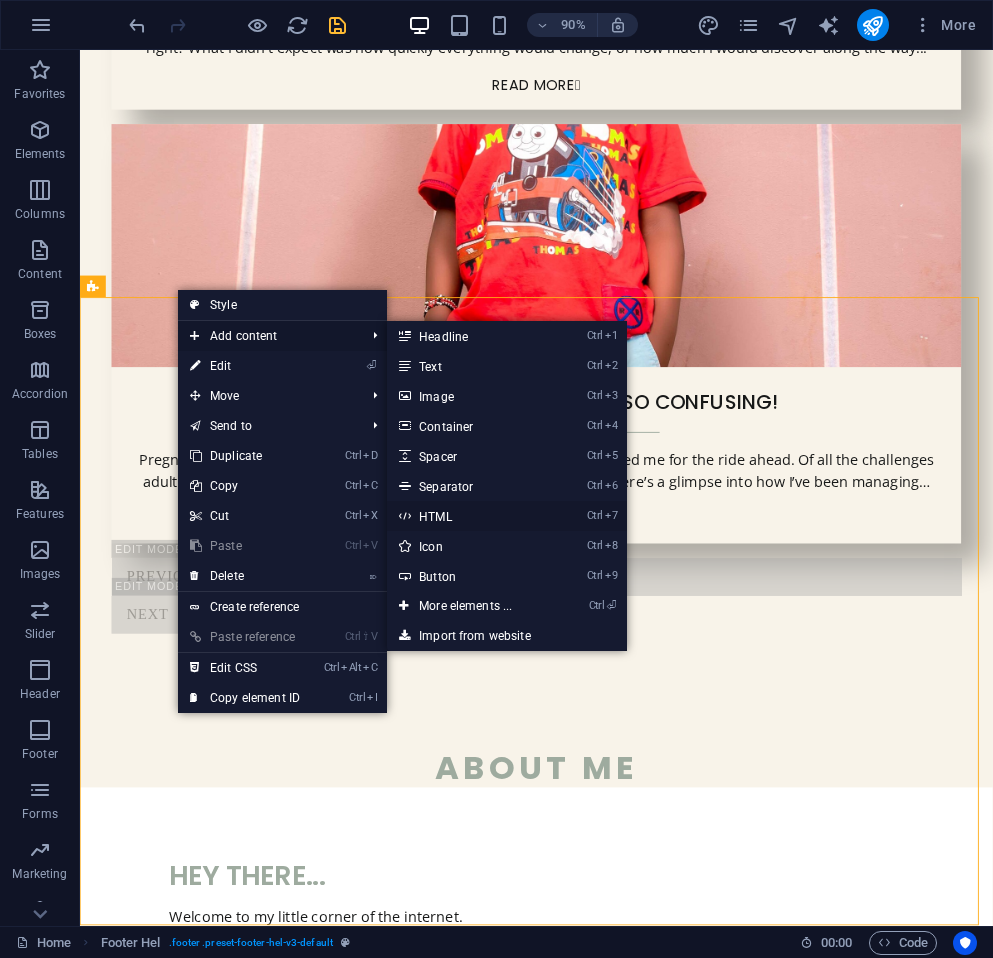 click on "Ctrl 7  HTML" at bounding box center (469, 516) 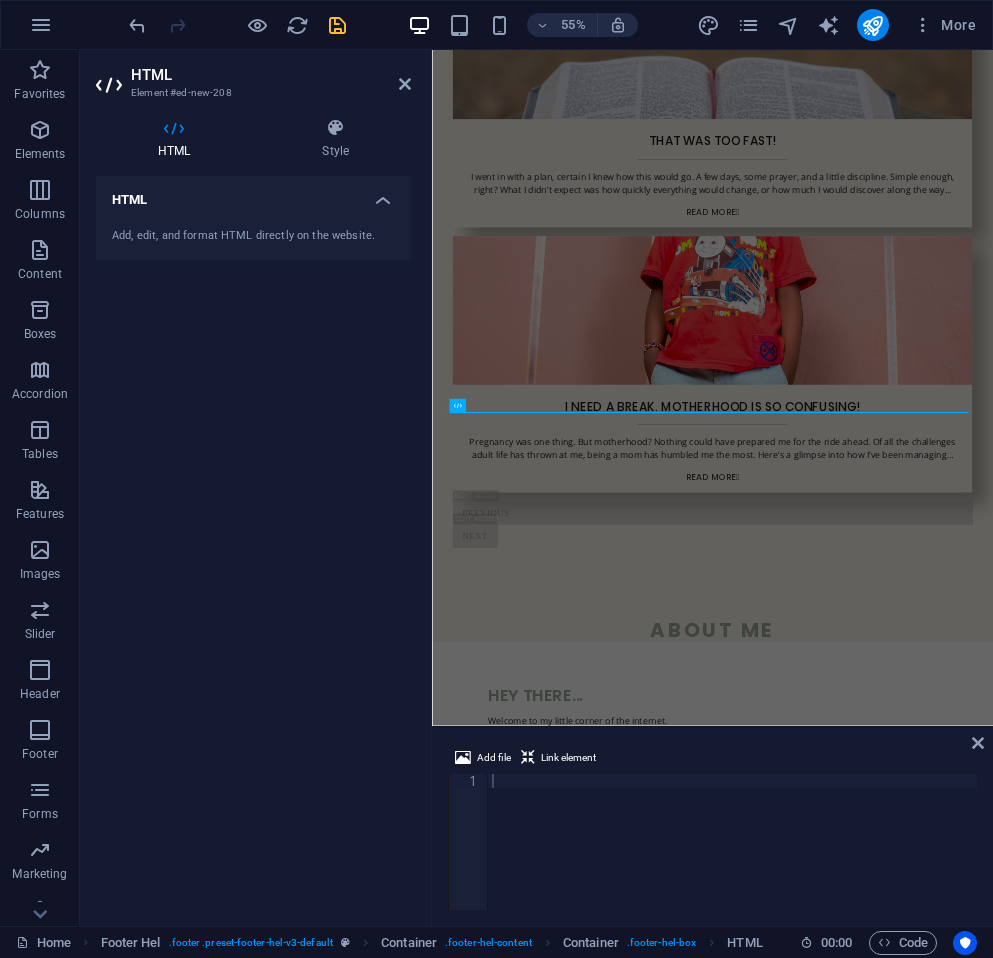 click at bounding box center (732, 856) 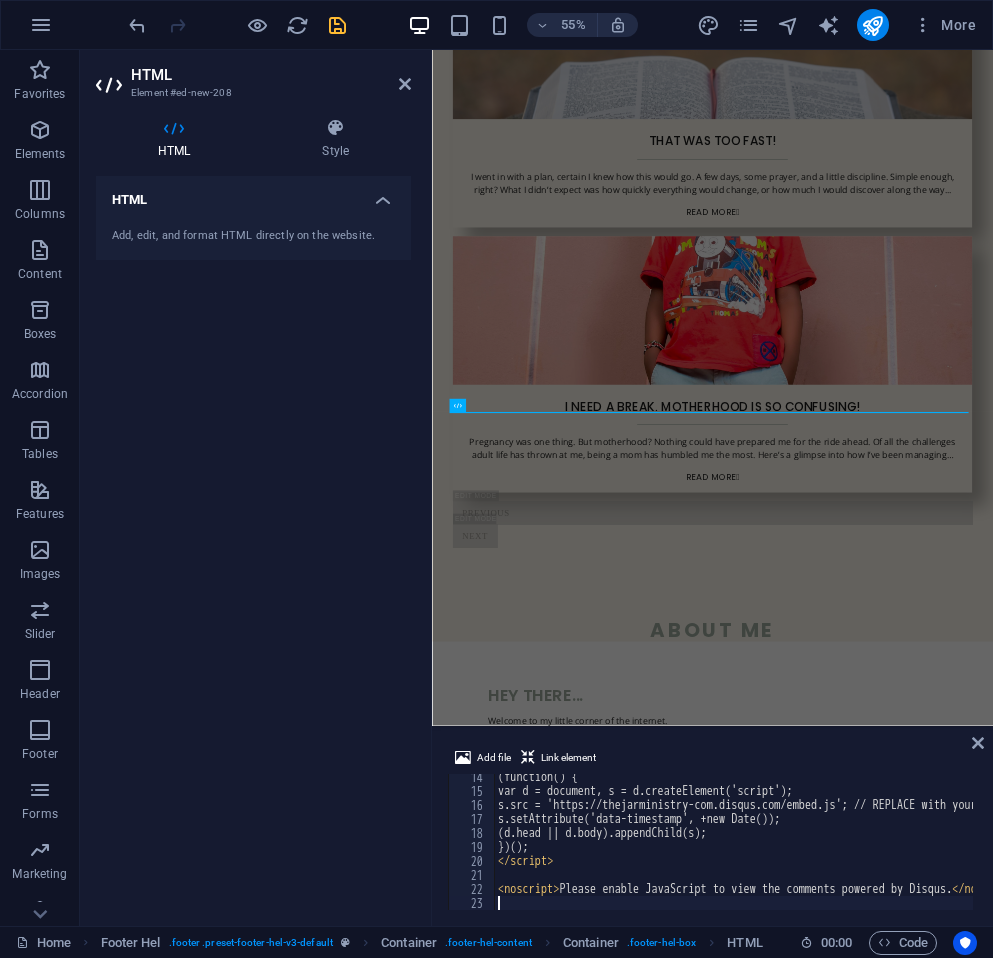 scroll, scrollTop: 186, scrollLeft: 0, axis: vertical 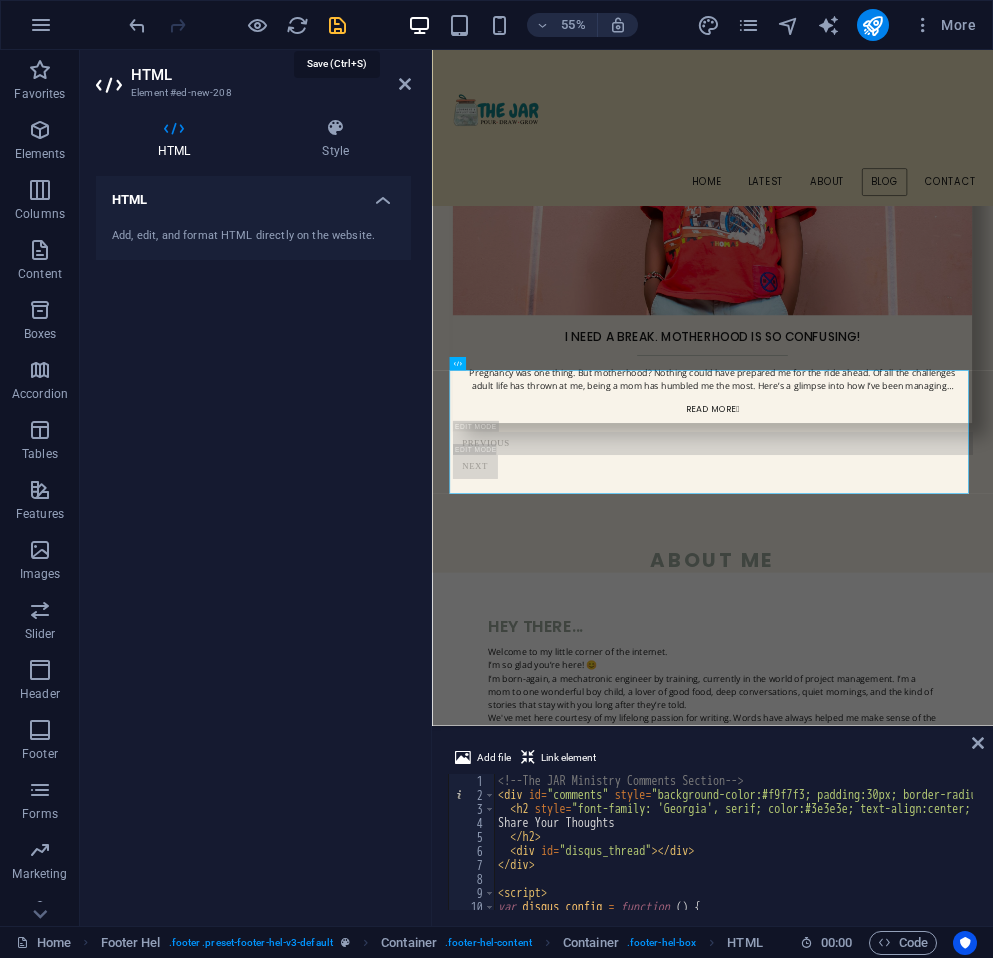 click at bounding box center [337, 25] 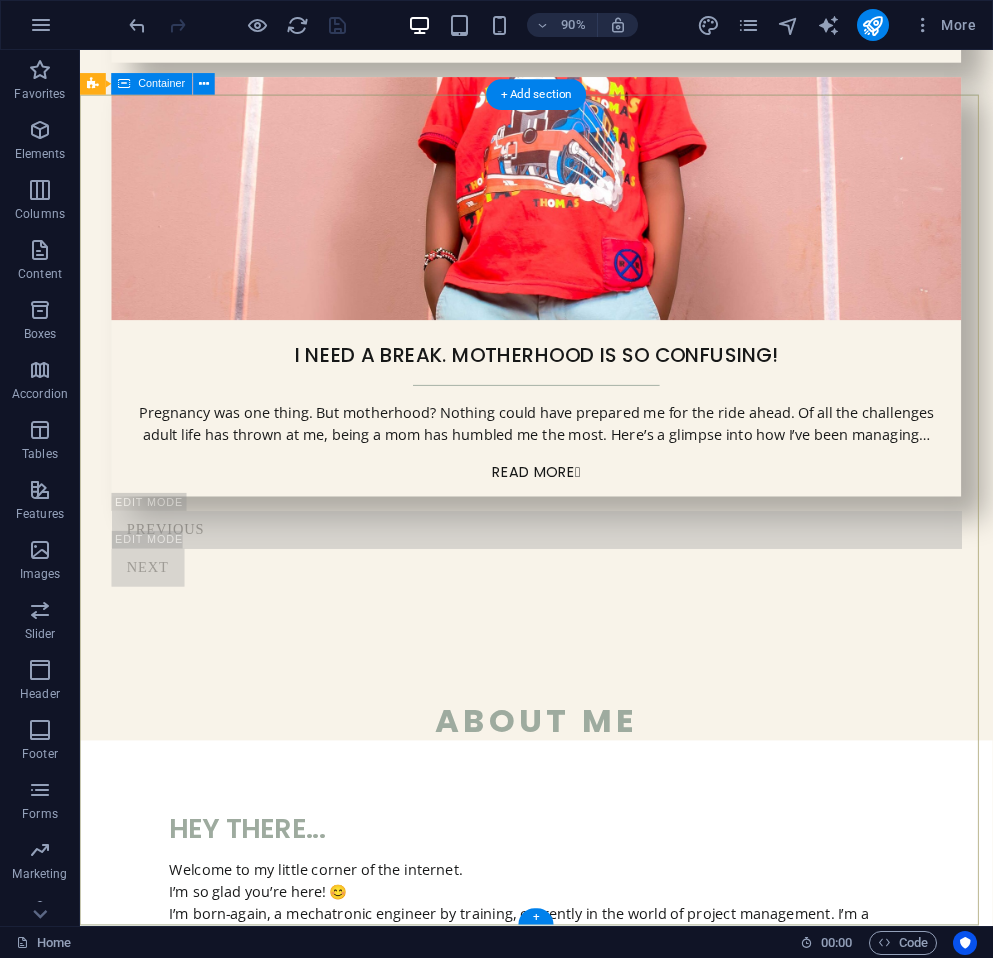 scroll, scrollTop: 4061, scrollLeft: 0, axis: vertical 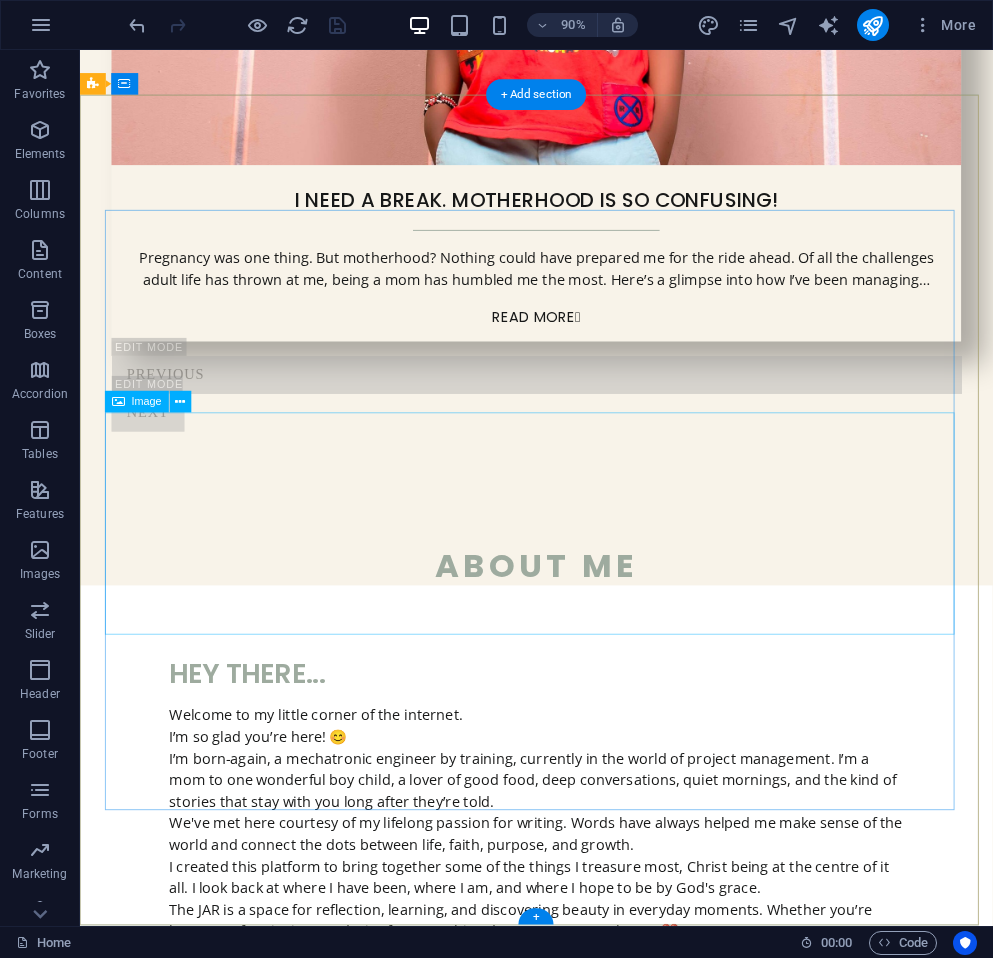 click at bounding box center (568, 2139) 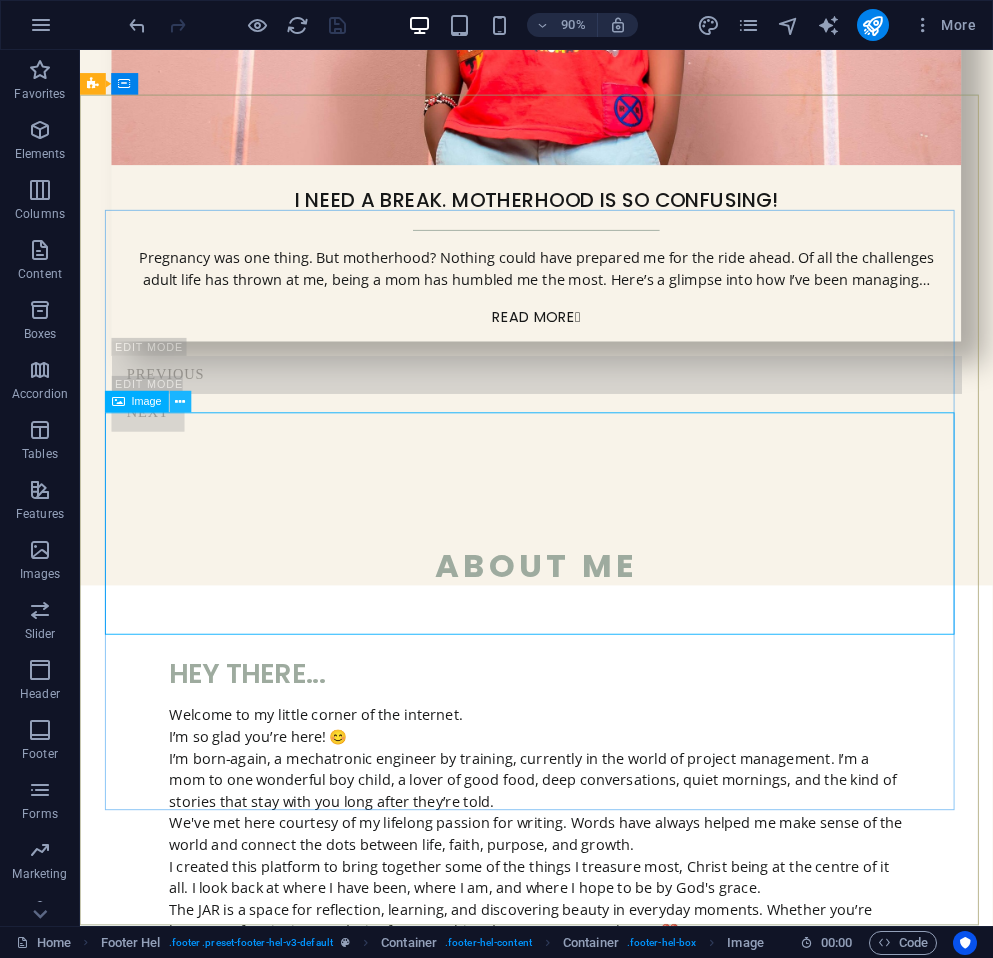click at bounding box center (181, 402) 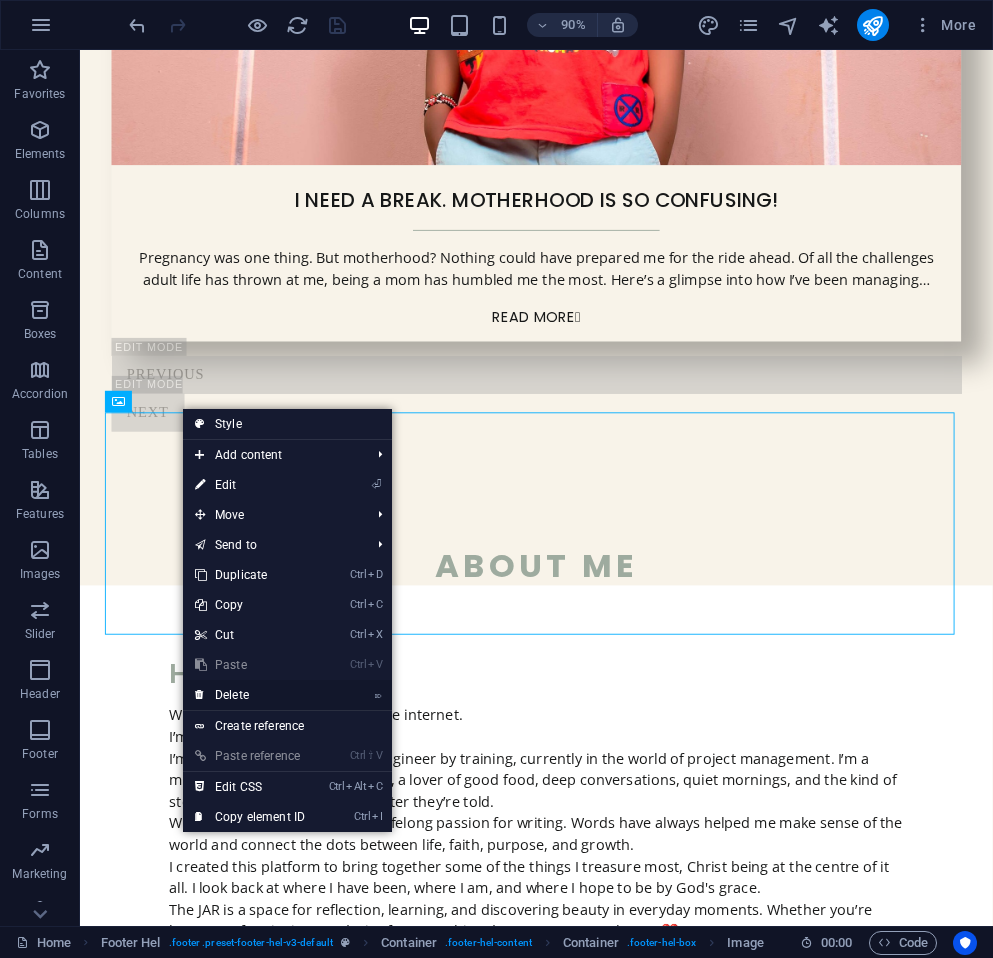 click on "⌦  Delete" at bounding box center (250, 695) 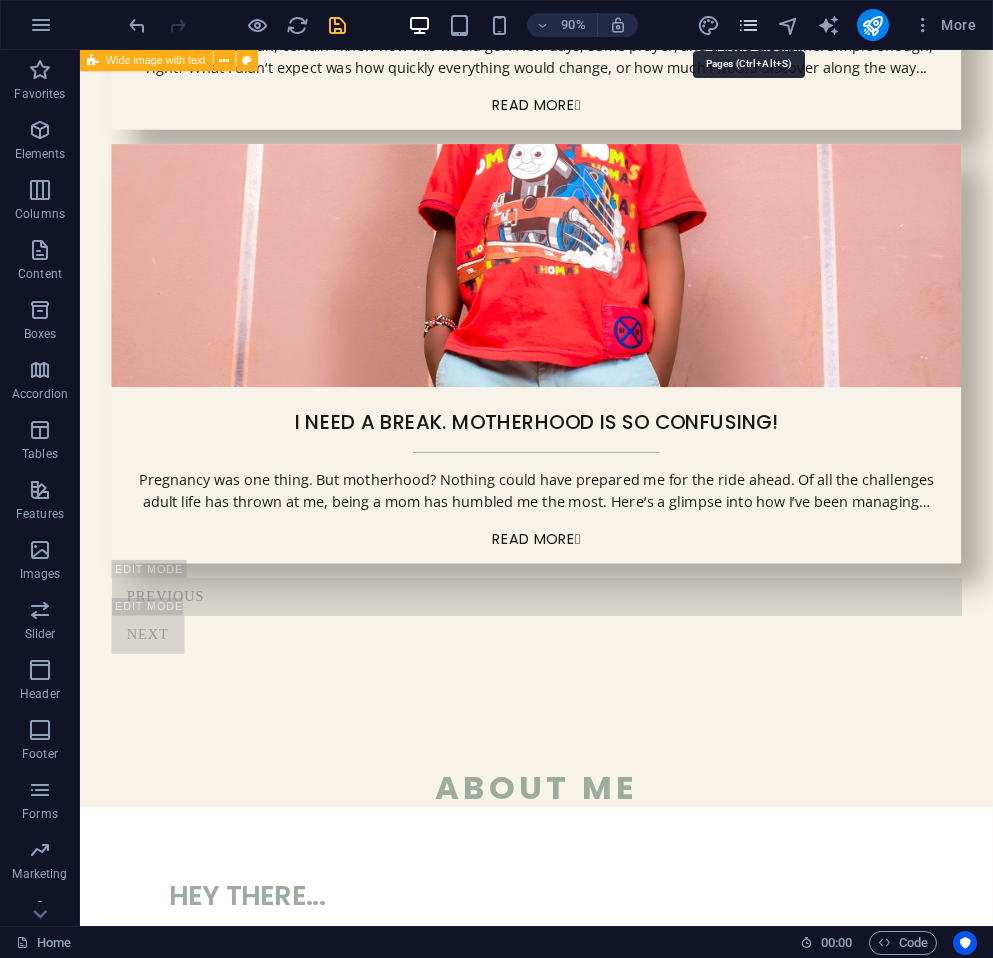click at bounding box center [748, 25] 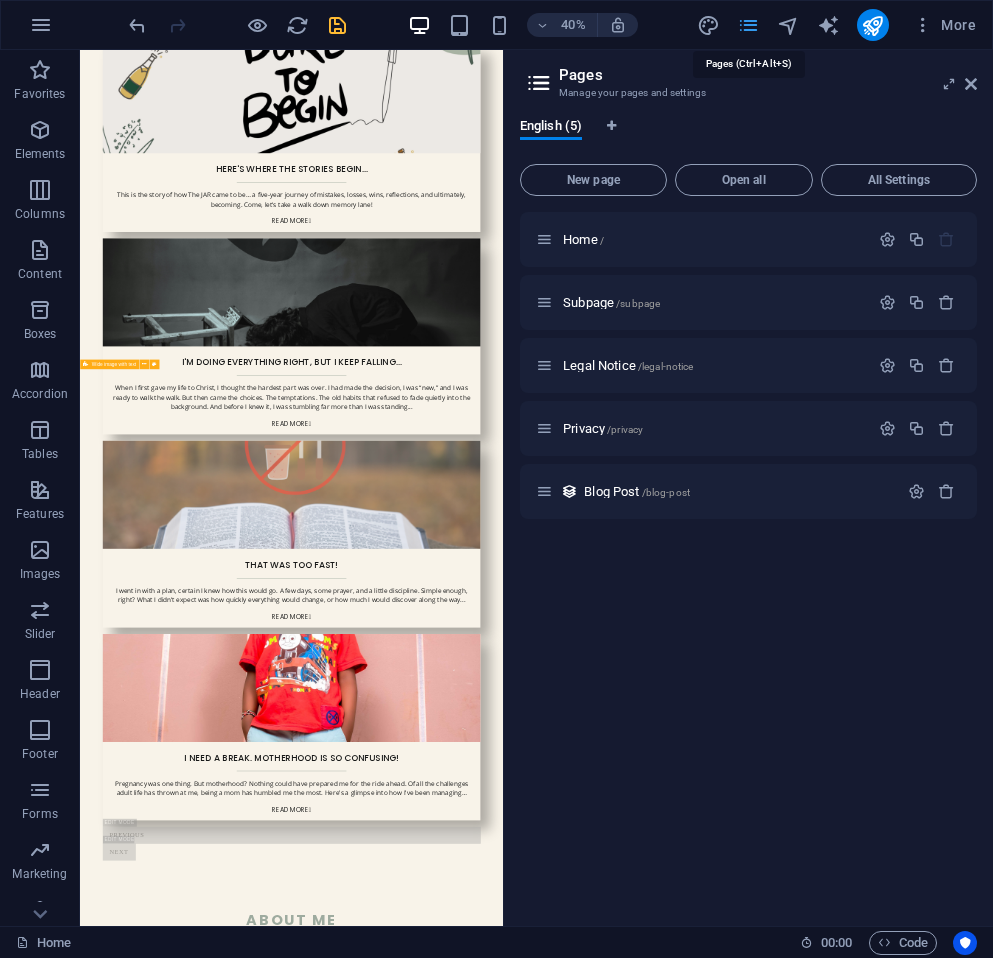 scroll, scrollTop: 3742, scrollLeft: 0, axis: vertical 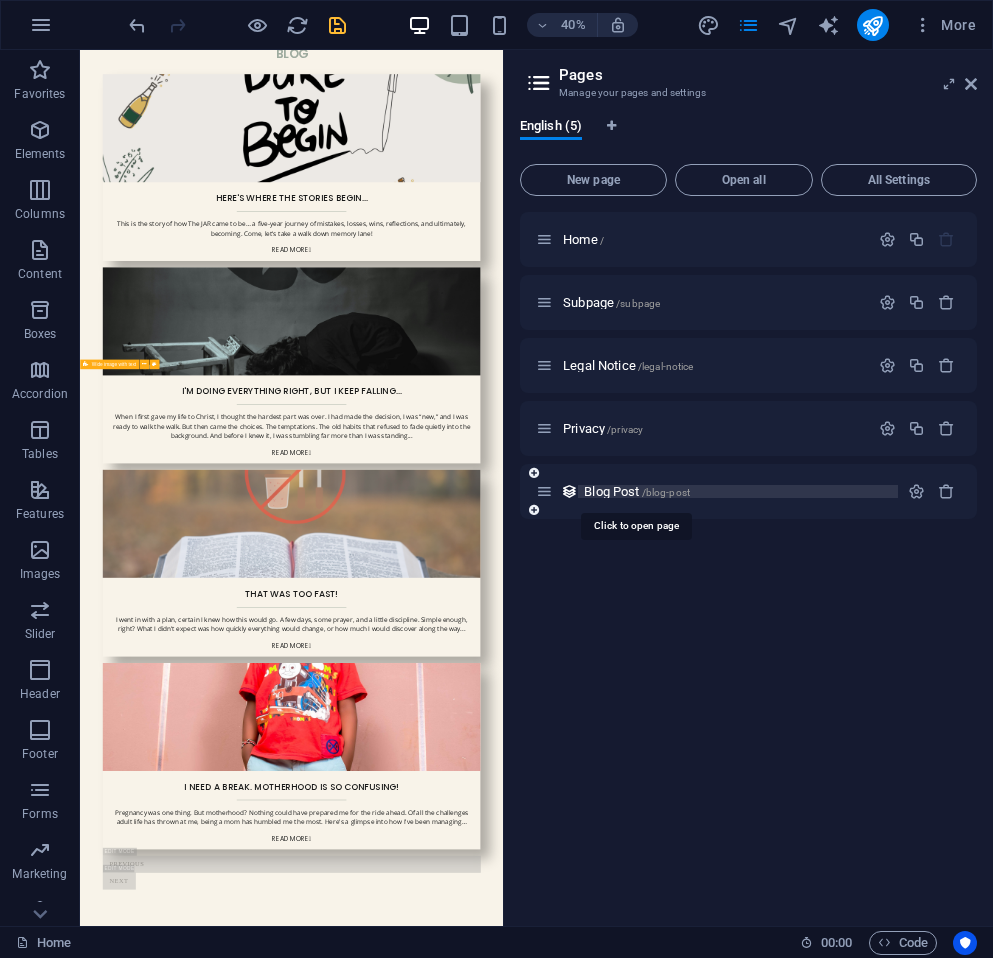 click on "/blog-post" at bounding box center (666, 492) 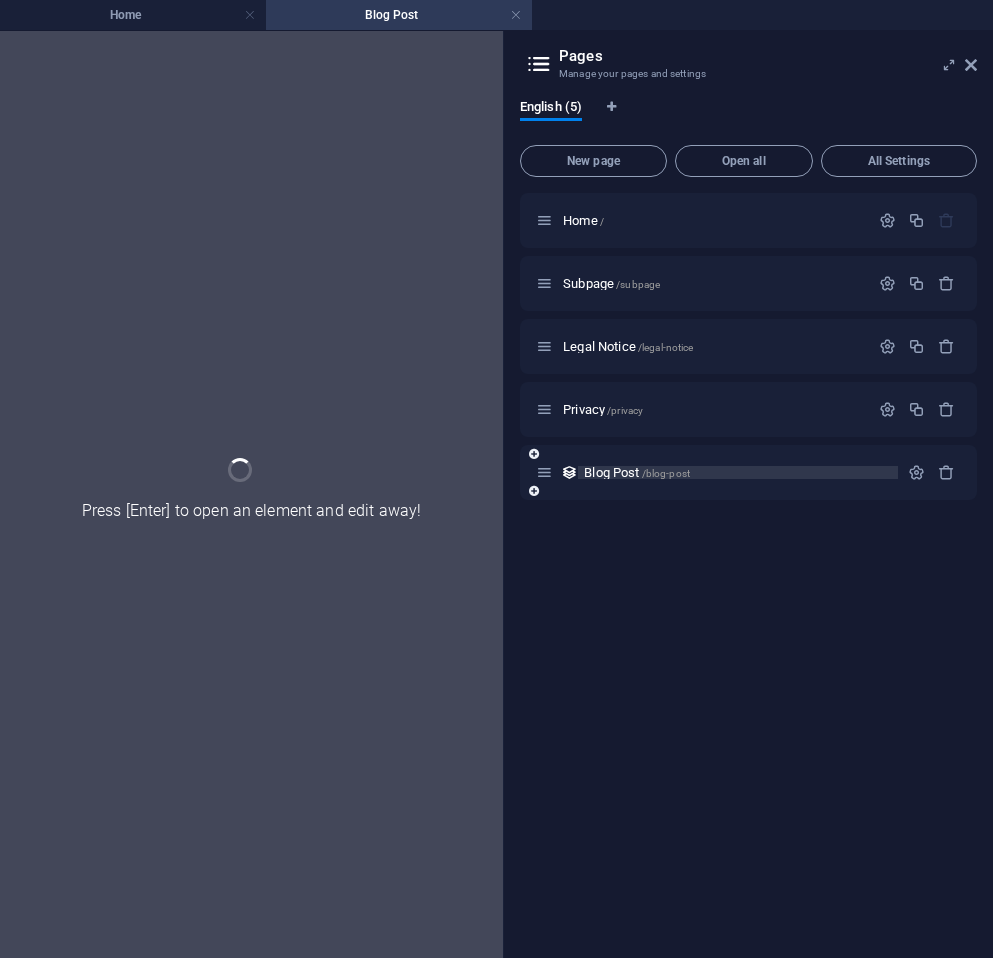 scroll, scrollTop: 0, scrollLeft: 0, axis: both 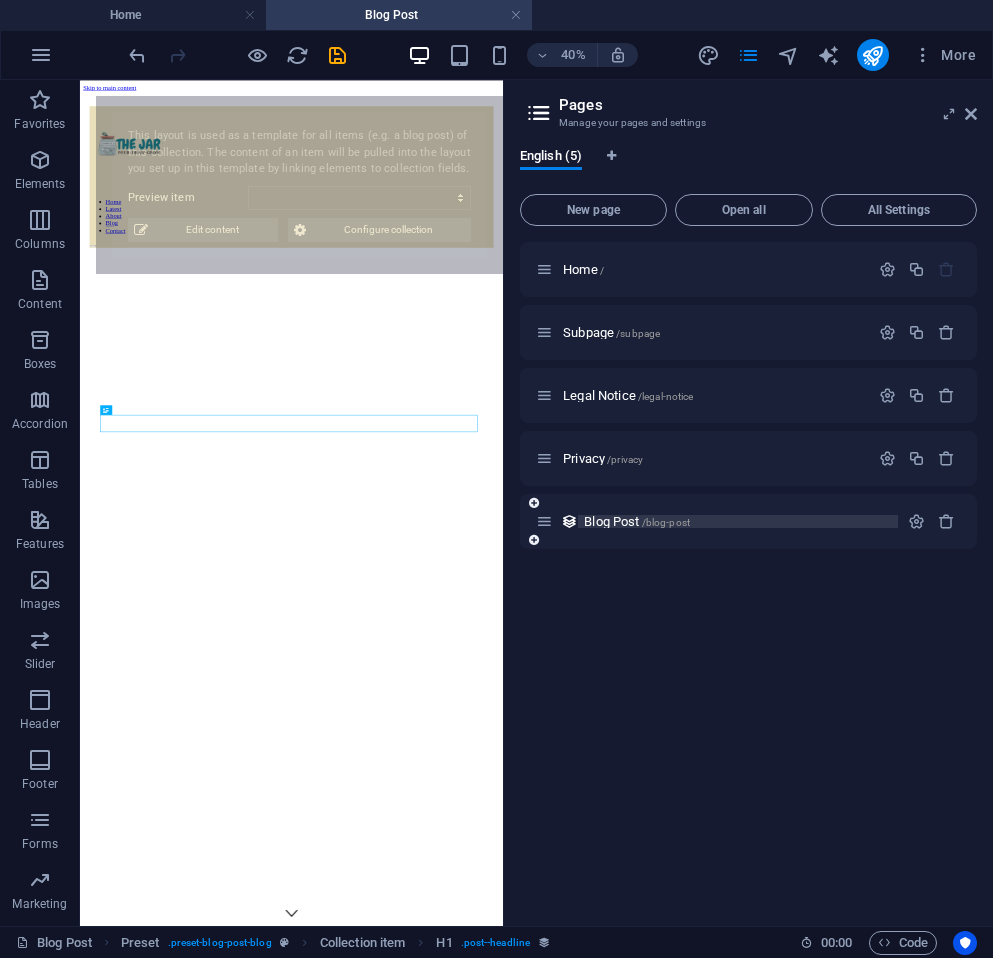 select on "688cc9cb174f6867670d5646" 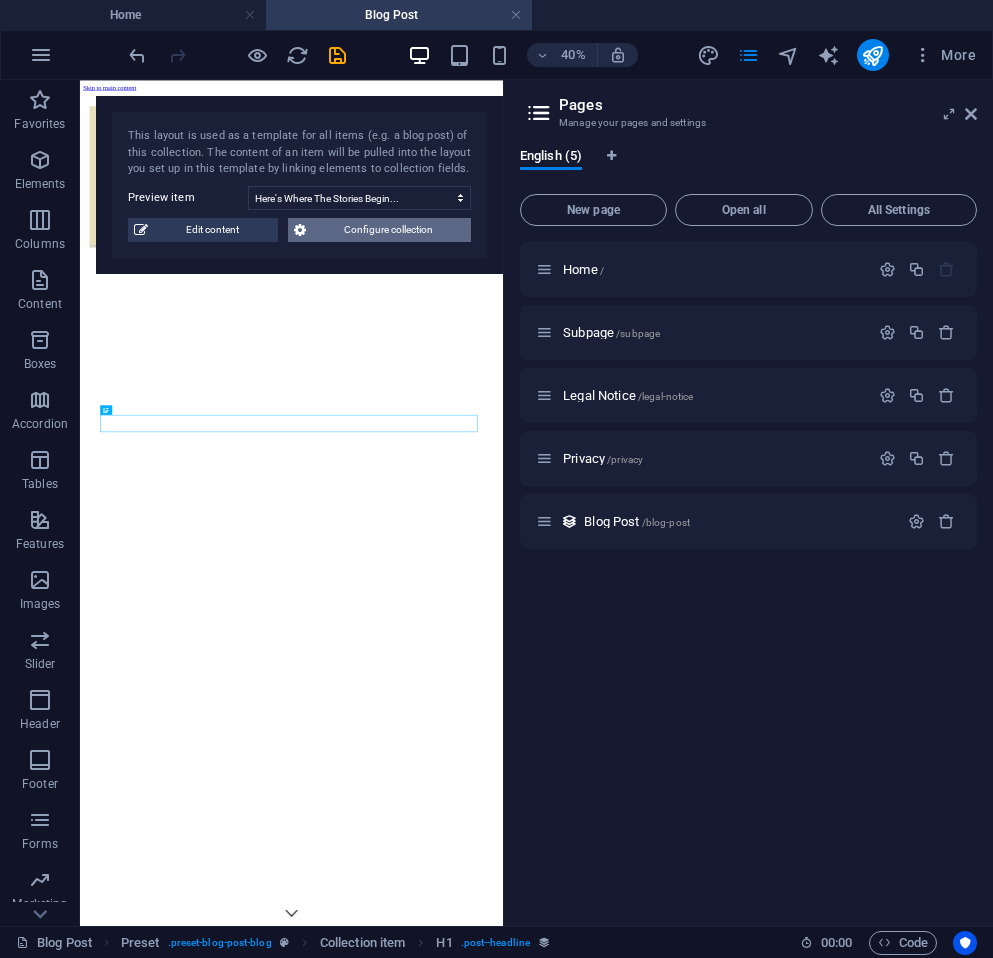 click on "Configure collection" at bounding box center (389, 230) 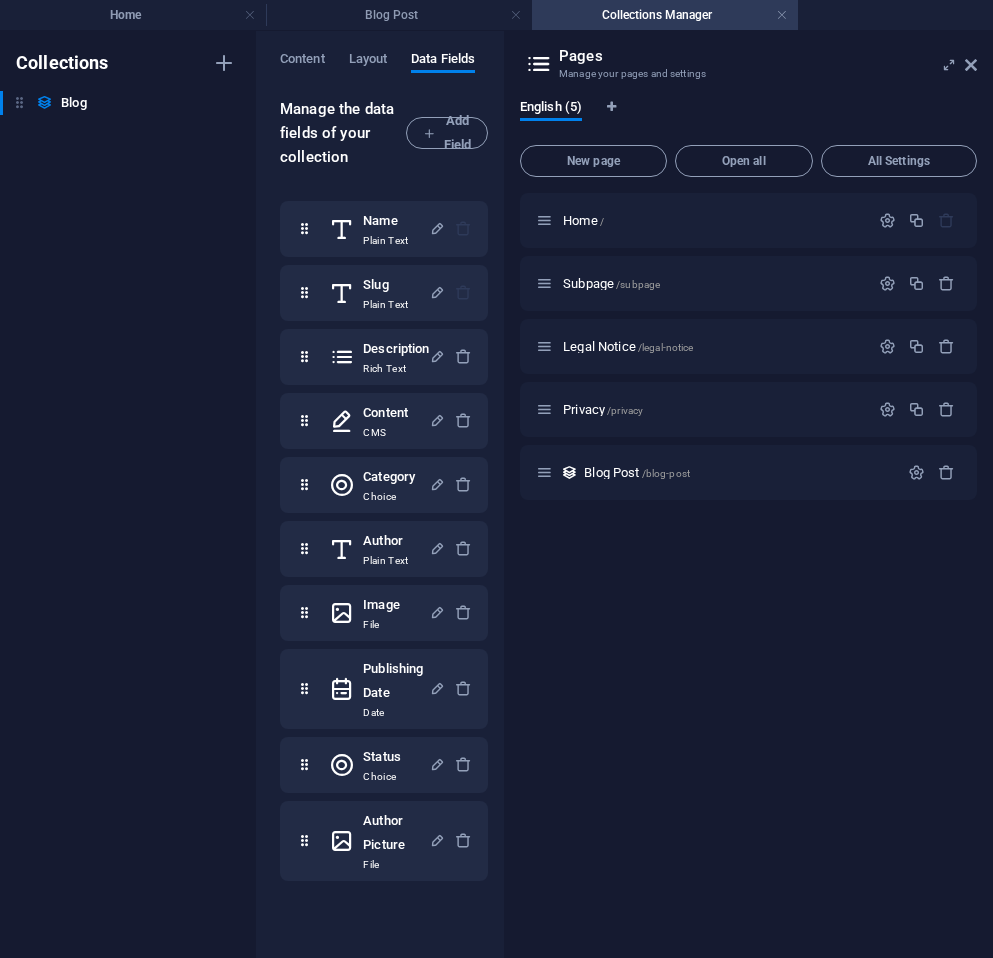 scroll, scrollTop: 0, scrollLeft: 27, axis: horizontal 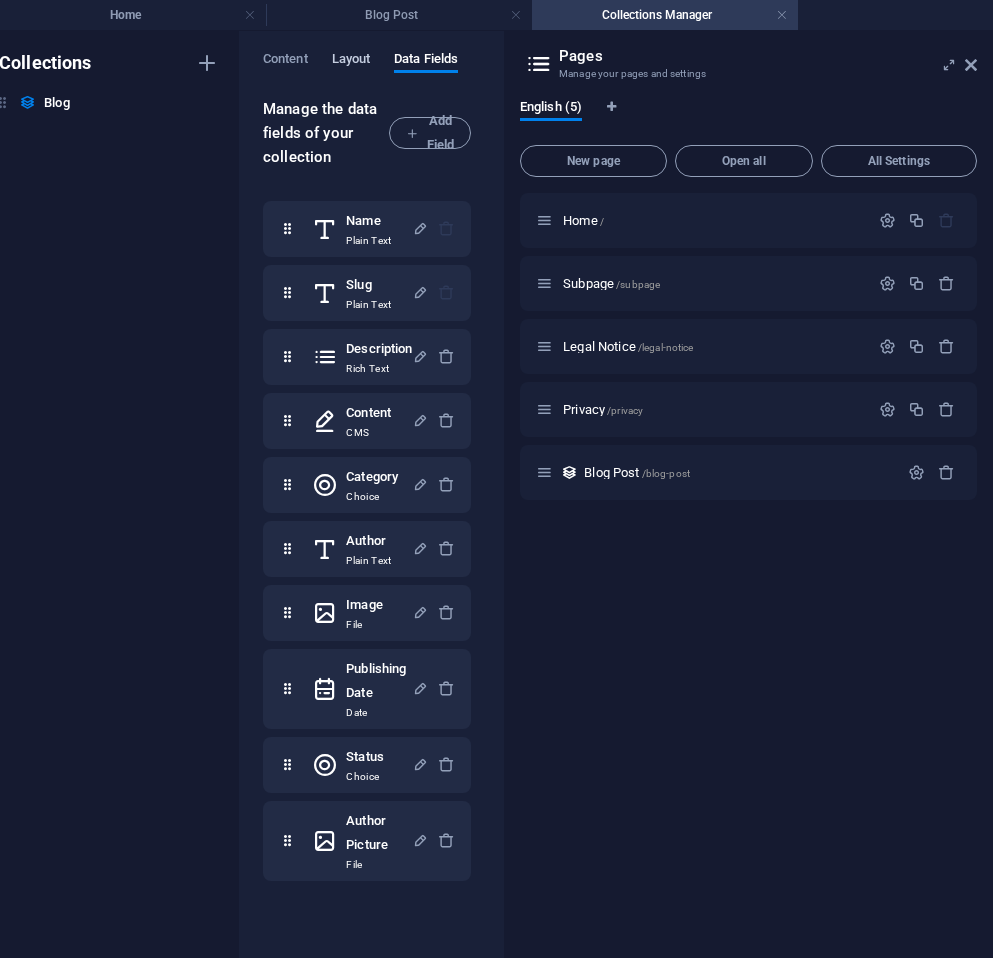 click on "Layout" at bounding box center (351, 61) 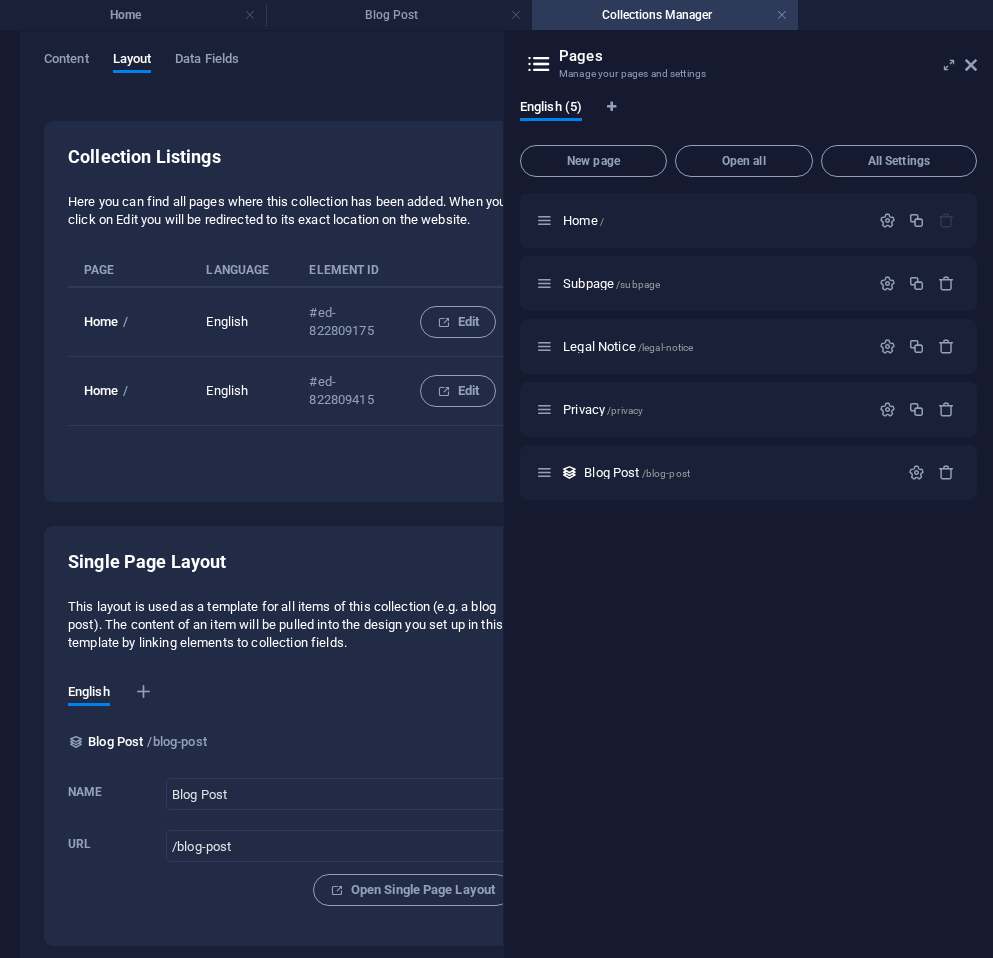 scroll, scrollTop: 3, scrollLeft: 235, axis: both 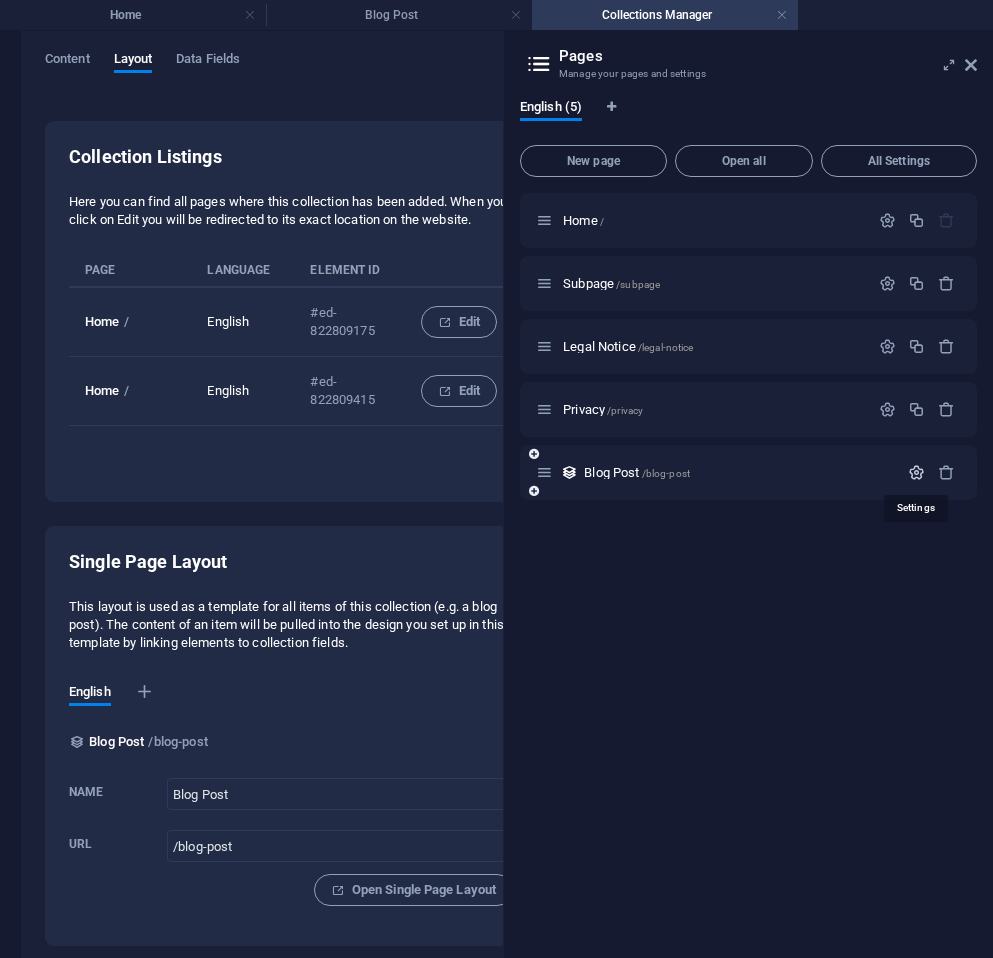 click at bounding box center (916, 472) 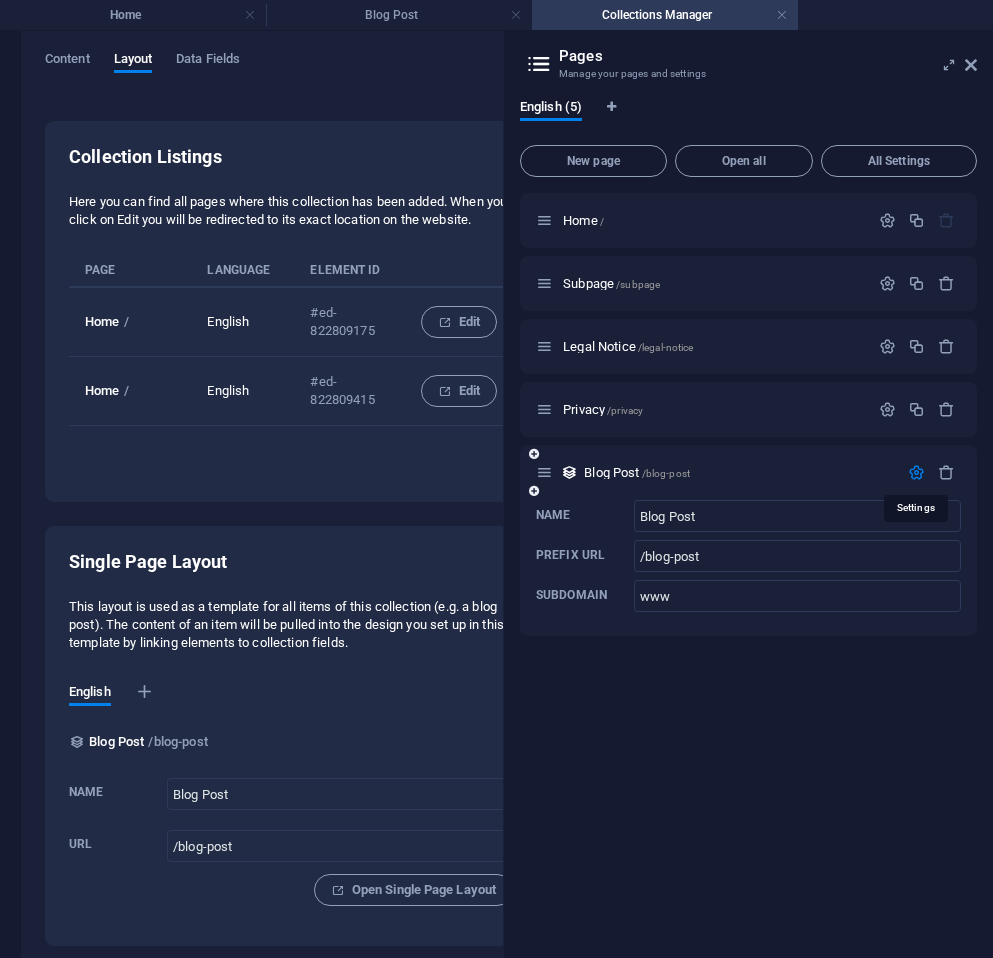 click at bounding box center (916, 472) 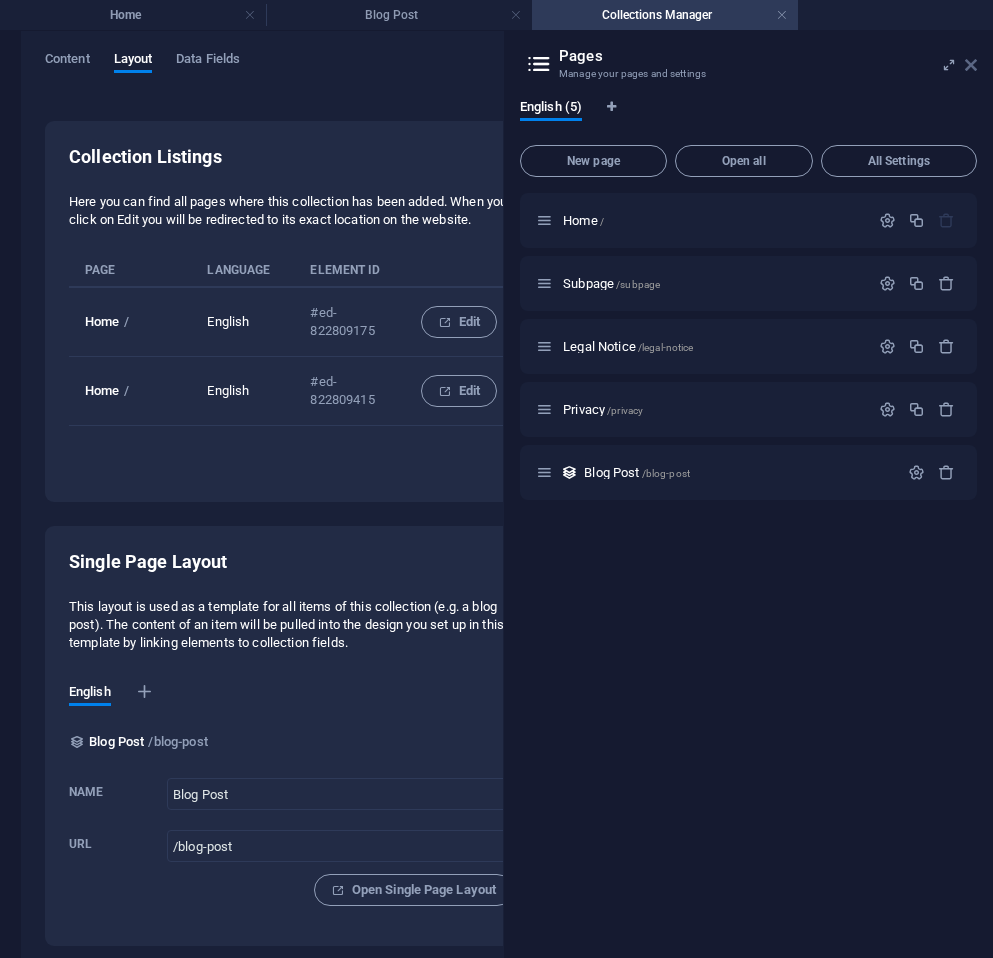 click at bounding box center (971, 65) 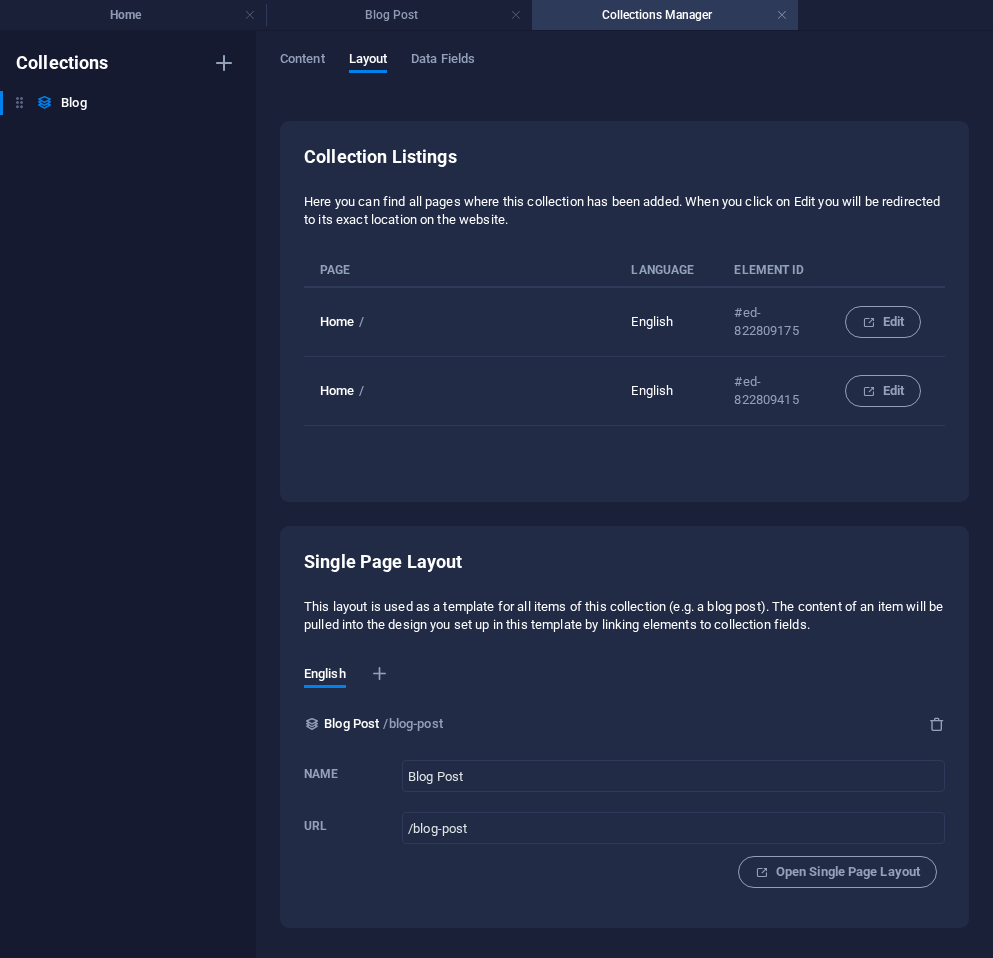 scroll, scrollTop: 0, scrollLeft: 0, axis: both 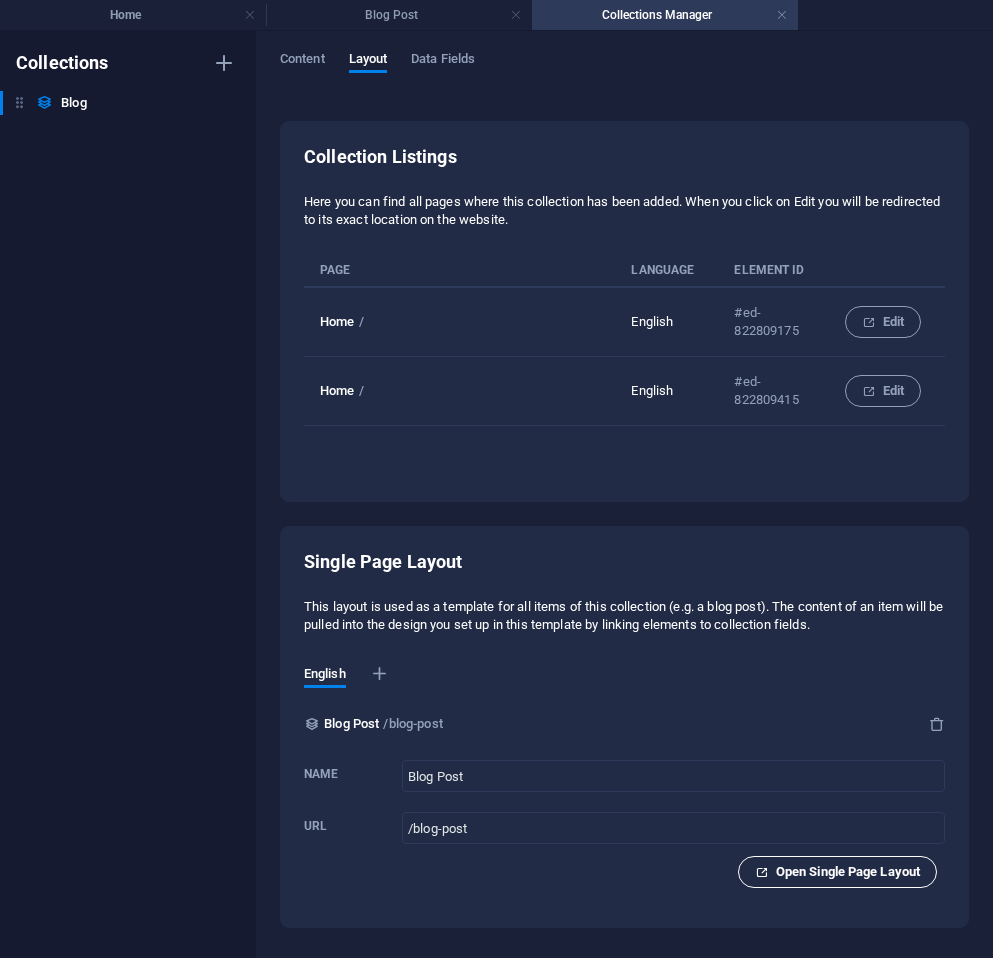 click on "Open Single Page Layout" at bounding box center (837, 872) 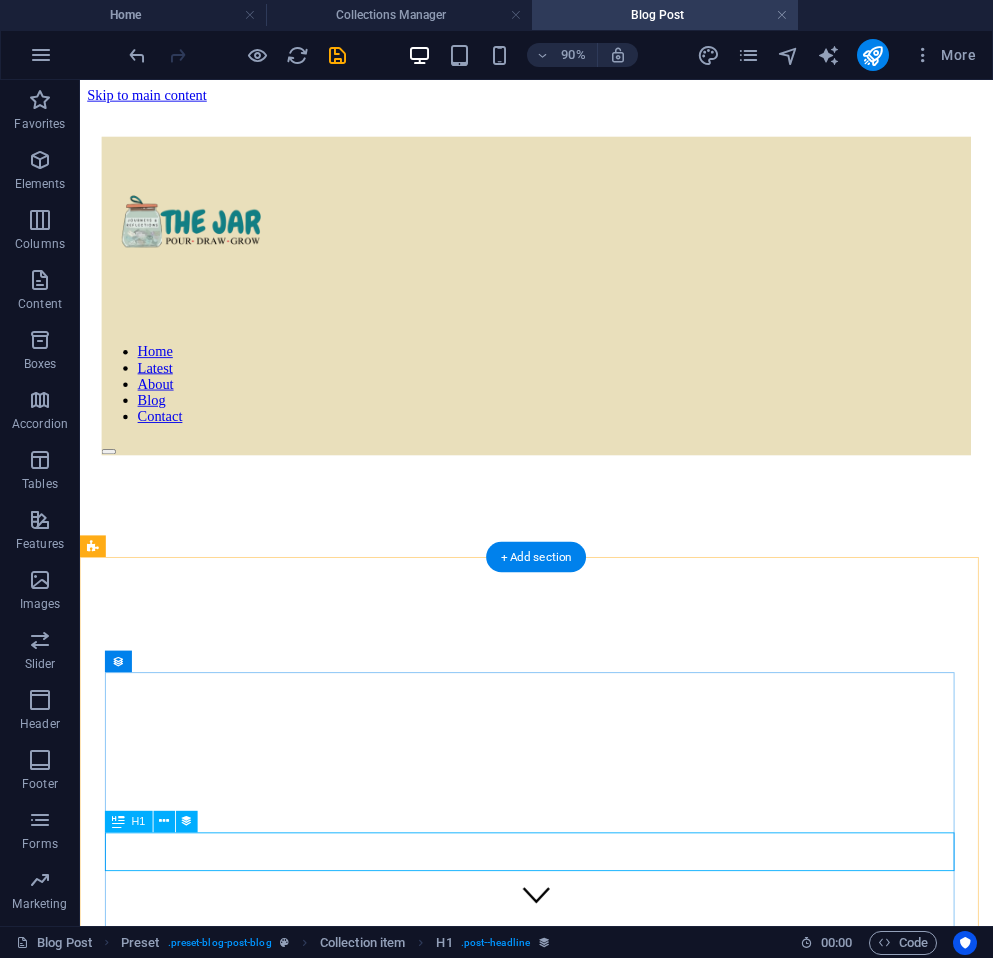 scroll, scrollTop: 0, scrollLeft: 0, axis: both 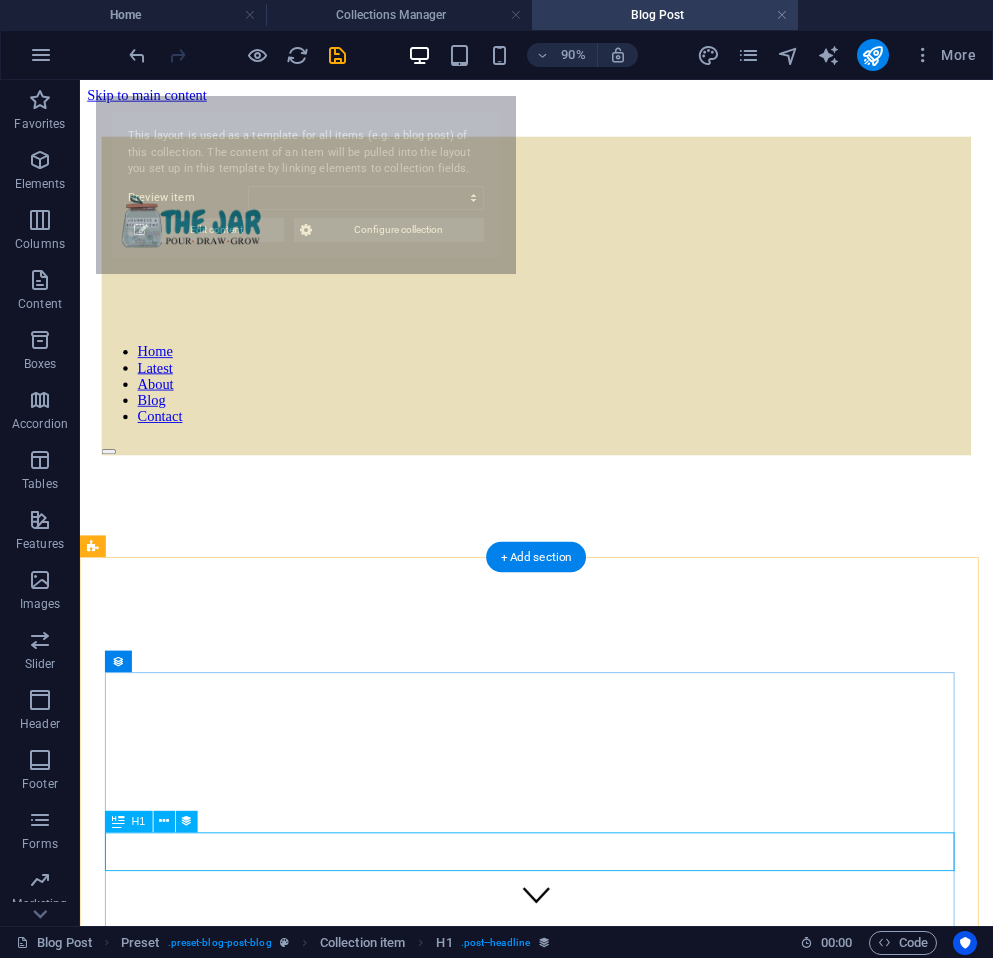select on "688cc9cb174f6867670d5646" 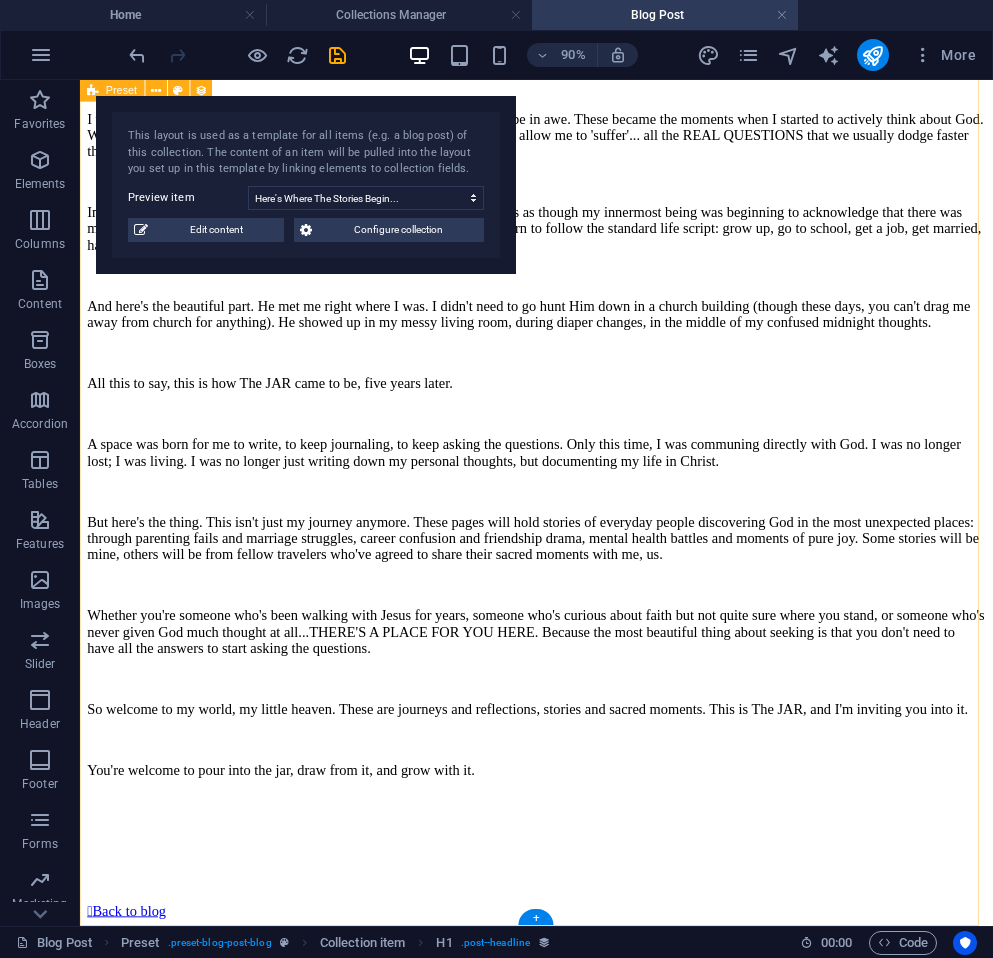 scroll, scrollTop: 3931, scrollLeft: 0, axis: vertical 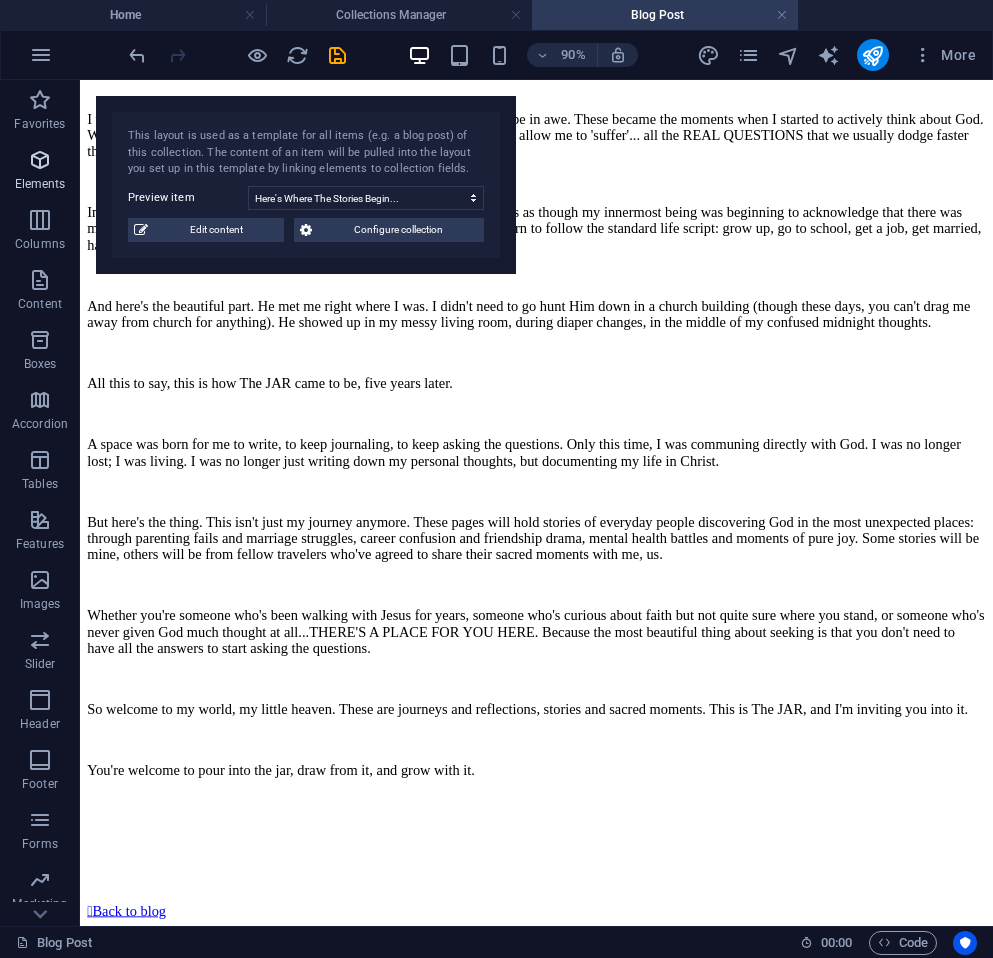 click on "Elements" at bounding box center (40, 184) 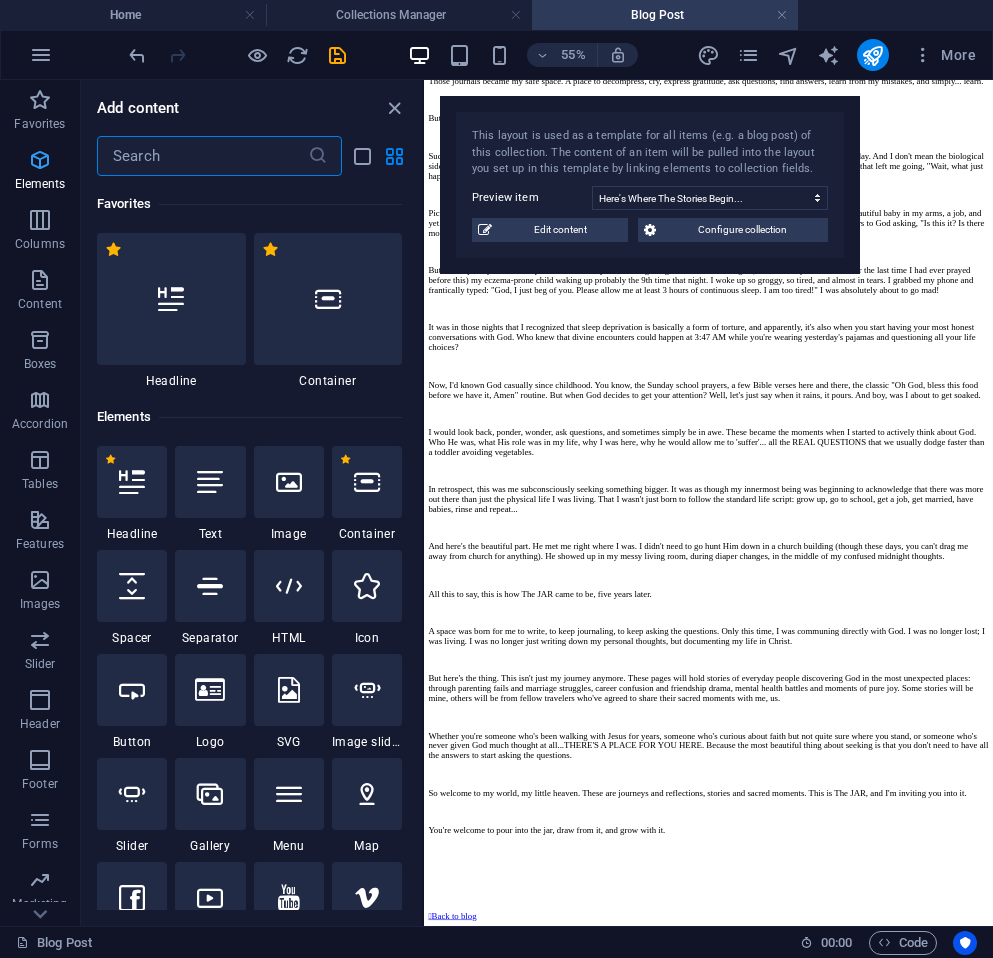 scroll, scrollTop: 3333, scrollLeft: 0, axis: vertical 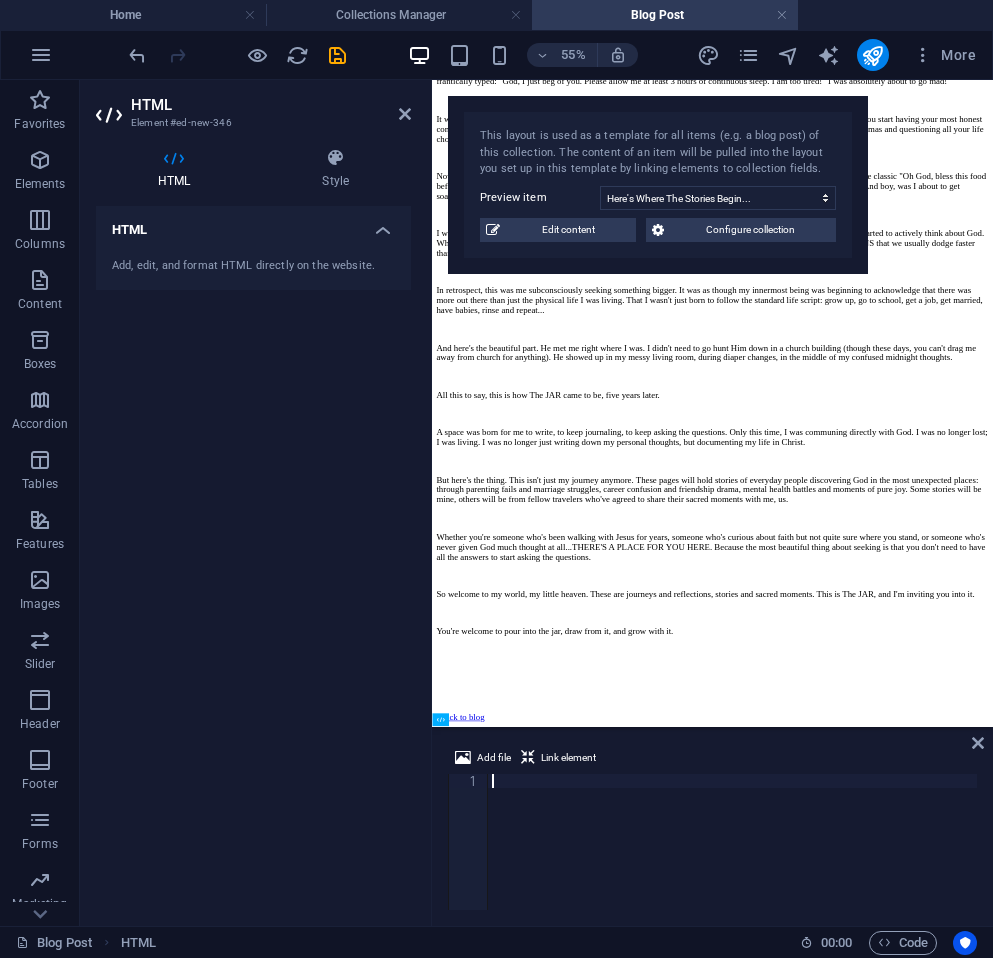 click at bounding box center (732, 856) 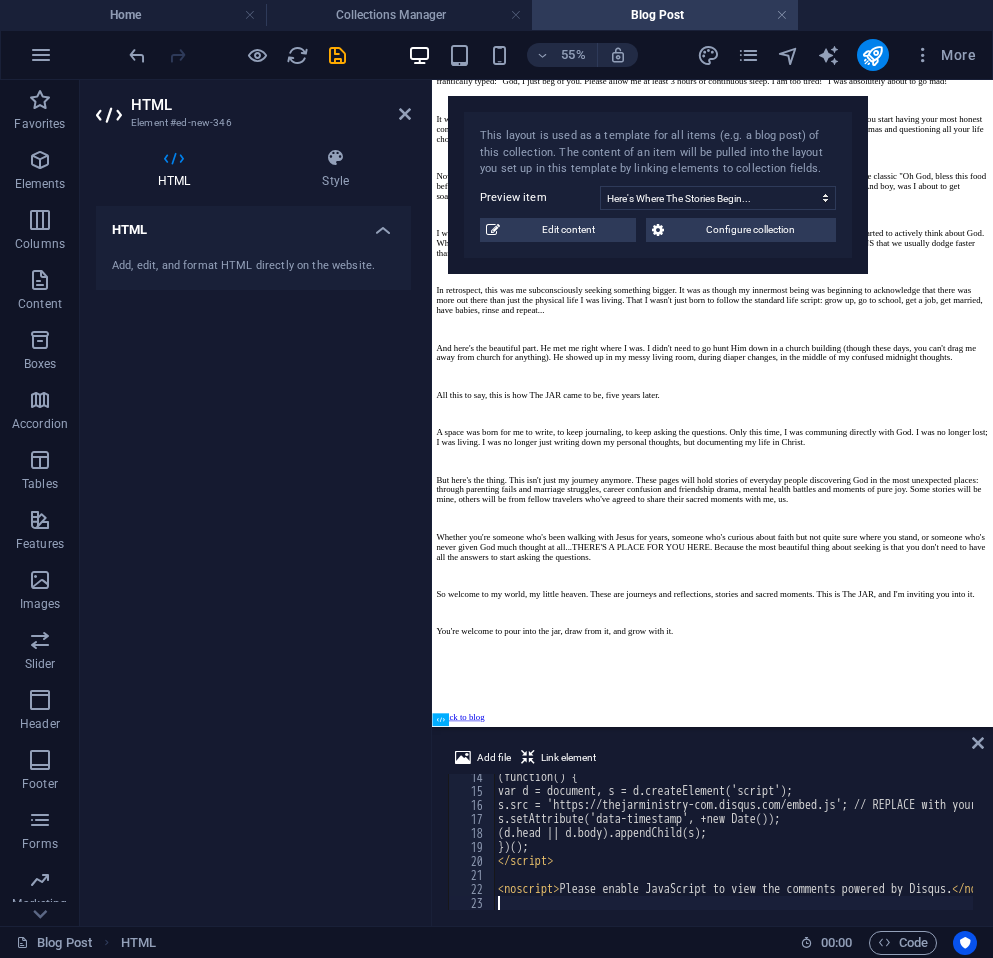 scroll, scrollTop: 186, scrollLeft: 0, axis: vertical 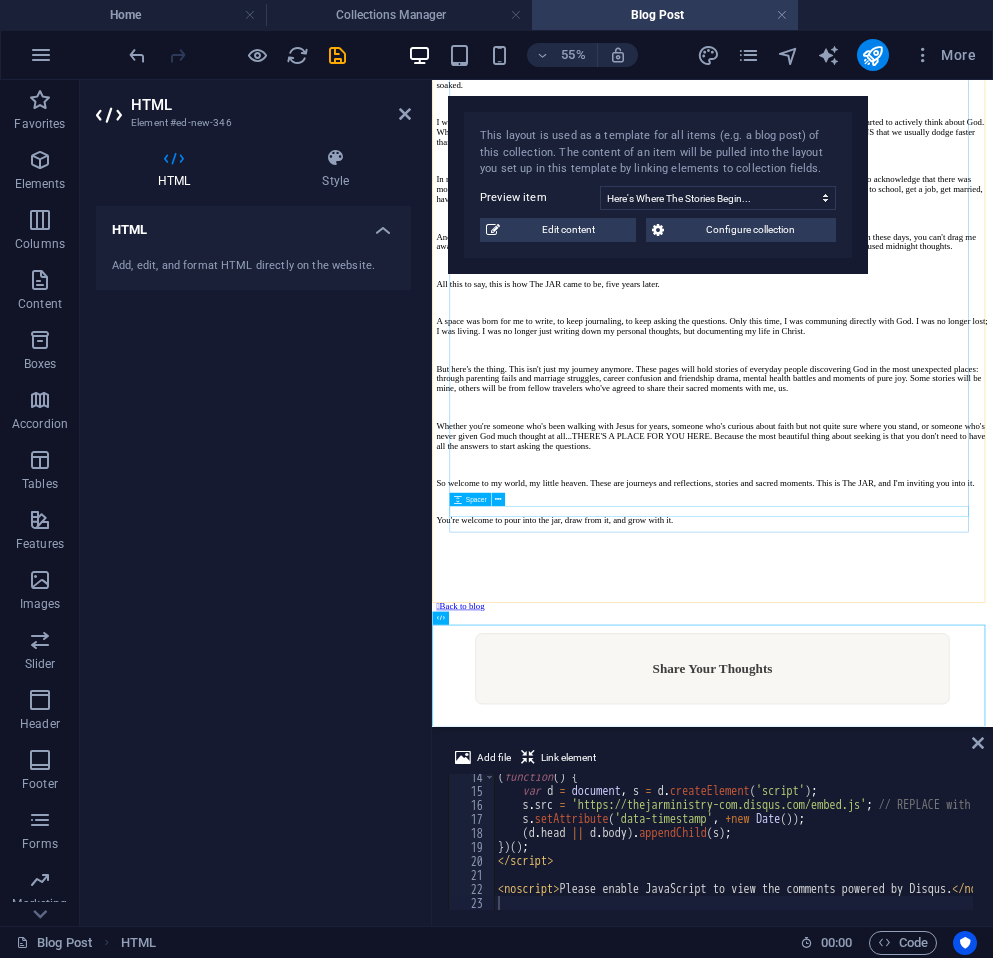 click at bounding box center [942, 1018] 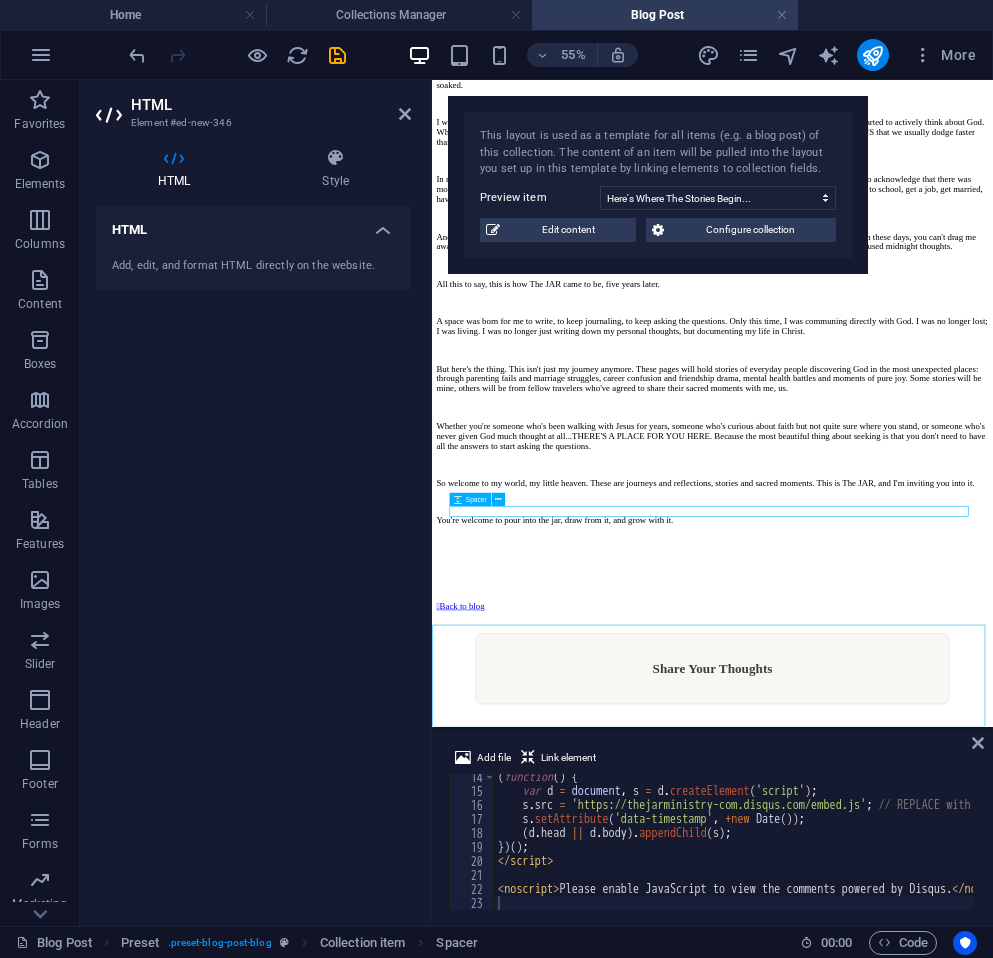 scroll, scrollTop: 4156, scrollLeft: 0, axis: vertical 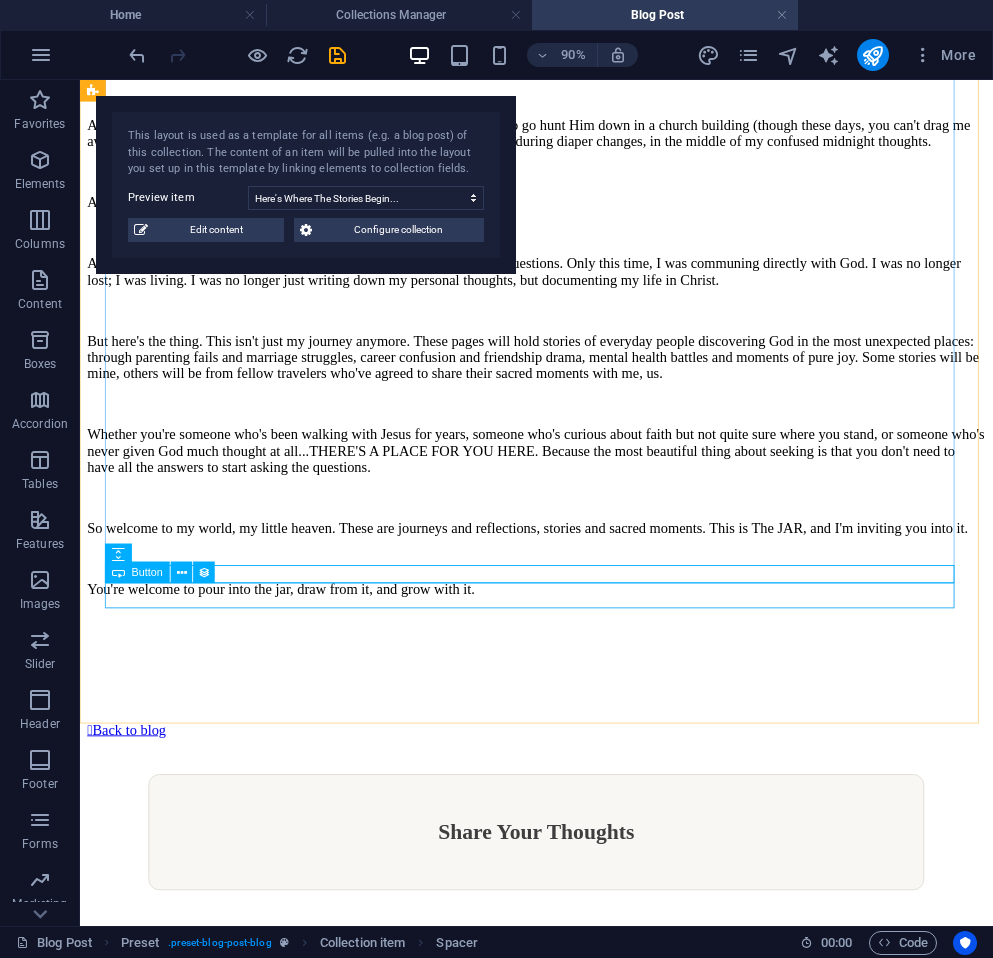 drag, startPoint x: 118, startPoint y: 747, endPoint x: 135, endPoint y: 573, distance: 174.82849 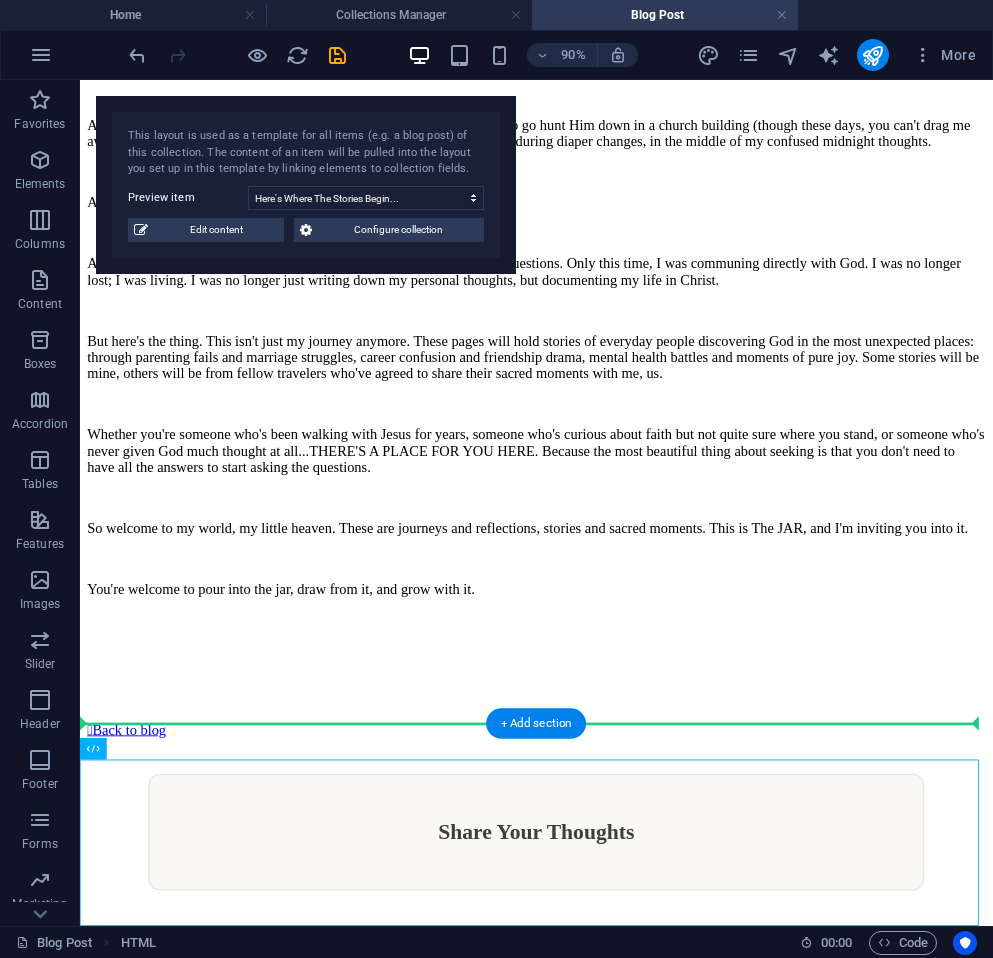 drag, startPoint x: 209, startPoint y: 832, endPoint x: 271, endPoint y: 762, distance: 93.50936 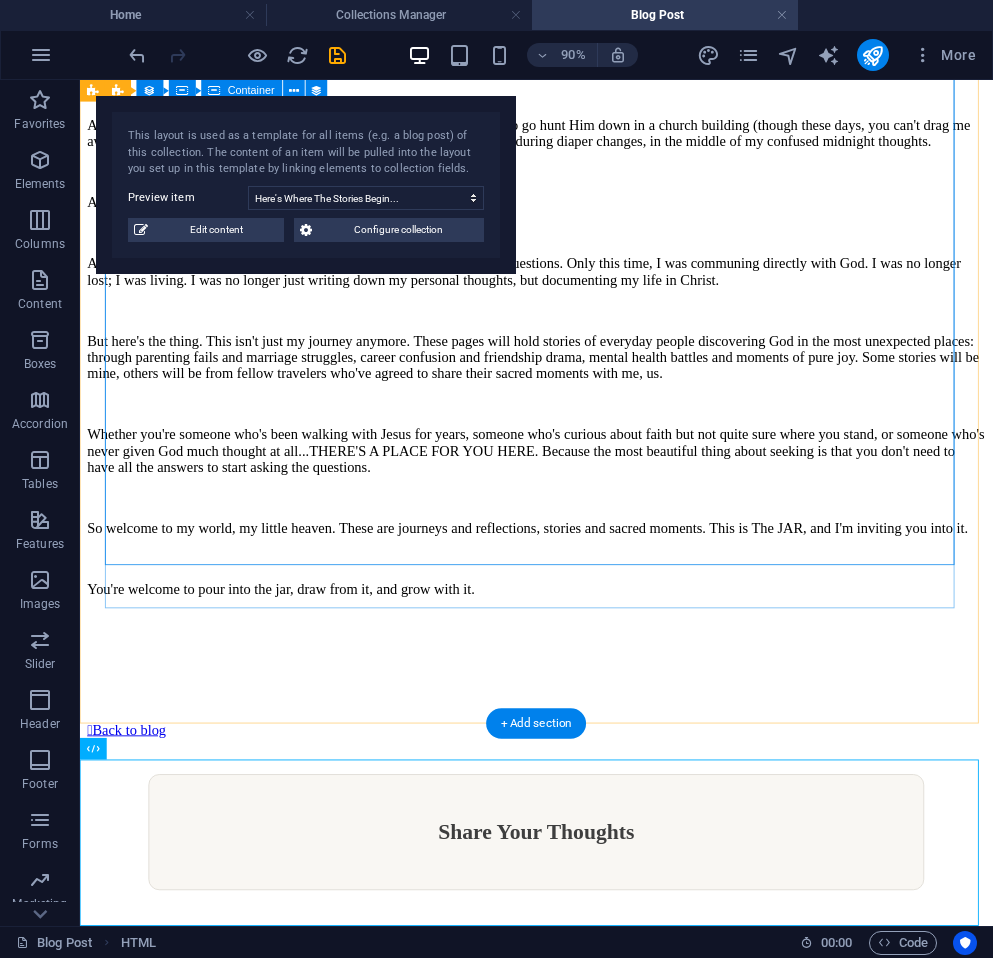 click on "I would look back, ponder, wonder, ask questions, and sometimes simply be in awe. These became the moments when I started to actively think about God. Who He was, what His role was in my life, why I was here, why he would allow me to 'suffer'... all the REAL QUESTIONS that we usually dodge faster than a toddler avoiding vegetables. In retrospect, this was me subconsciously seeking something bigger. It was as though my innermost being was beginning to acknowledge that there was more out there than just the physical life I was living. That I wasn't just born to follow the standard life script: grow up, go to school, get a job, get married, have babies, rinse and repeat... And here's the beautiful part. He met me right where I was. I didn't need to go hunt Him down in a church building (though these days, you can't drag me away from church for anything). He showed up in my messy living room, during diaper changes, in the middle of my confused midnight thoughts." at bounding box center (587, 335) 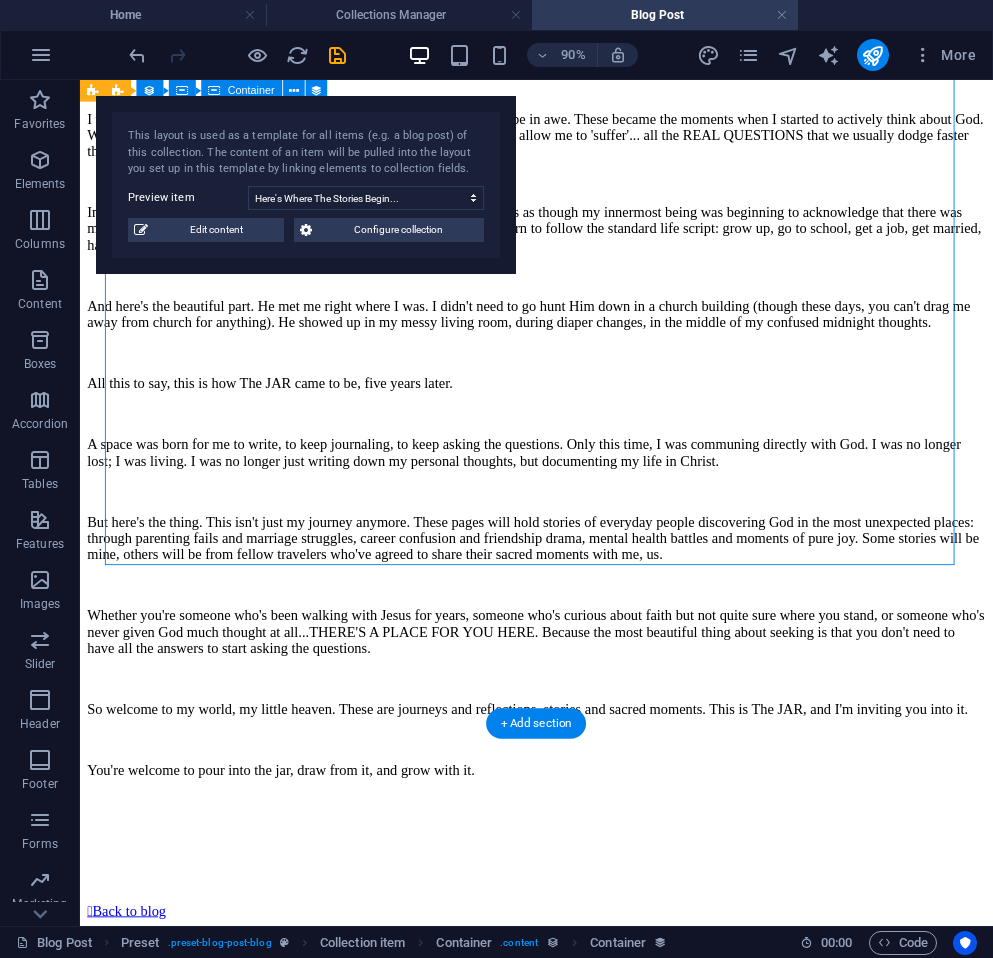 scroll, scrollTop: 3931, scrollLeft: 0, axis: vertical 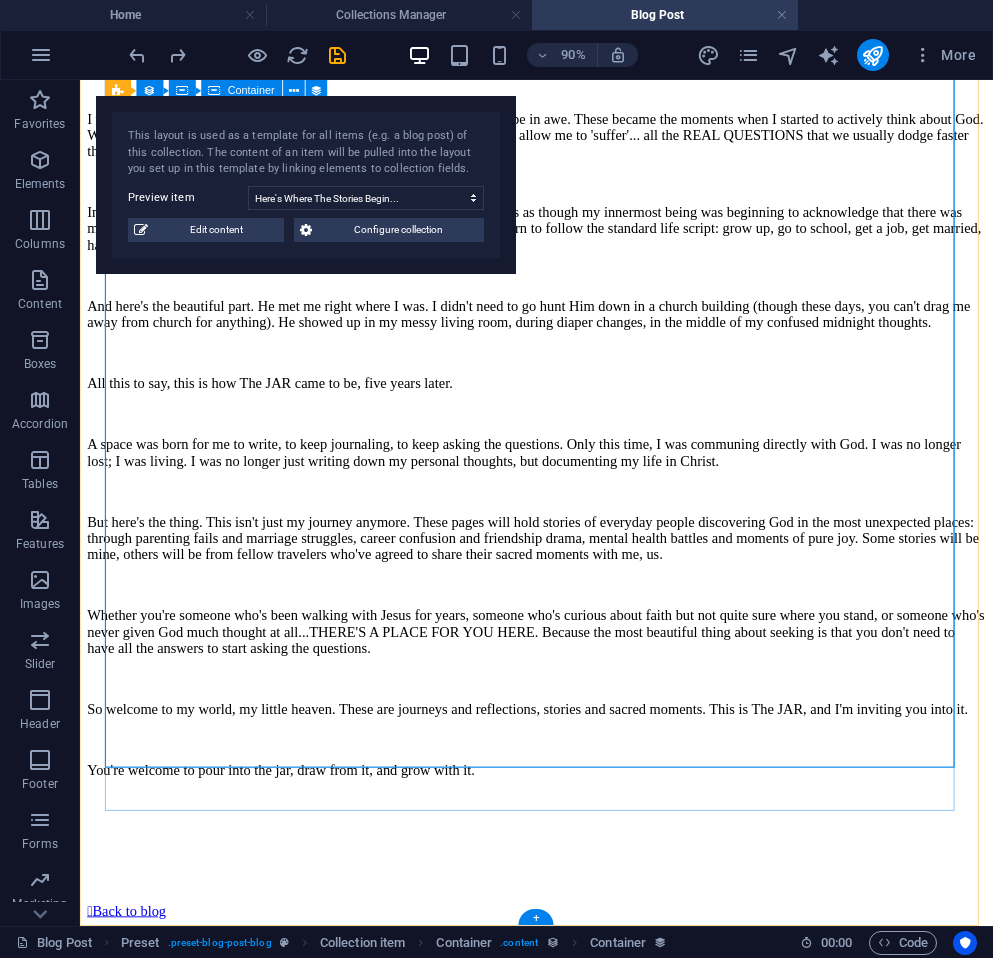 click on "I would look back, ponder, wonder, ask questions, and sometimes simply be in awe. These became the moments when I started to actively think about God. Who He was, what His role was in my life, why I was here, why he would allow me to 'suffer'... all the REAL QUESTIONS that we usually dodge faster than a toddler avoiding vegetables. In retrospect, this was me subconsciously seeking something bigger. It was as though my innermost being was beginning to acknowledge that there was more out there than just the physical life I was living. That I wasn't just born to follow the standard life script: grow up, go to school, get a job, get married, have babies, rinse and repeat... And here's the beautiful part. He met me right where I was. I didn't need to go hunt Him down in a church building (though these days, you can't drag me away from church for anything). He showed up in my messy living room, during diaper changes, in the middle of my confused midnight thoughts." at bounding box center (587, 536) 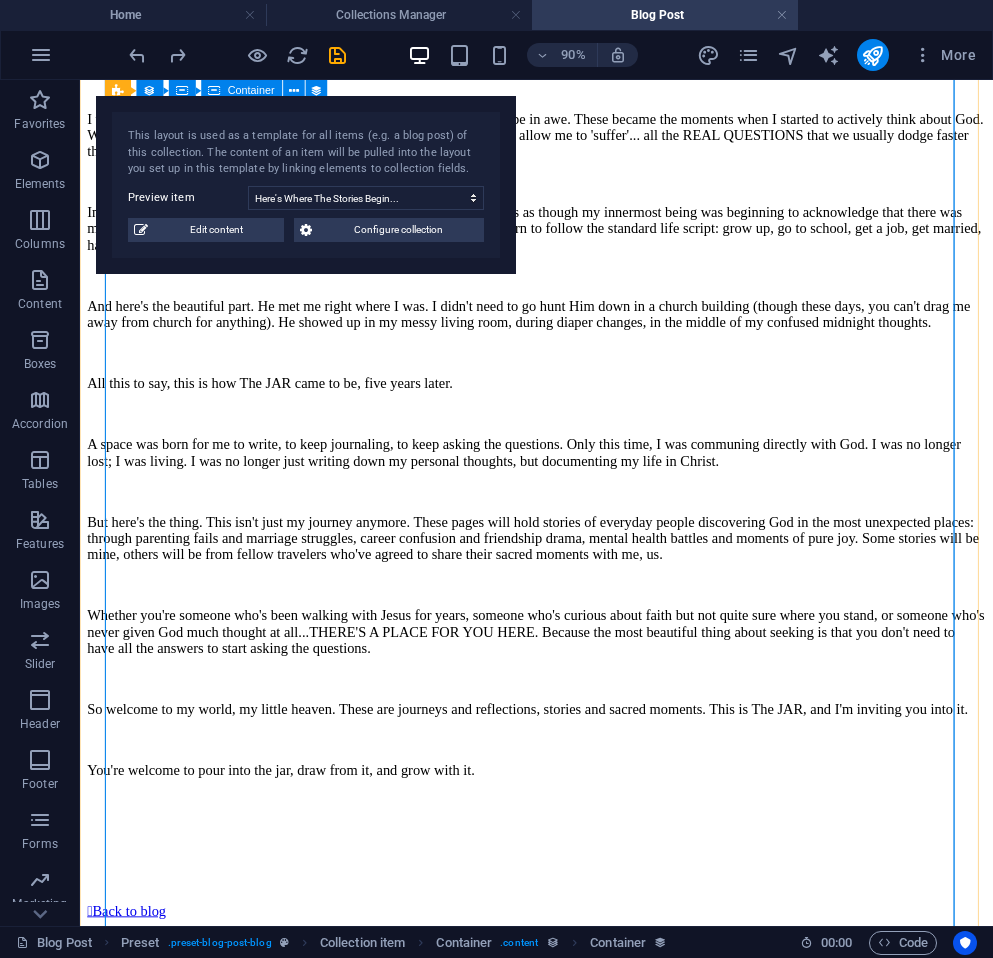 scroll, scrollTop: 3931, scrollLeft: 0, axis: vertical 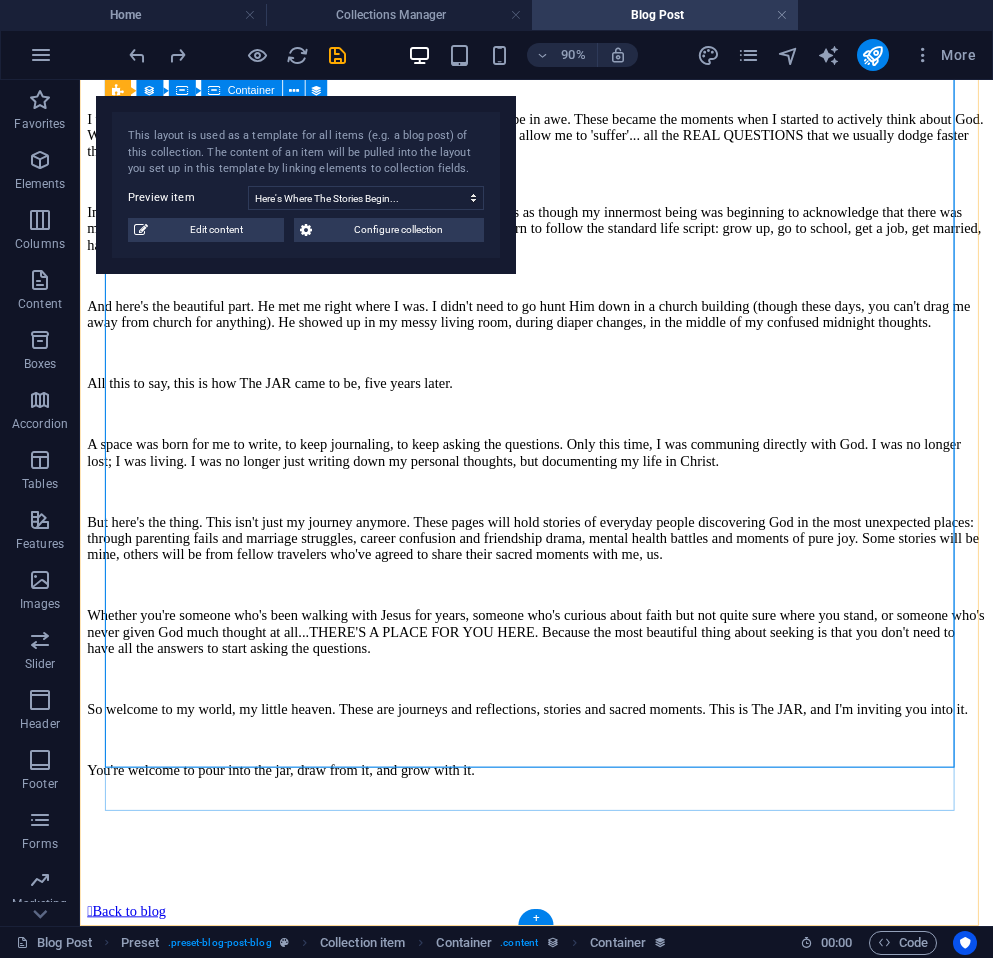 click on "I would look back, ponder, wonder, ask questions, and sometimes simply be in awe. These became the moments when I started to actively think about God. Who He was, what His role was in my life, why I was here, why he would allow me to 'suffer'... all the REAL QUESTIONS that we usually dodge faster than a toddler avoiding vegetables. In retrospect, this was me subconsciously seeking something bigger. It was as though my innermost being was beginning to acknowledge that there was more out there than just the physical life I was living. That I wasn't just born to follow the standard life script: grow up, go to school, get a job, get married, have babies, rinse and repeat... And here's the beautiful part. He met me right where I was. I didn't need to go hunt Him down in a church building (though these days, you can't drag me away from church for anything). He showed up in my messy living room, during diaper changes, in the middle of my confused midnight thoughts." at bounding box center [587, 536] 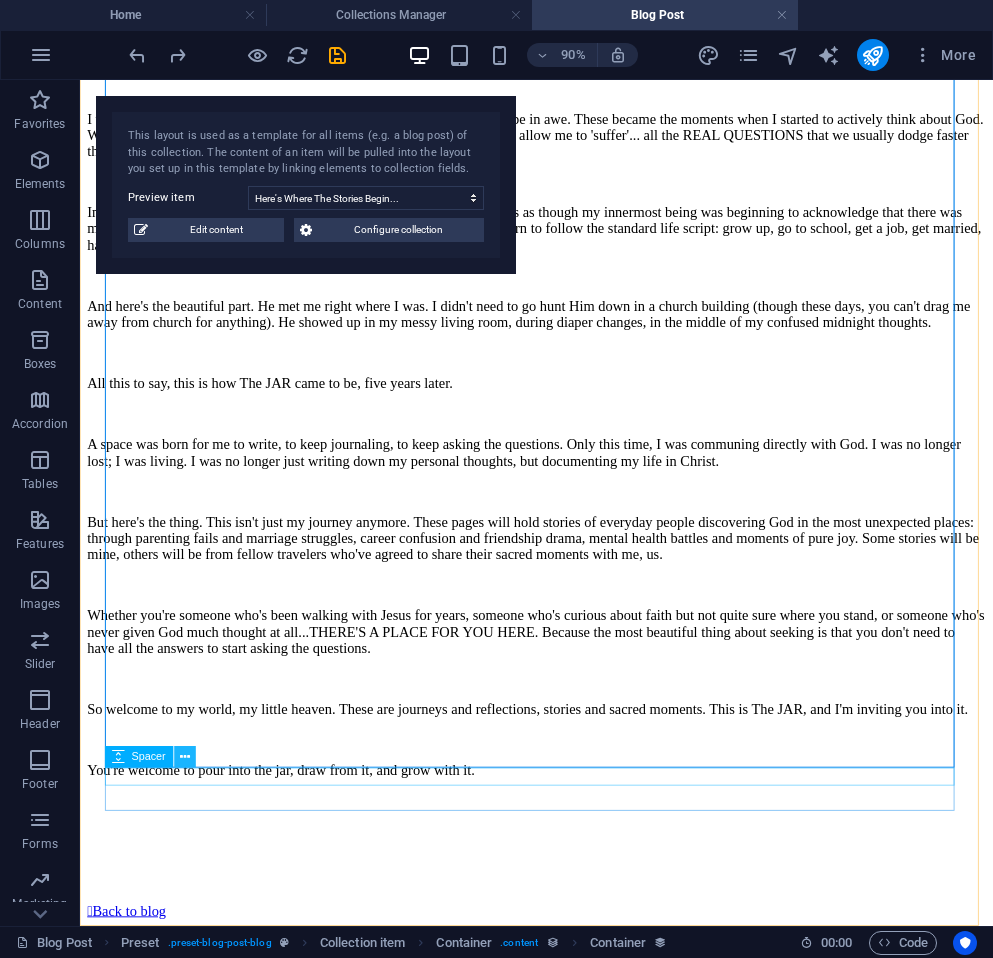 click at bounding box center (185, 757) 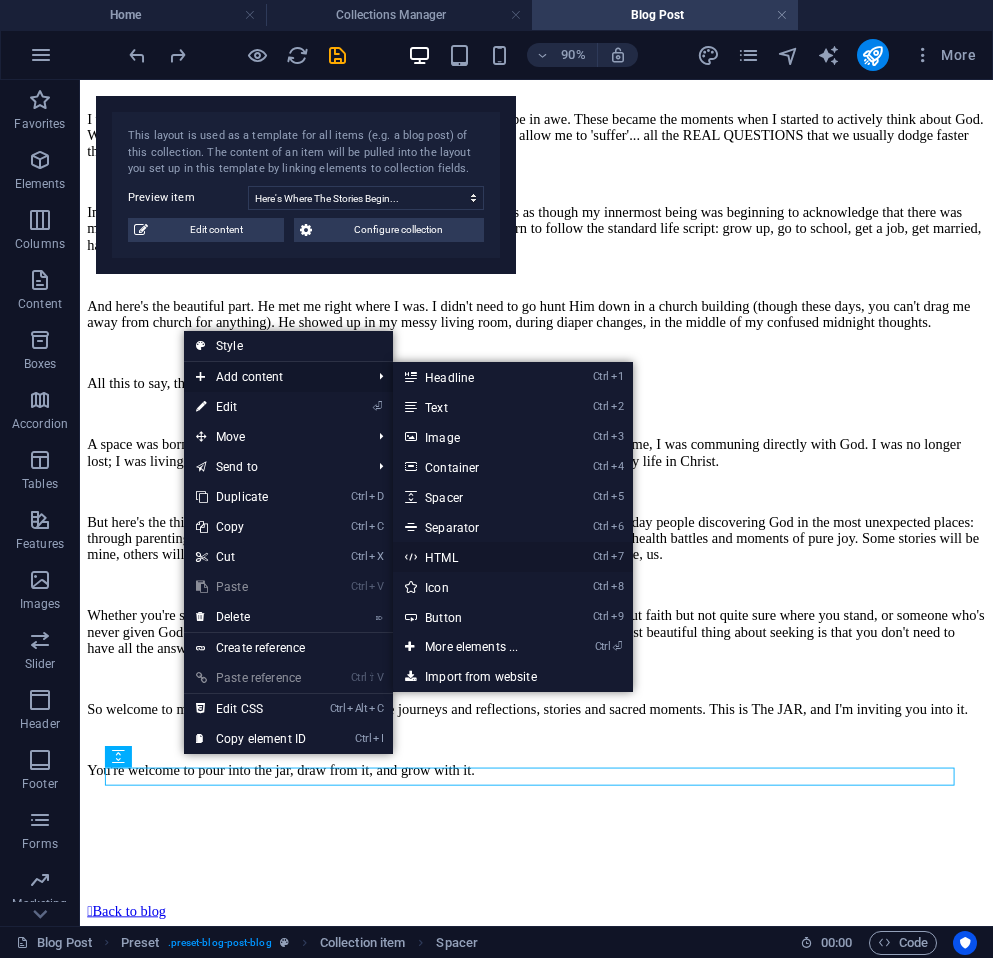 click on "Ctrl 7  HTML" at bounding box center [475, 557] 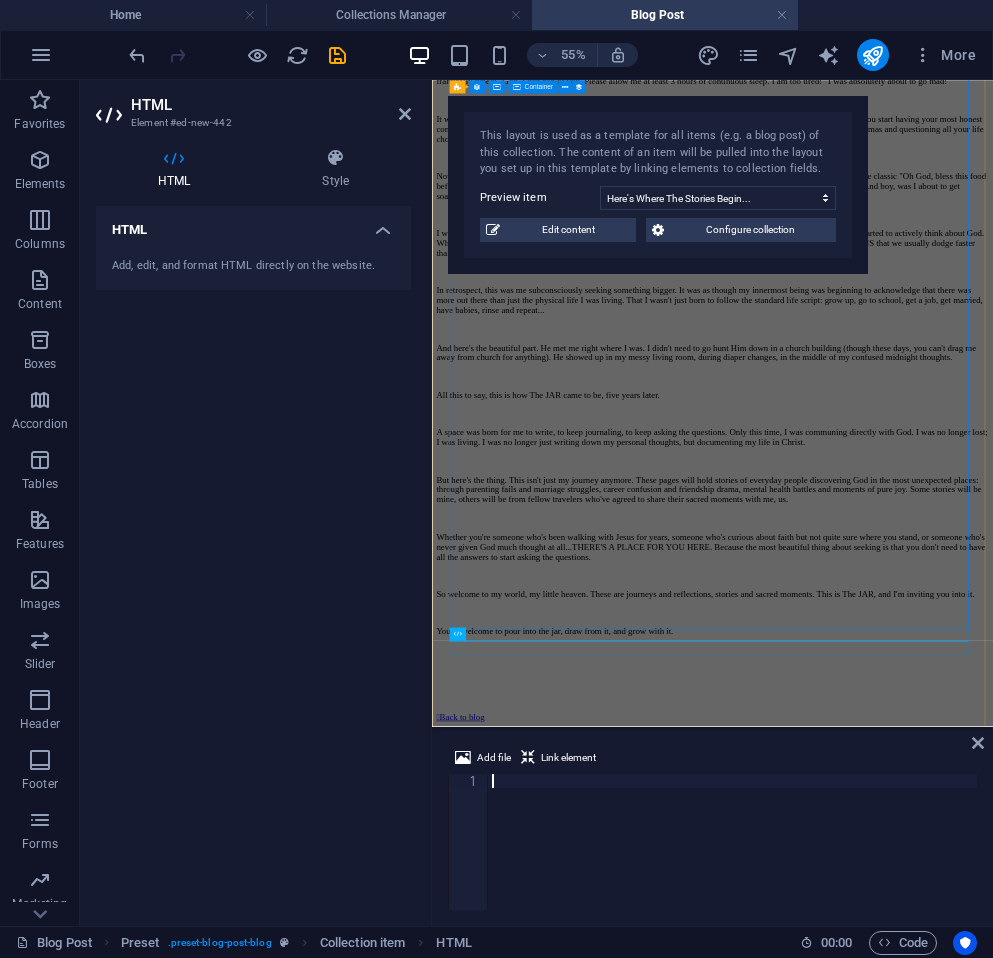 scroll, scrollTop: 3696, scrollLeft: 0, axis: vertical 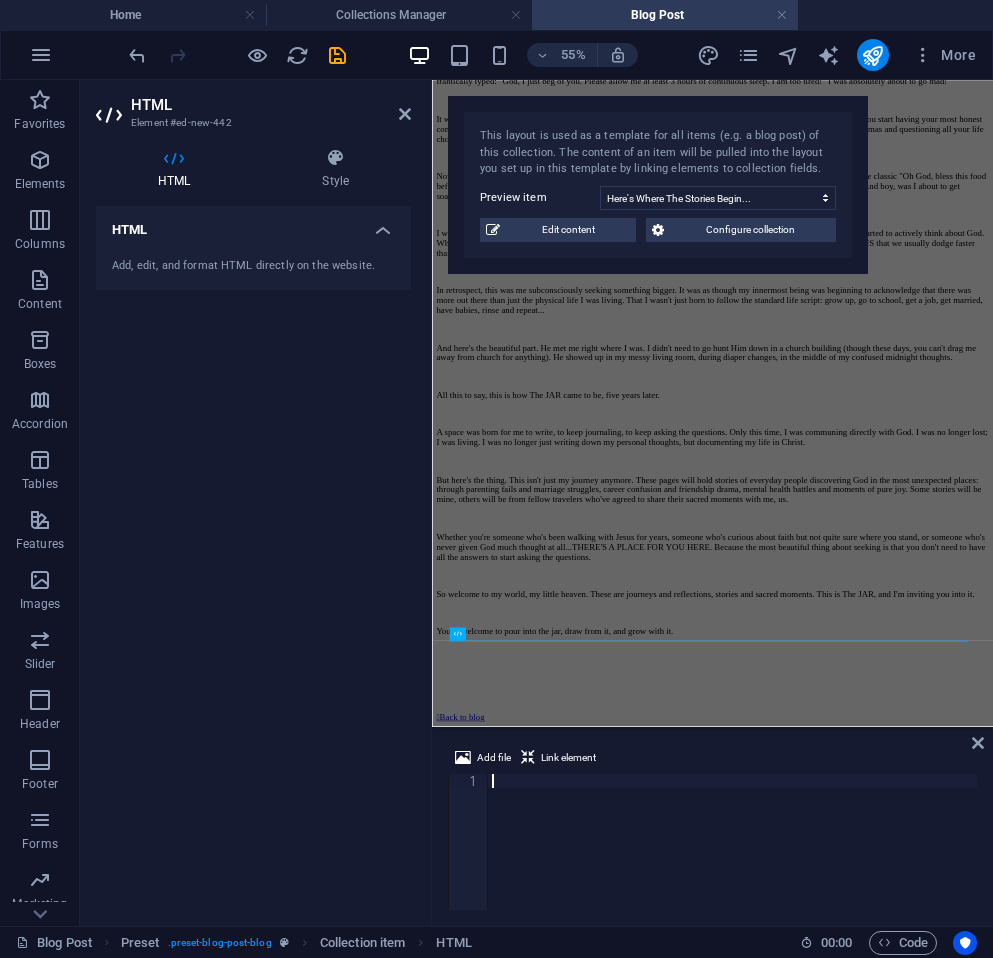 click at bounding box center (732, 856) 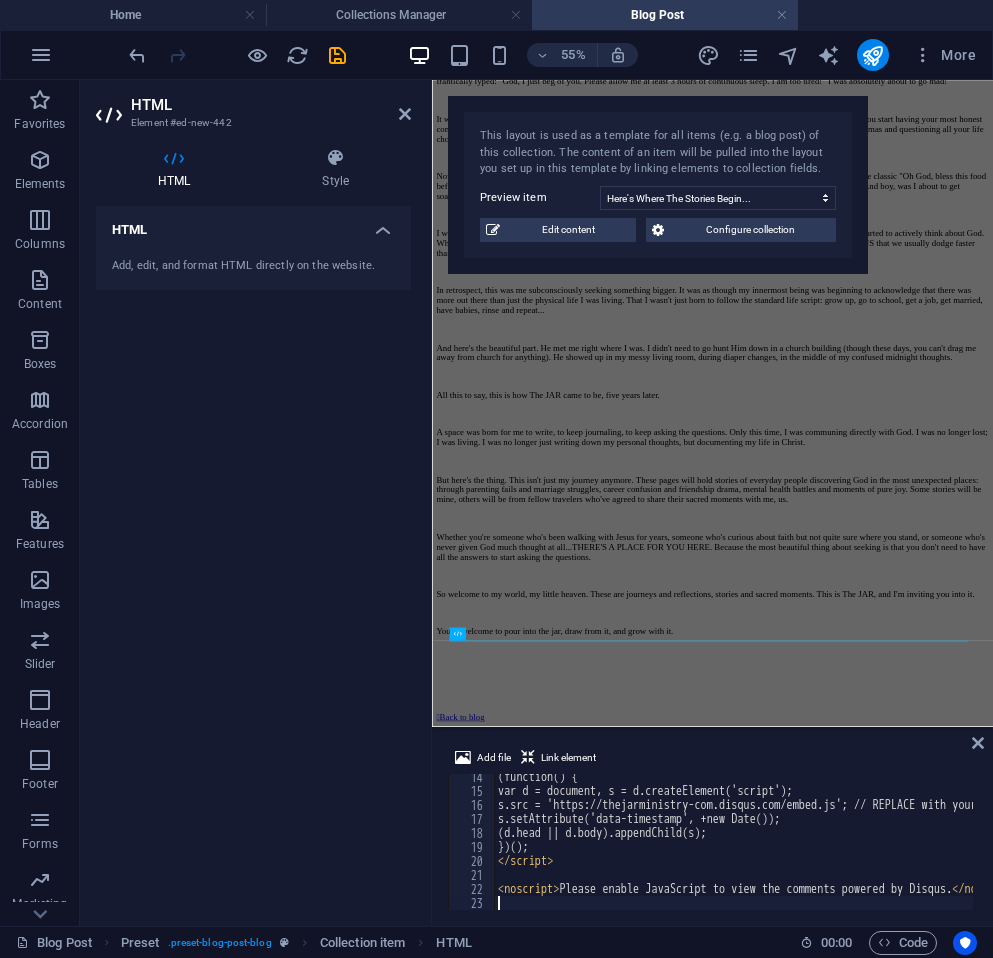 scroll, scrollTop: 186, scrollLeft: 0, axis: vertical 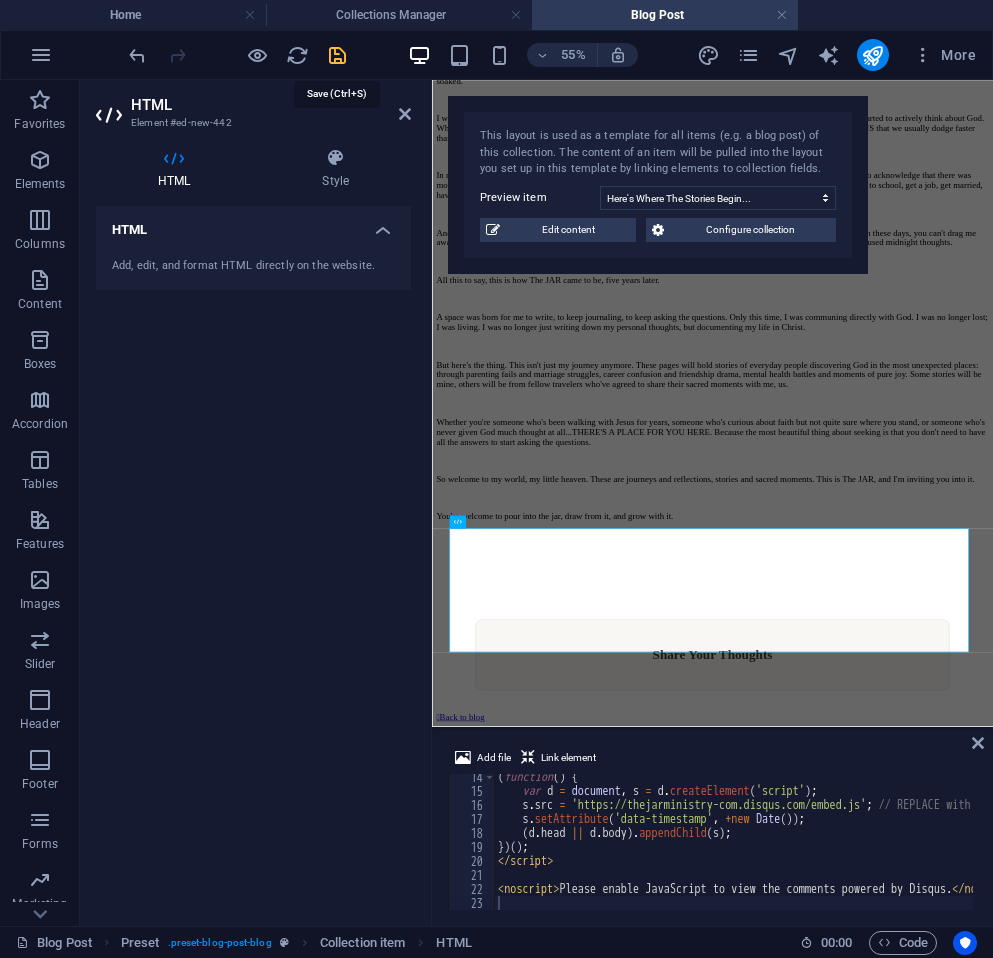 click at bounding box center [337, 55] 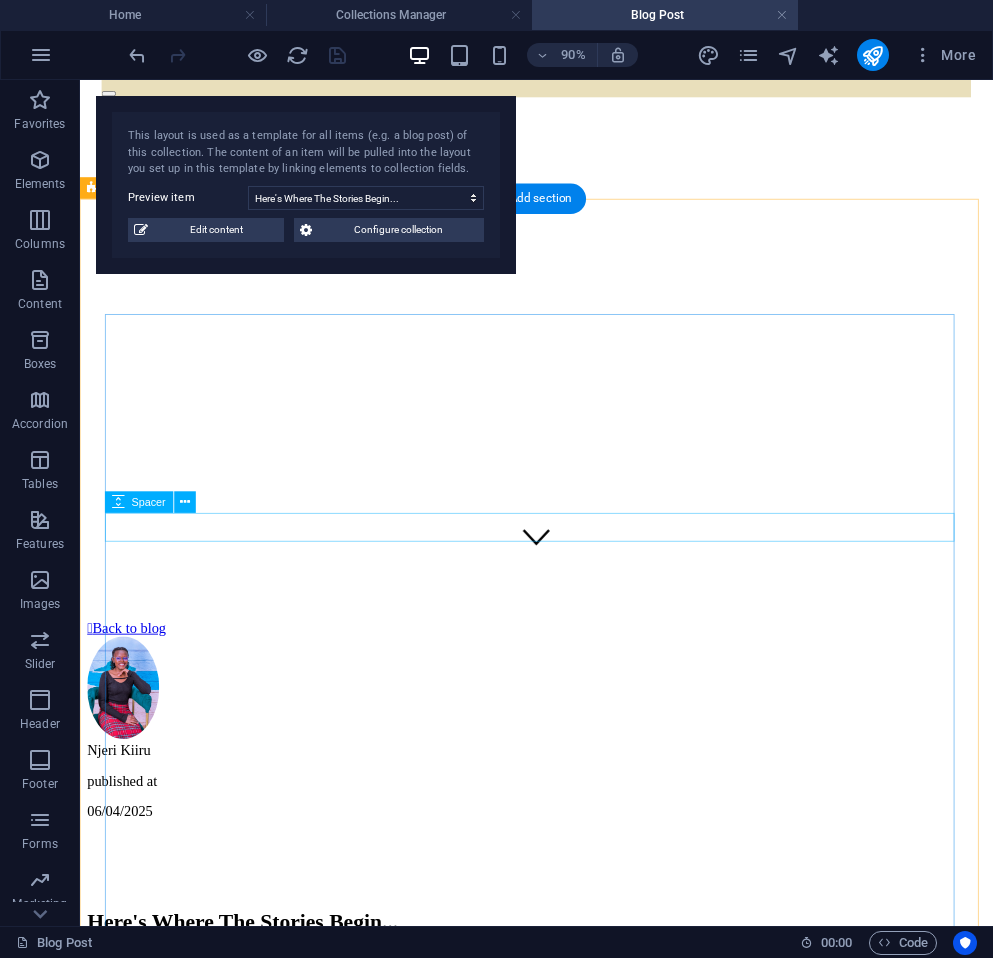 scroll, scrollTop: 389, scrollLeft: 0, axis: vertical 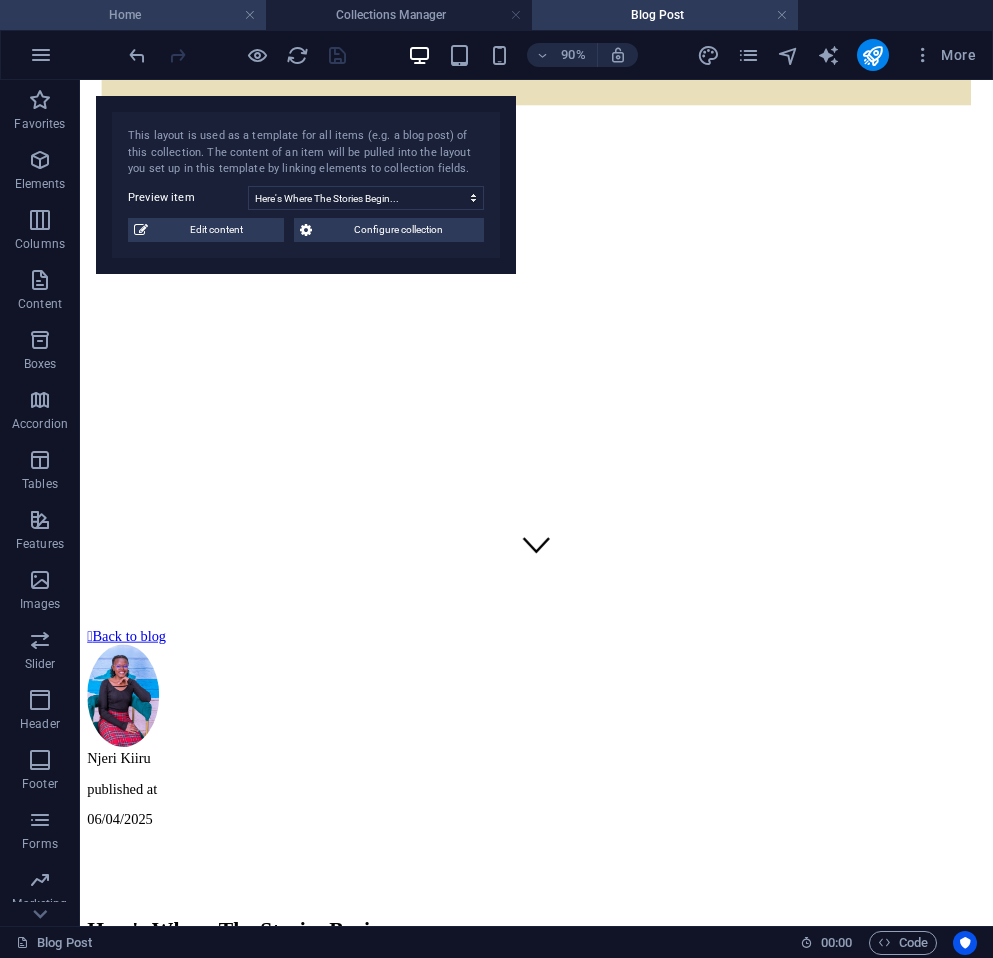 click on "Home" at bounding box center [133, 15] 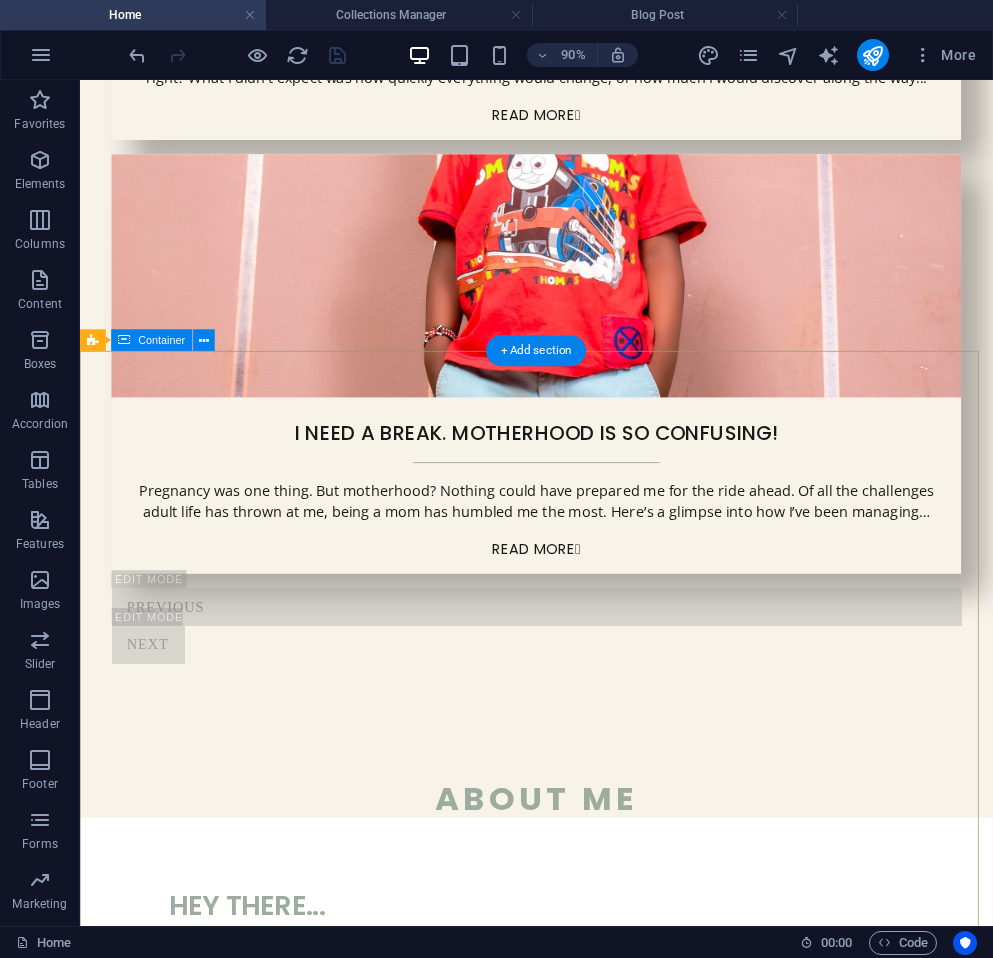 scroll, scrollTop: 3814, scrollLeft: 0, axis: vertical 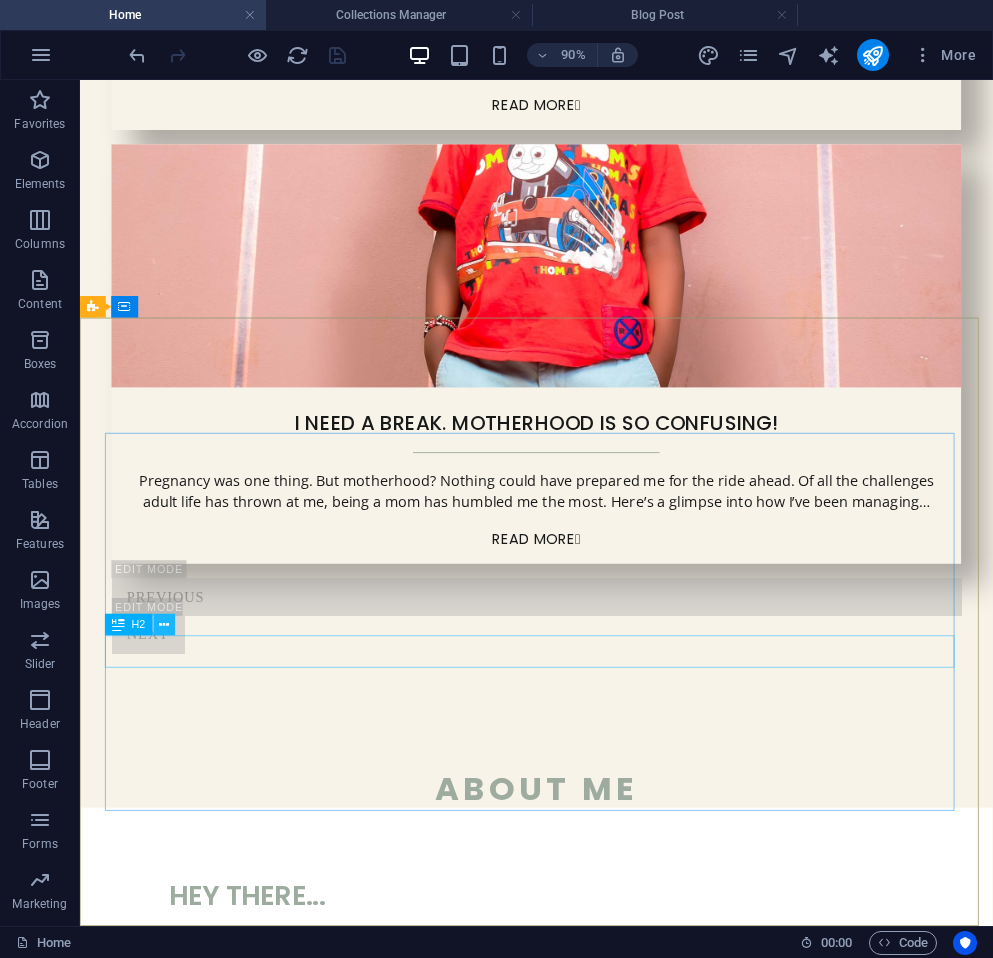click at bounding box center [165, 624] 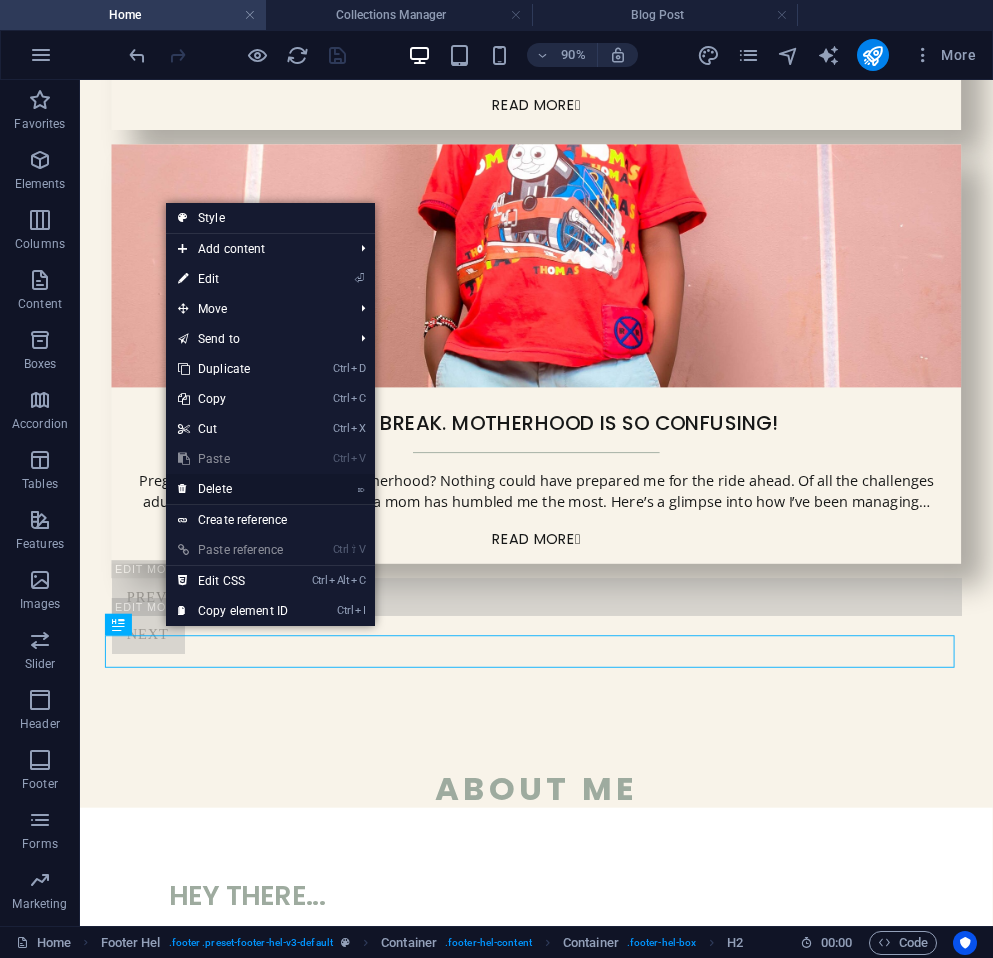 click on "⌦  Delete" at bounding box center [233, 489] 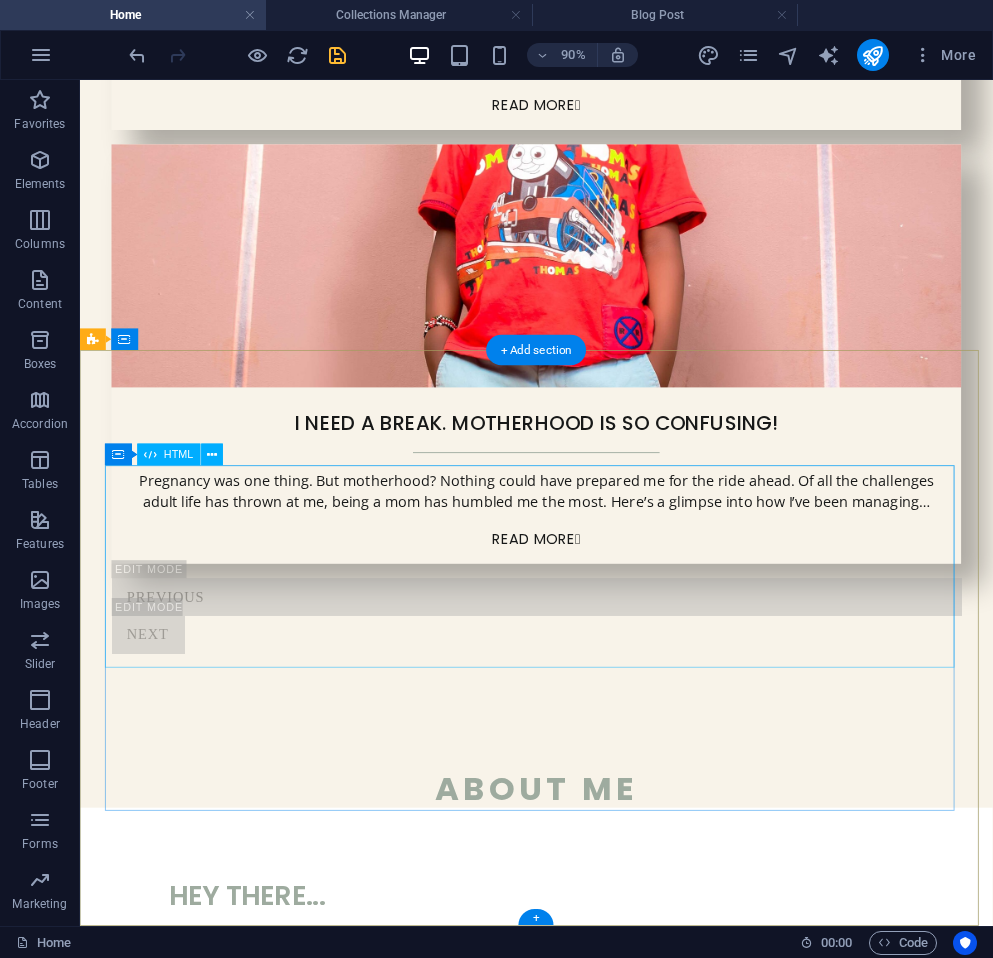 scroll, scrollTop: 3778, scrollLeft: 0, axis: vertical 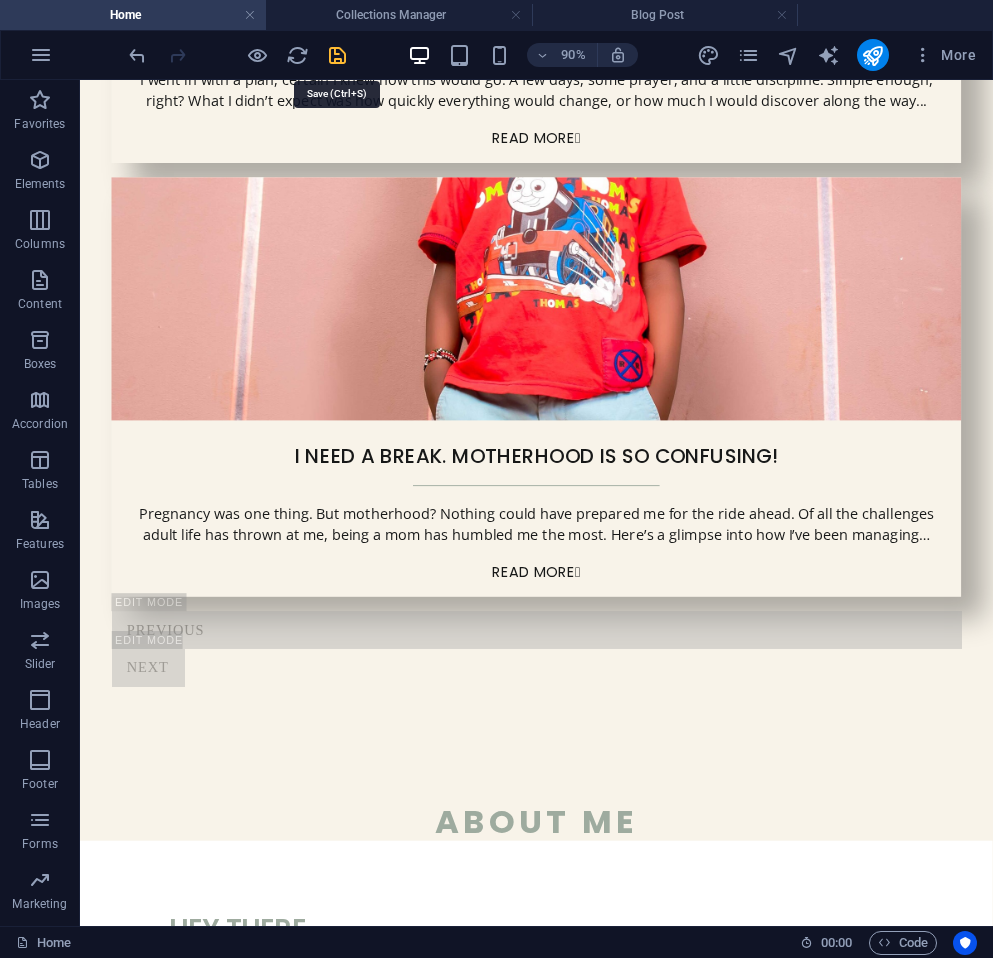 click at bounding box center (337, 55) 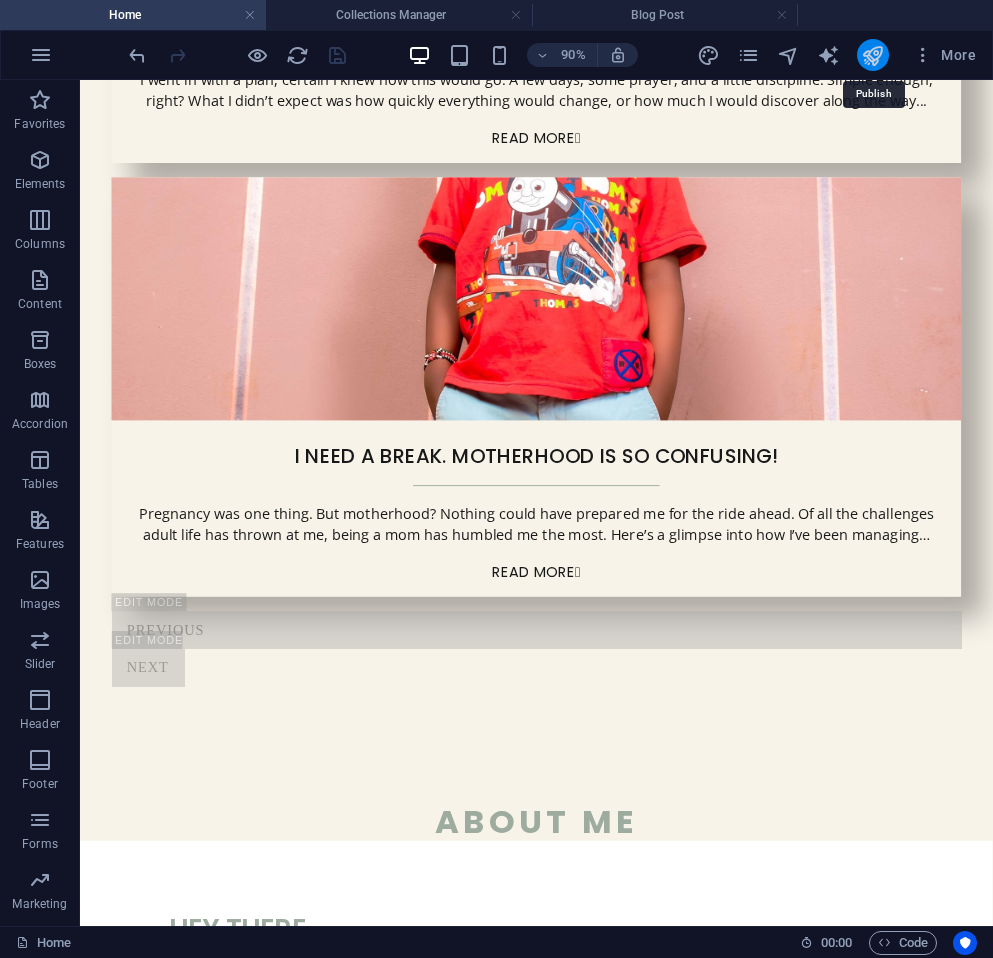 click at bounding box center (872, 55) 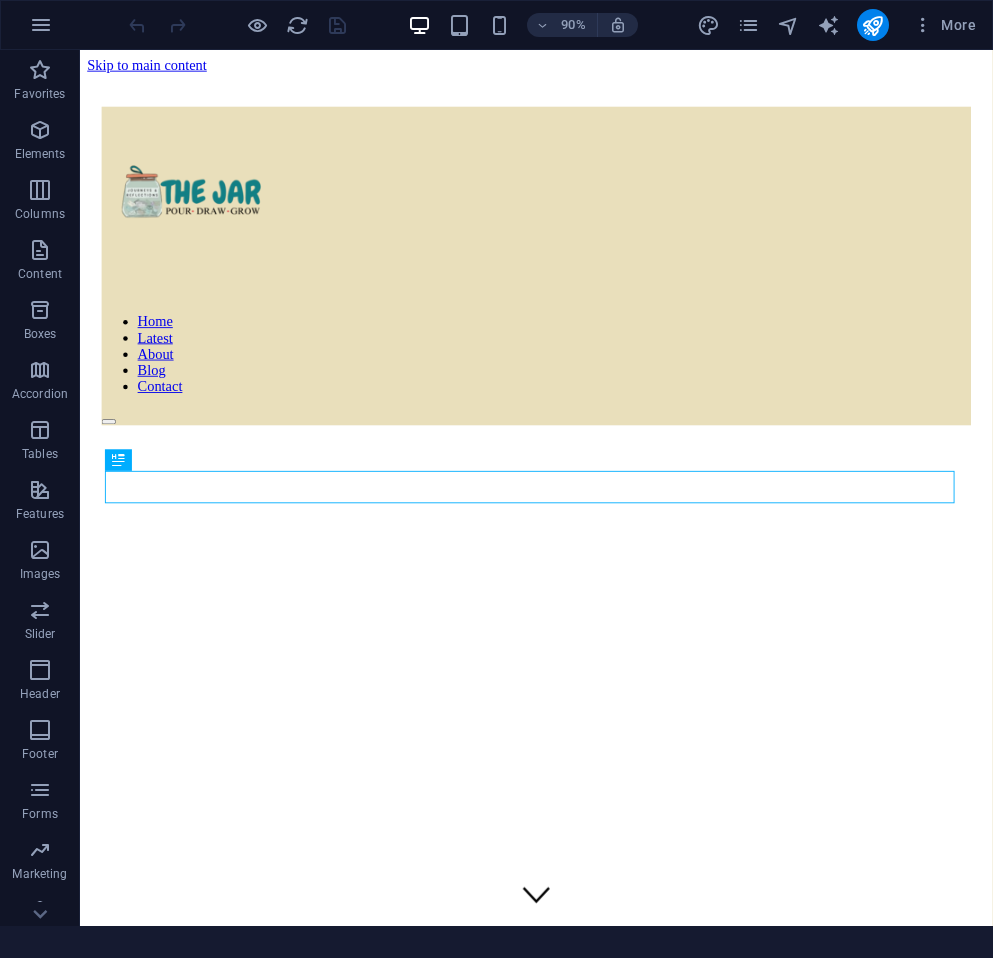 scroll, scrollTop: 633, scrollLeft: 0, axis: vertical 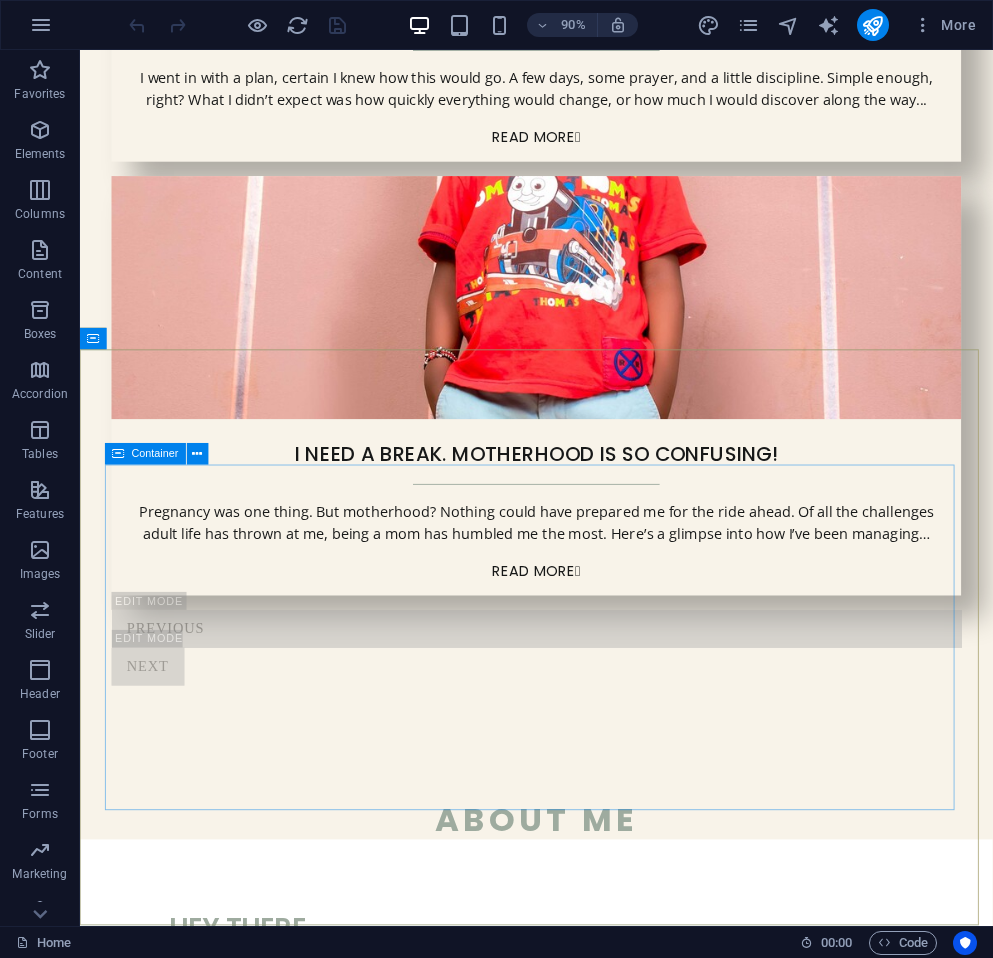 click on "Container" at bounding box center (155, 454) 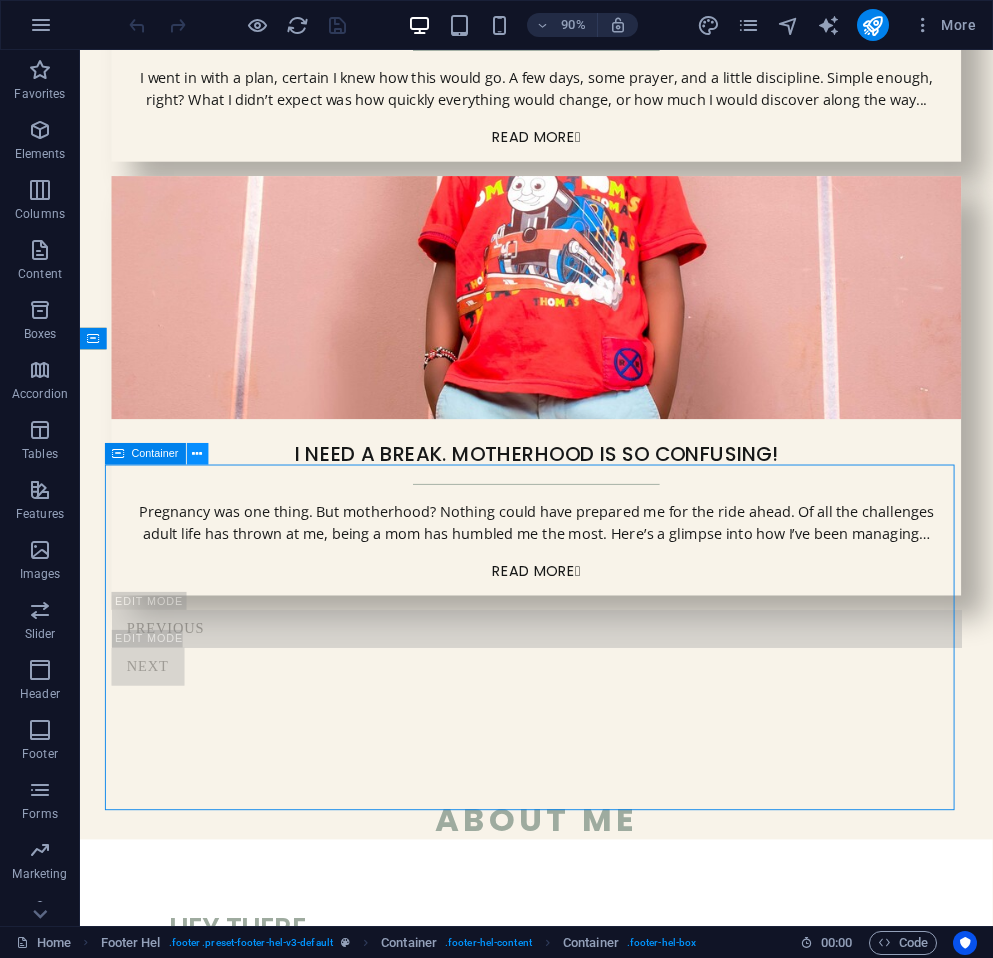 click at bounding box center [198, 454] 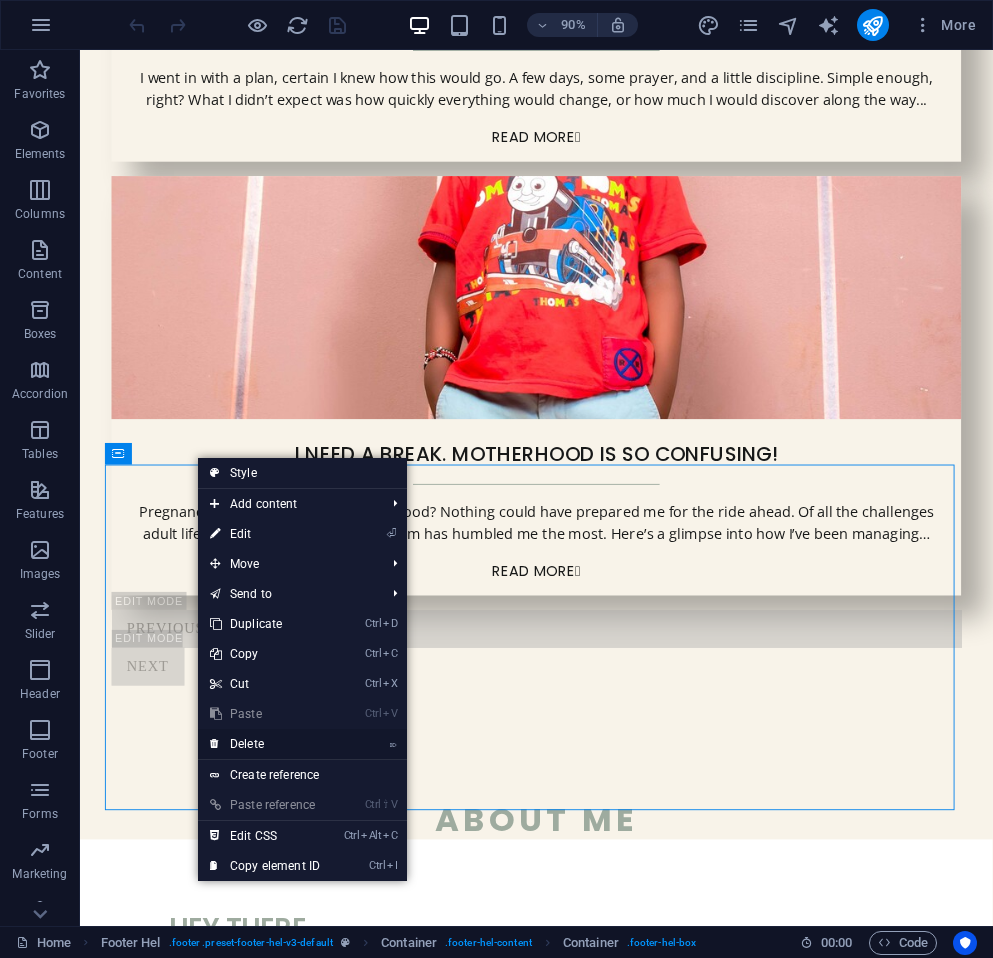 click on "⌦  Delete" at bounding box center [265, 744] 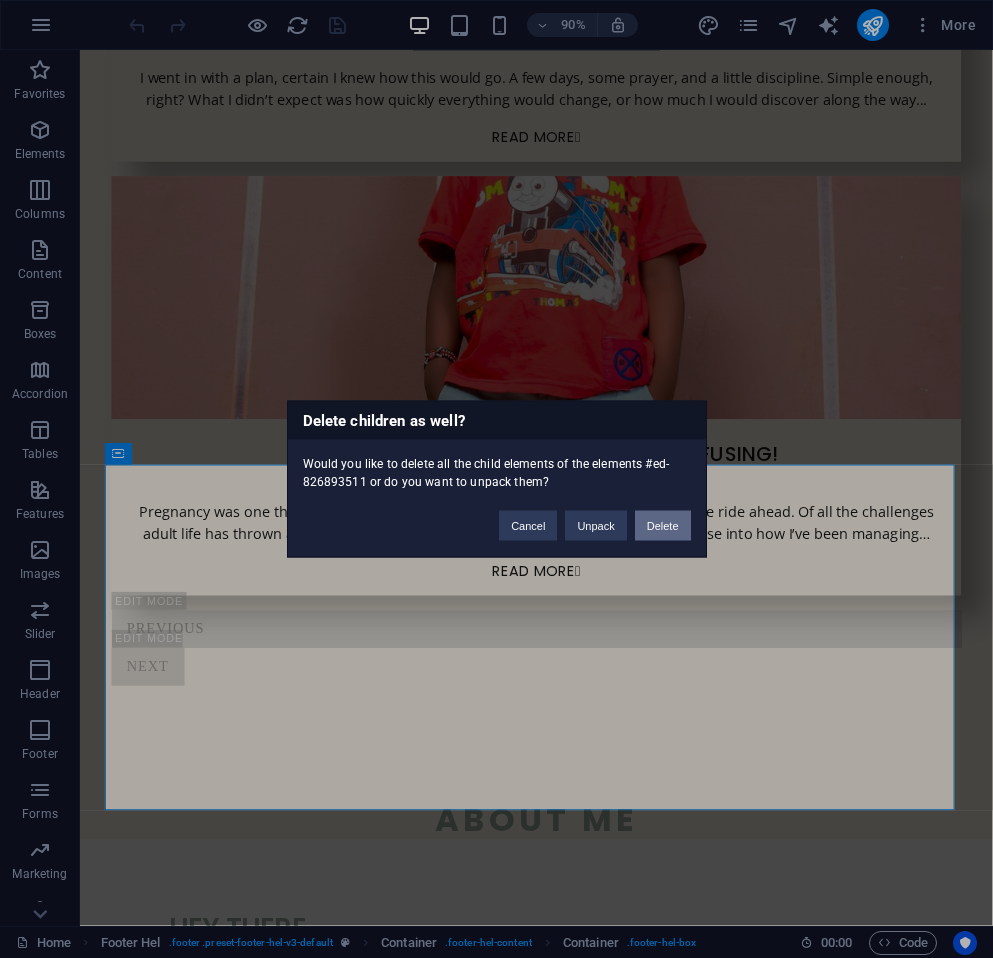 click on "Delete" at bounding box center (663, 526) 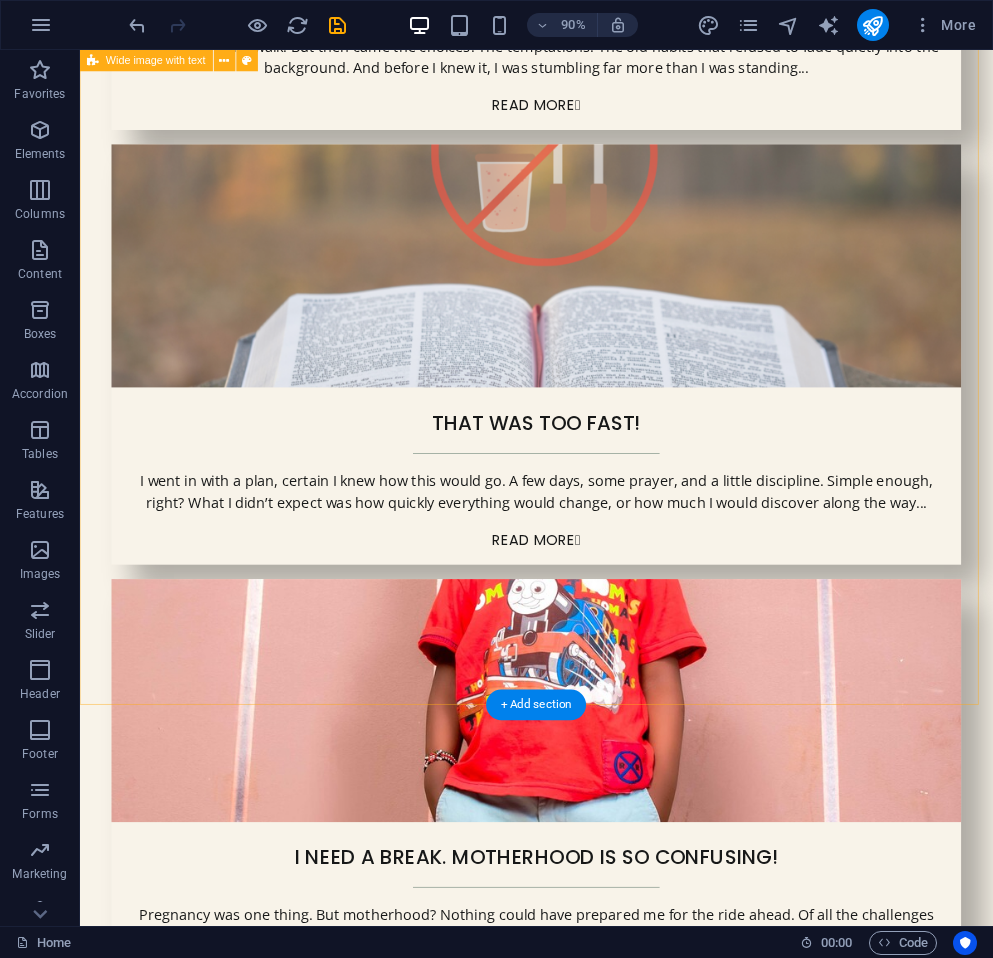 scroll, scrollTop: 3520, scrollLeft: 0, axis: vertical 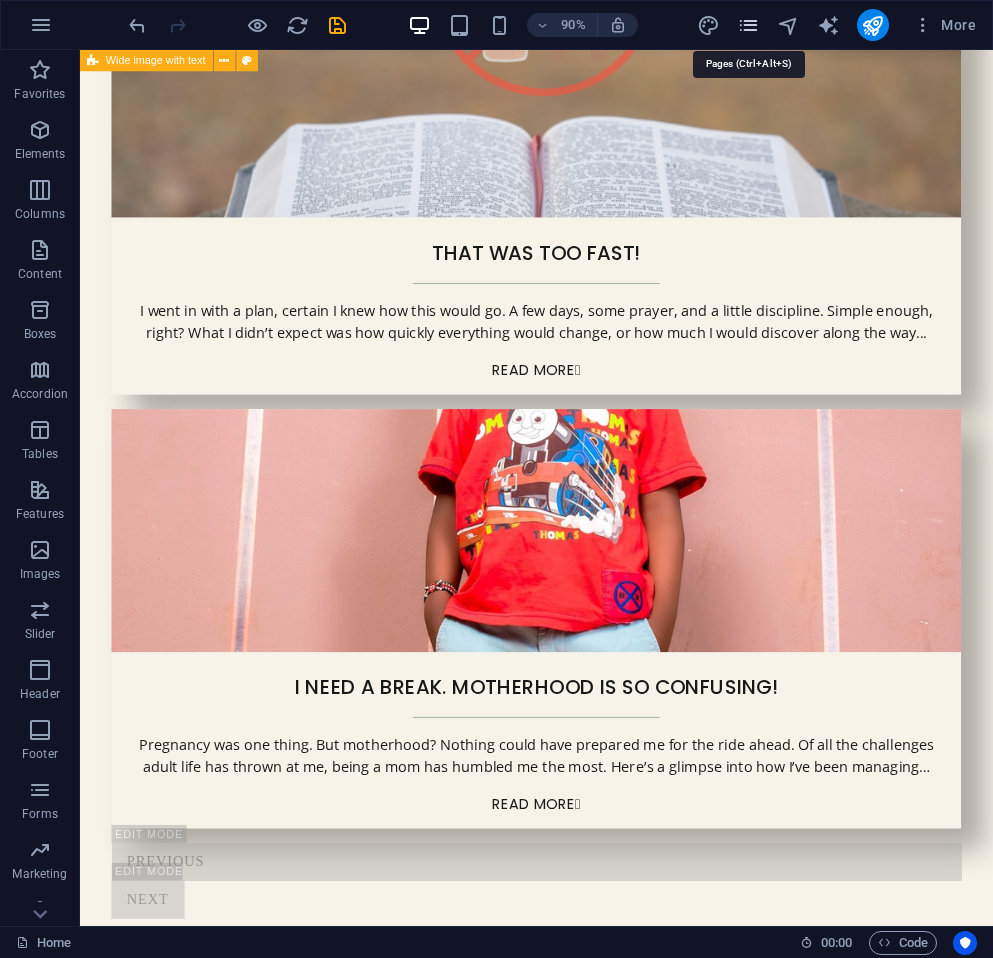 click at bounding box center [748, 25] 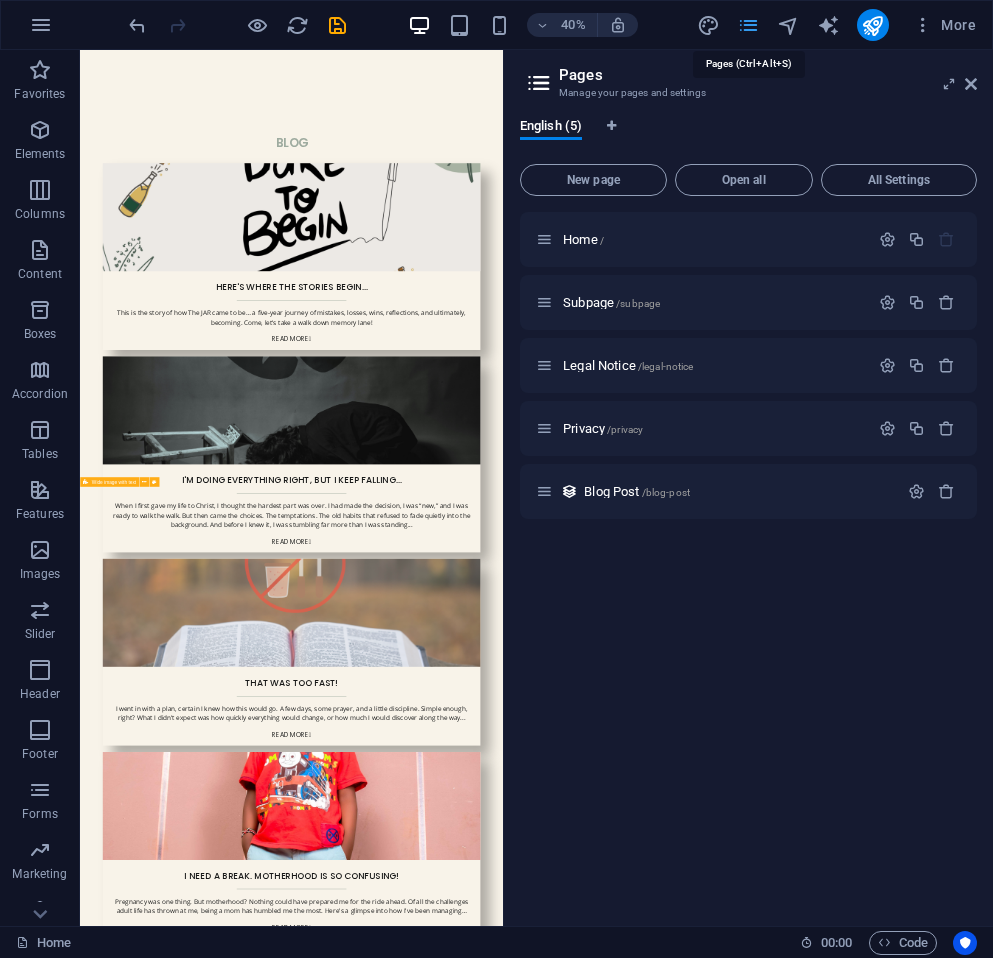 scroll, scrollTop: 3448, scrollLeft: 0, axis: vertical 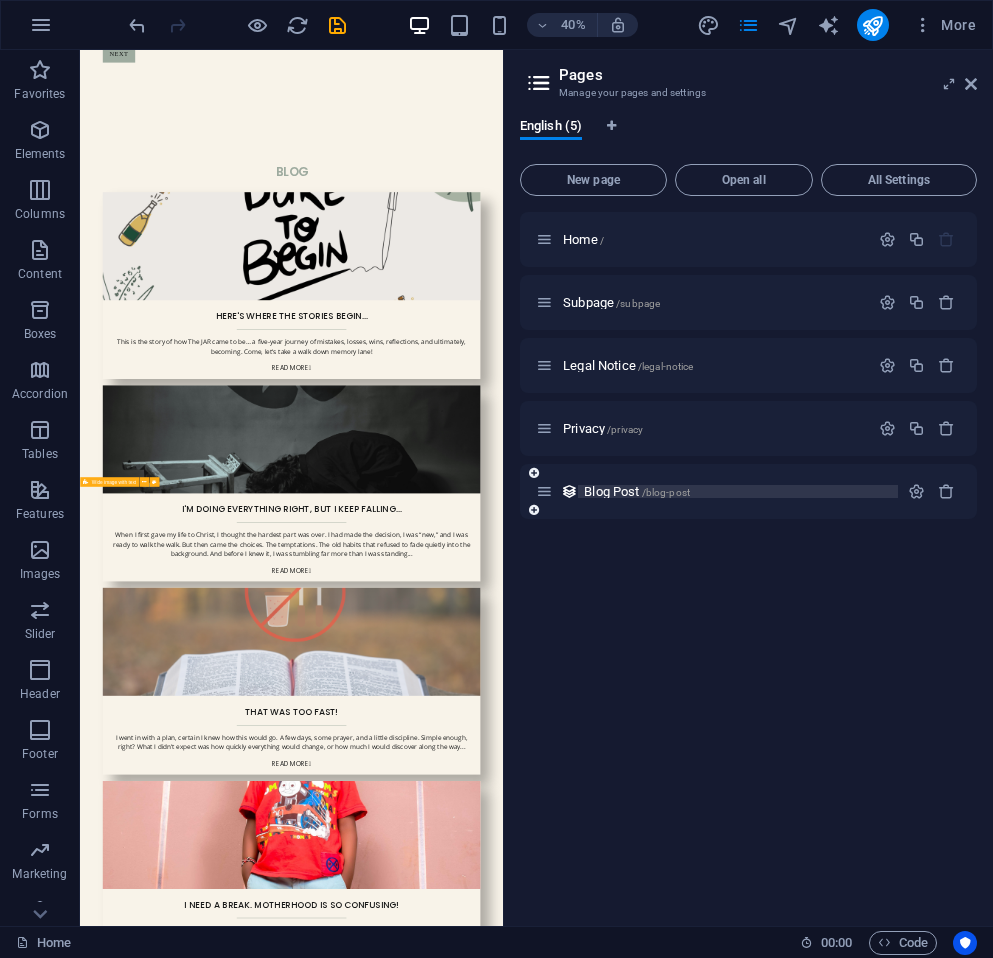 click on "Blog Post /blog-post" at bounding box center (738, 491) 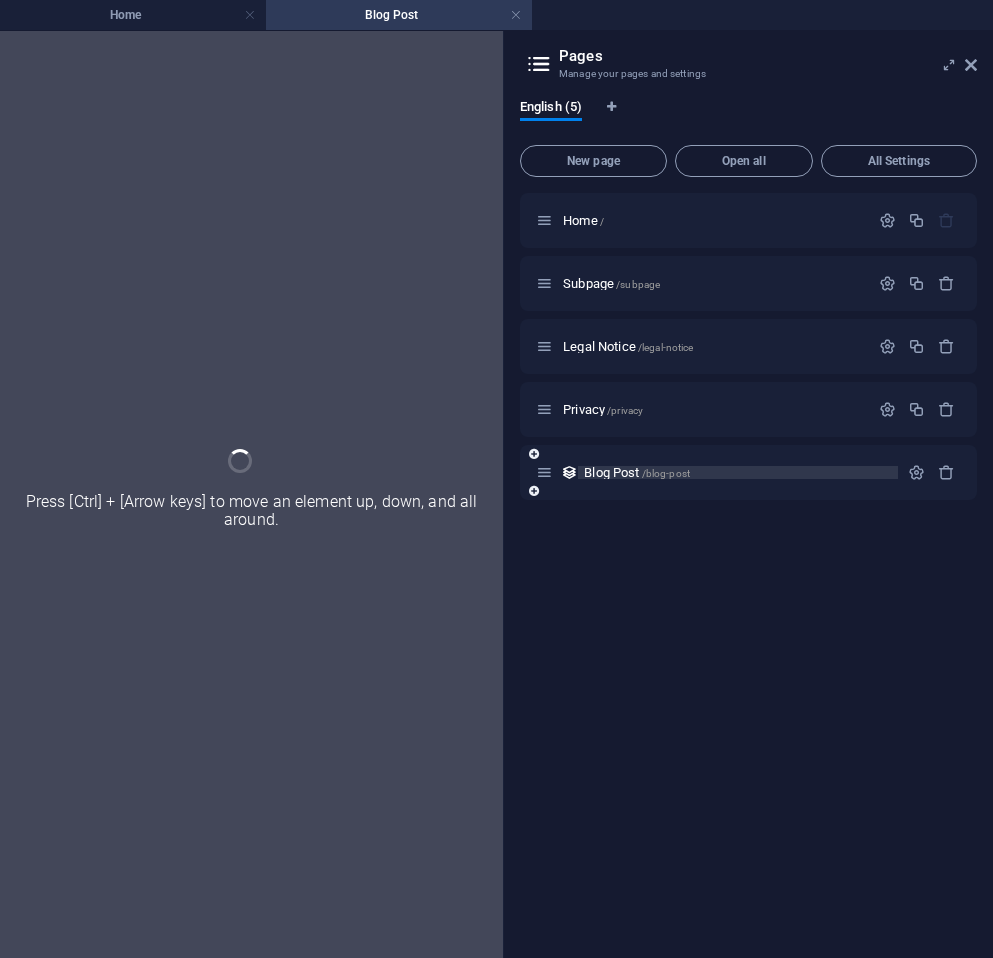 scroll, scrollTop: 0, scrollLeft: 0, axis: both 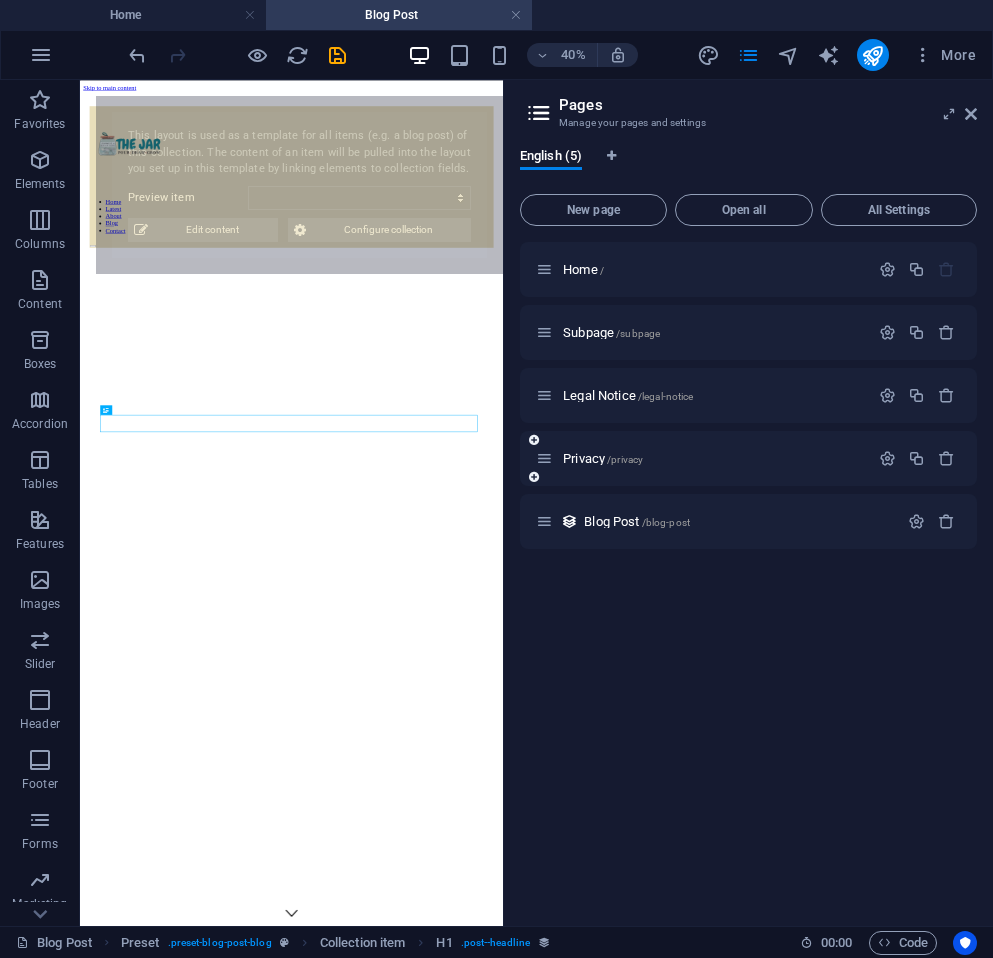 select on "688cc9cb174f6867670d5646" 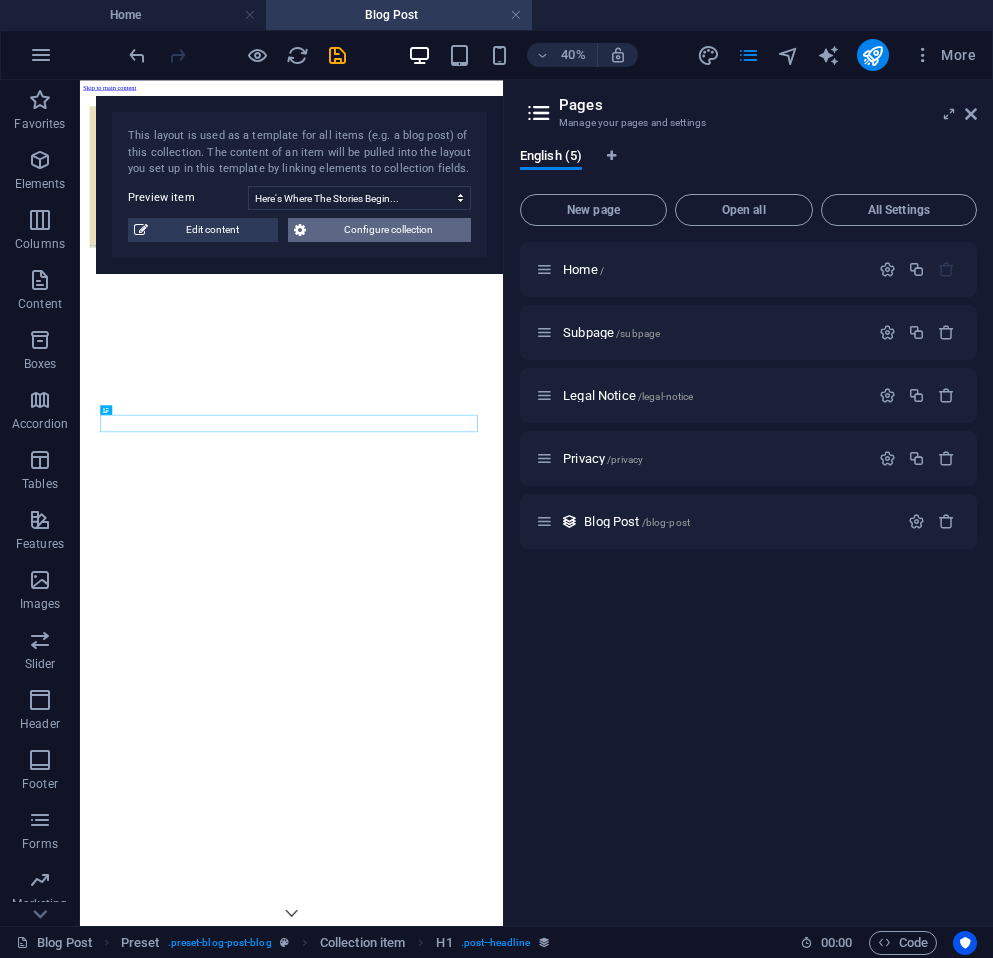 click on "Configure collection" at bounding box center [389, 230] 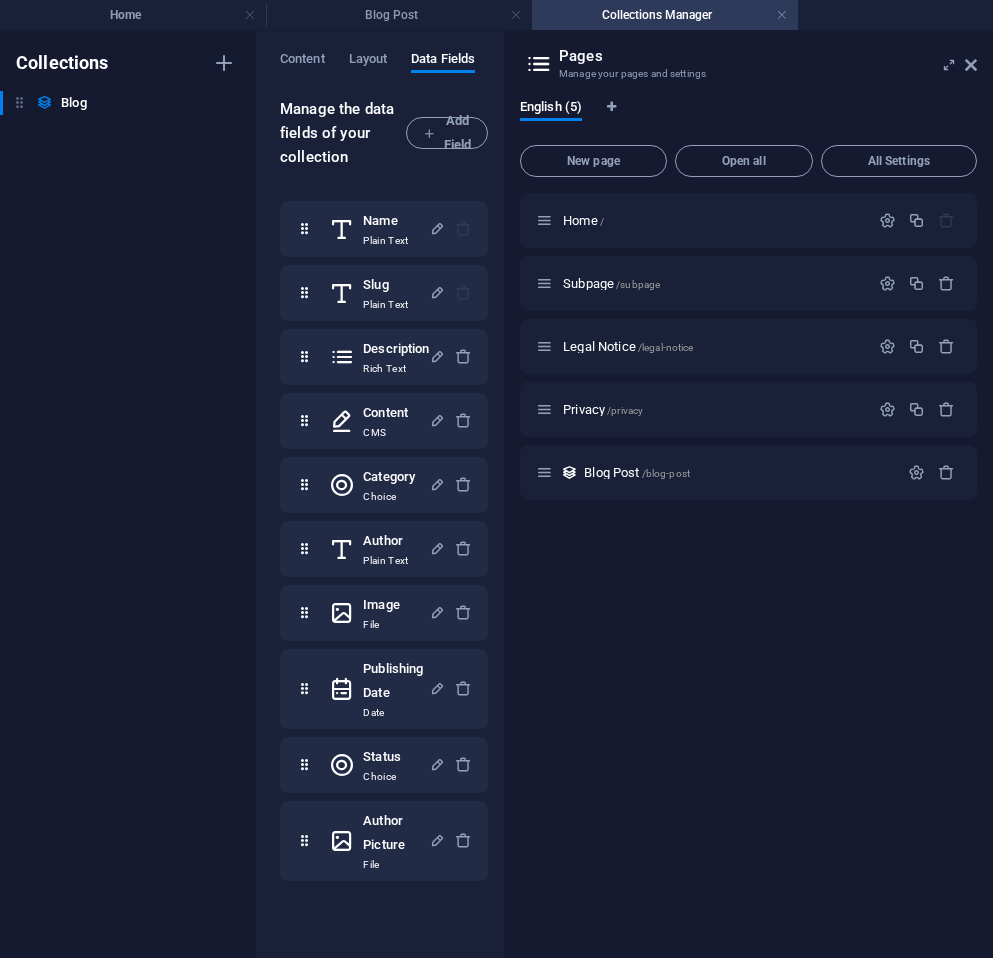 scroll, scrollTop: 0, scrollLeft: 27, axis: horizontal 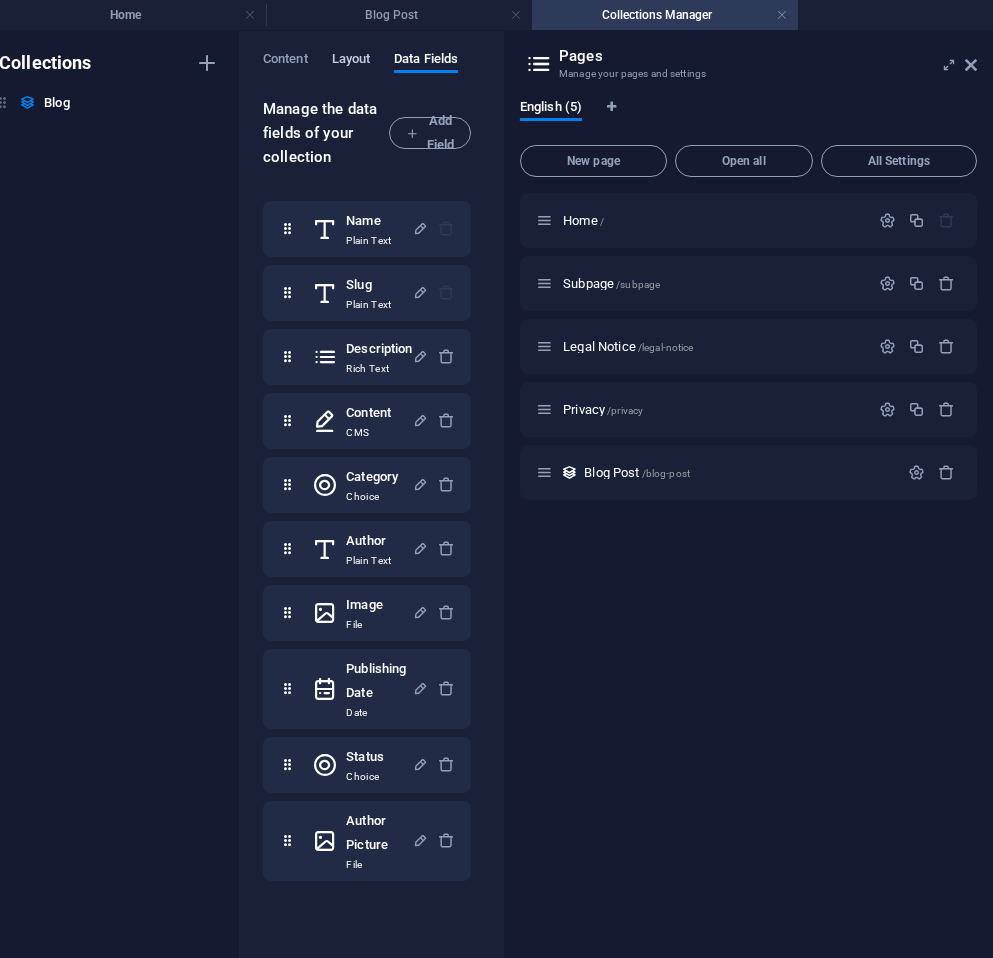click on "Layout" at bounding box center [351, 61] 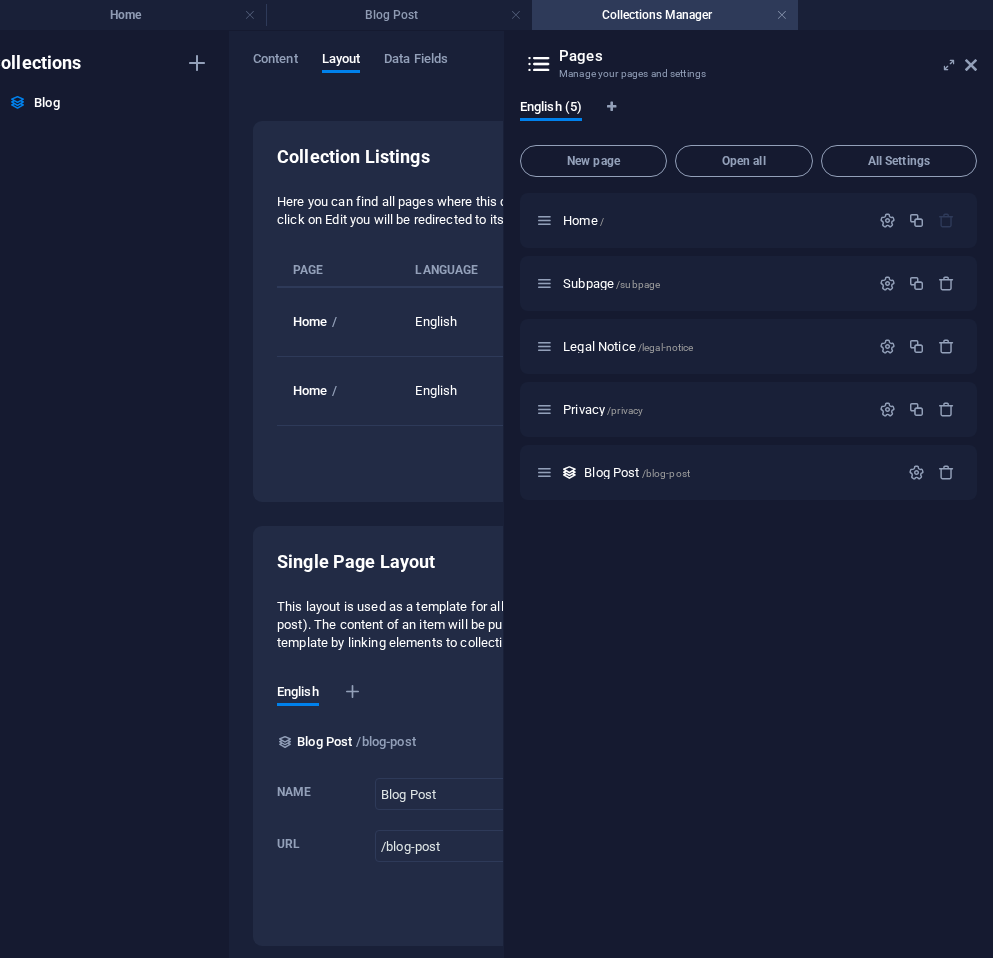 scroll, scrollTop: 3, scrollLeft: 305, axis: both 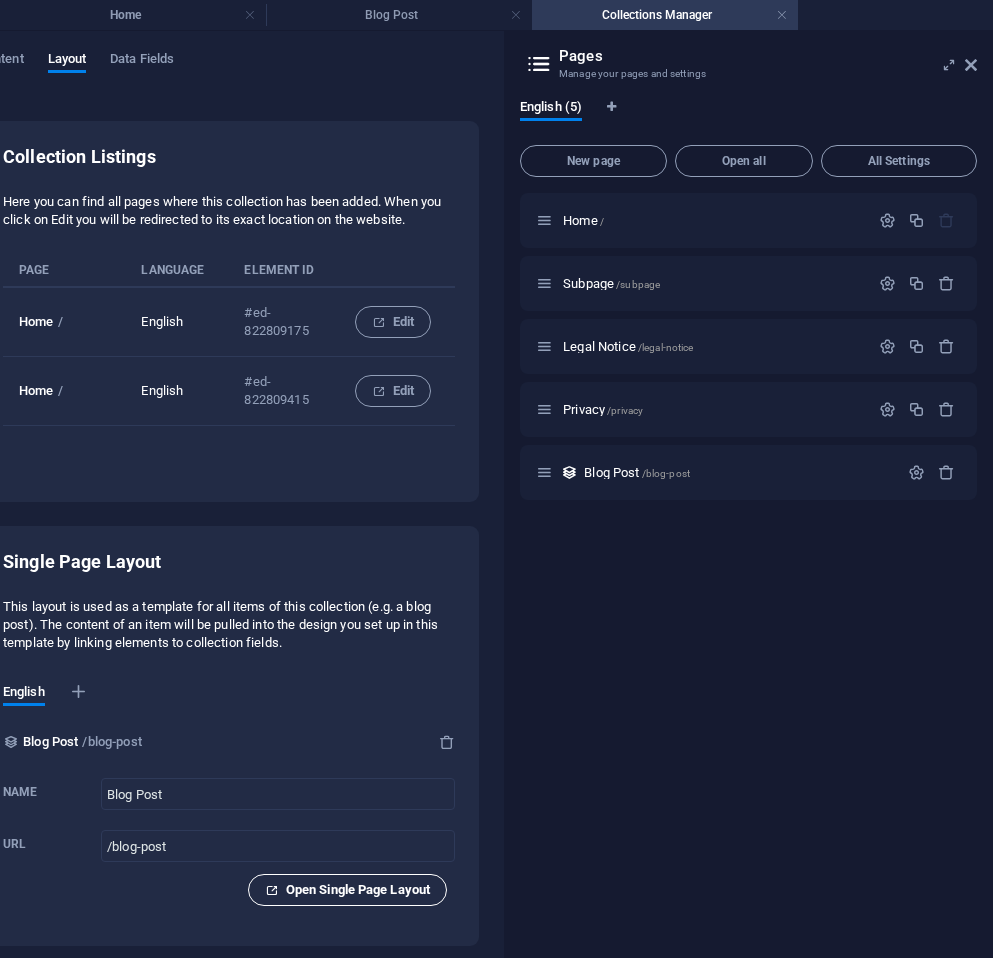 click on "Open Single Page Layout" at bounding box center [347, 890] 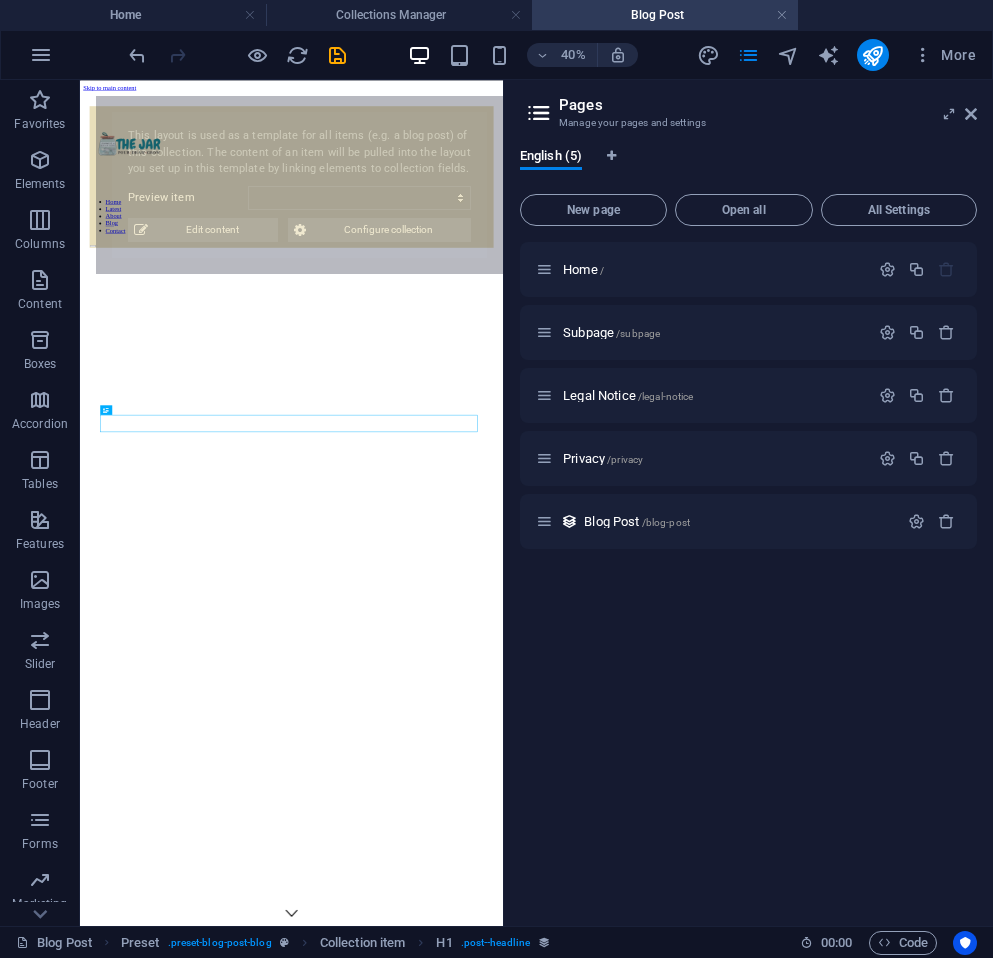 scroll, scrollTop: 0, scrollLeft: 0, axis: both 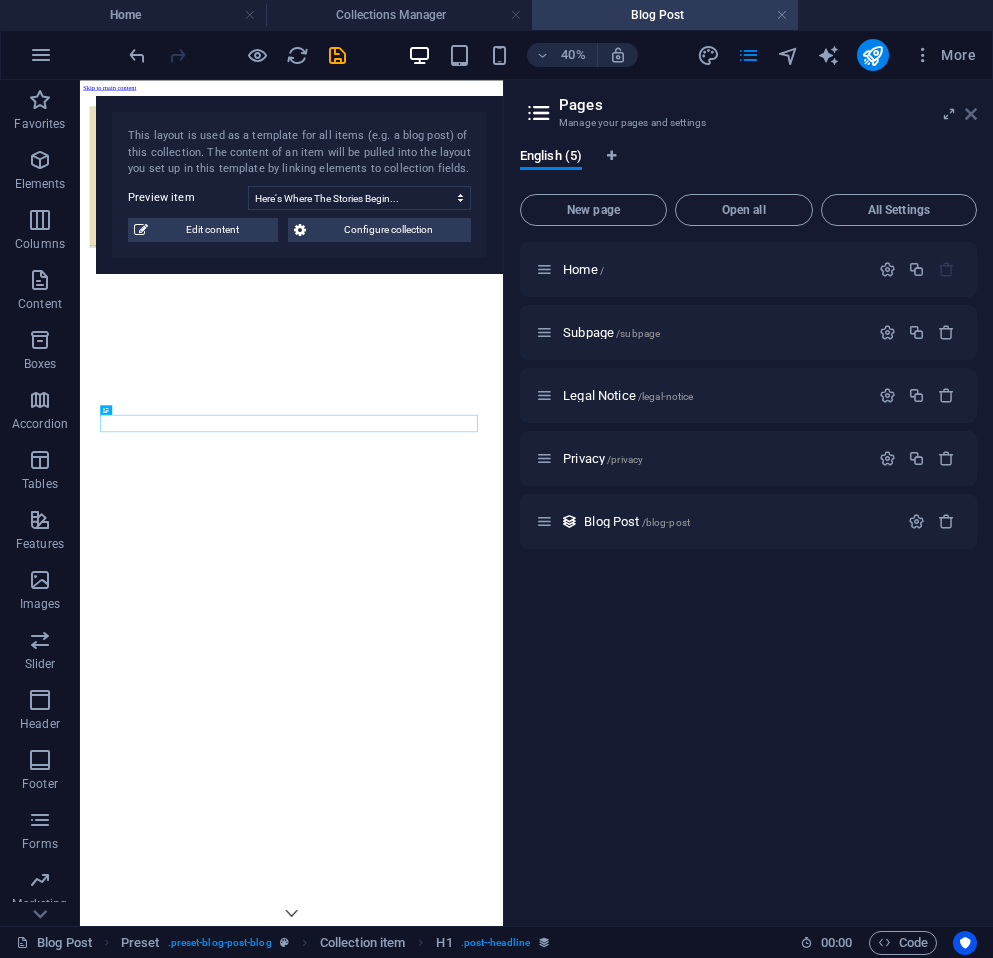 click at bounding box center [971, 114] 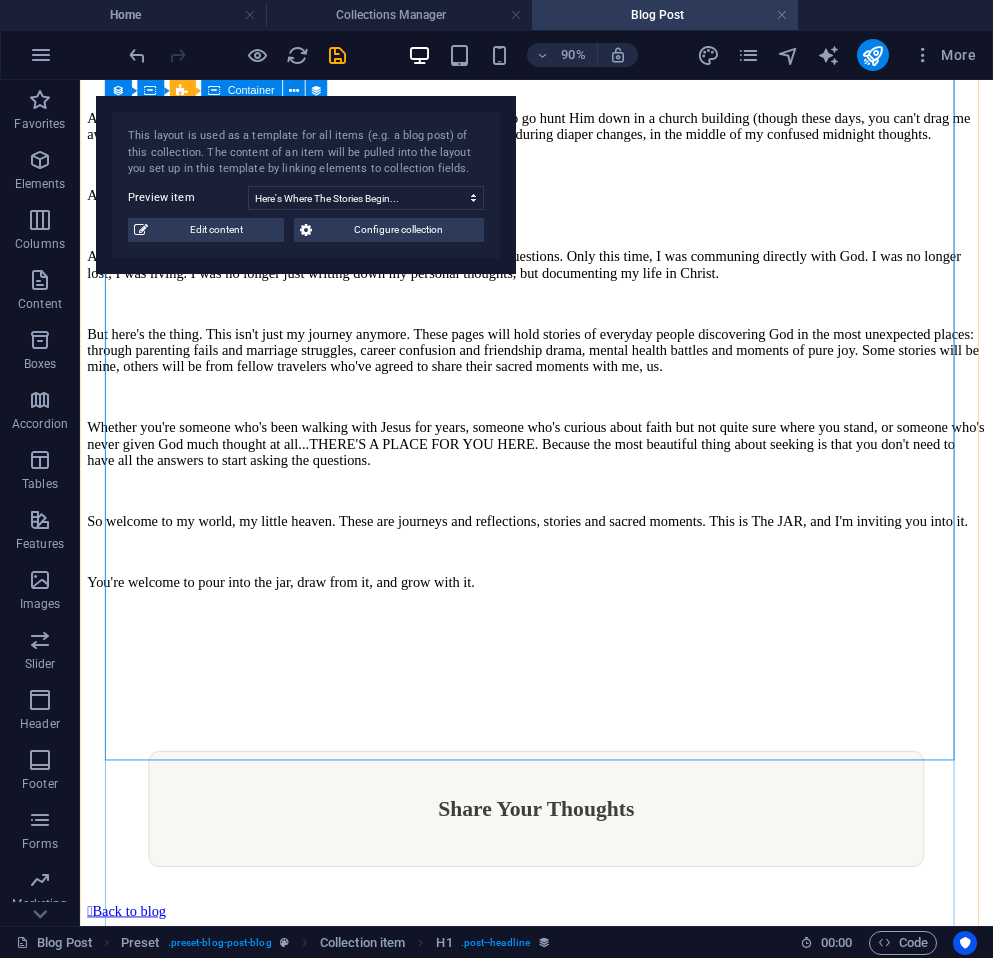 scroll, scrollTop: 4156, scrollLeft: 0, axis: vertical 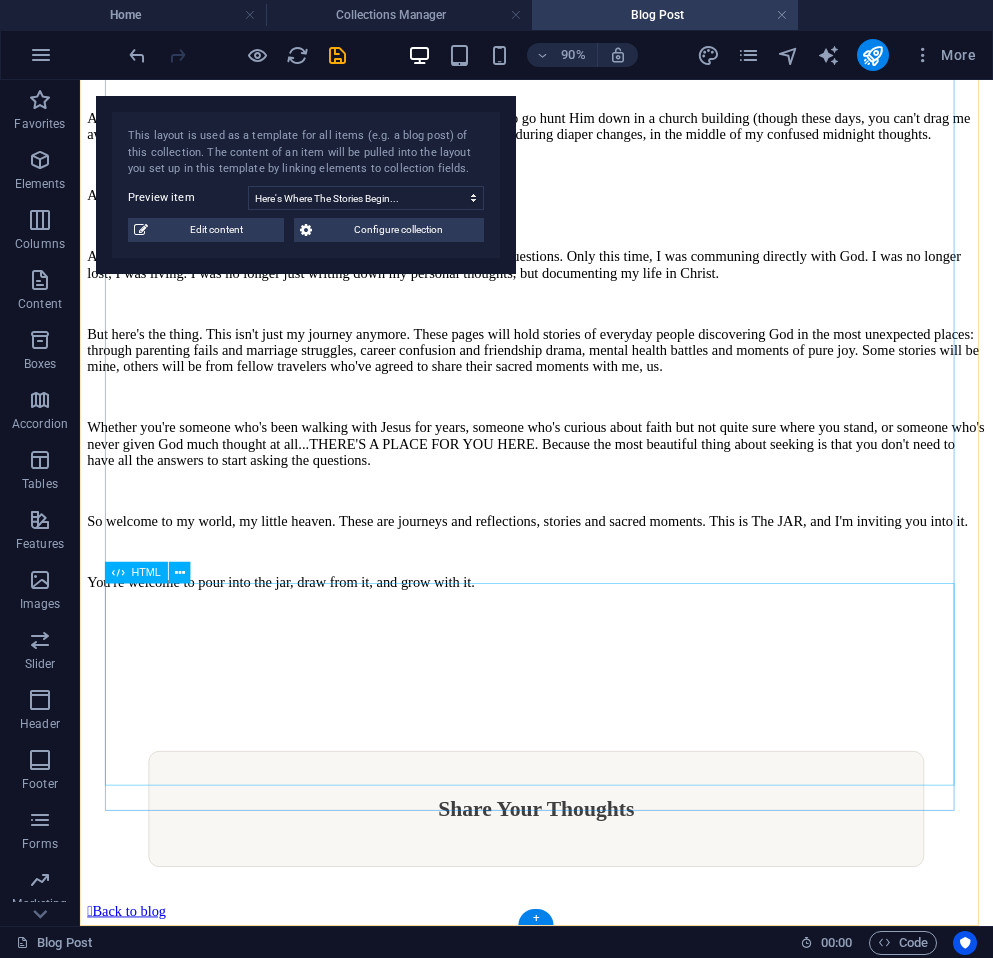 click on "Share Your Thoughts" at bounding box center [587, 889] 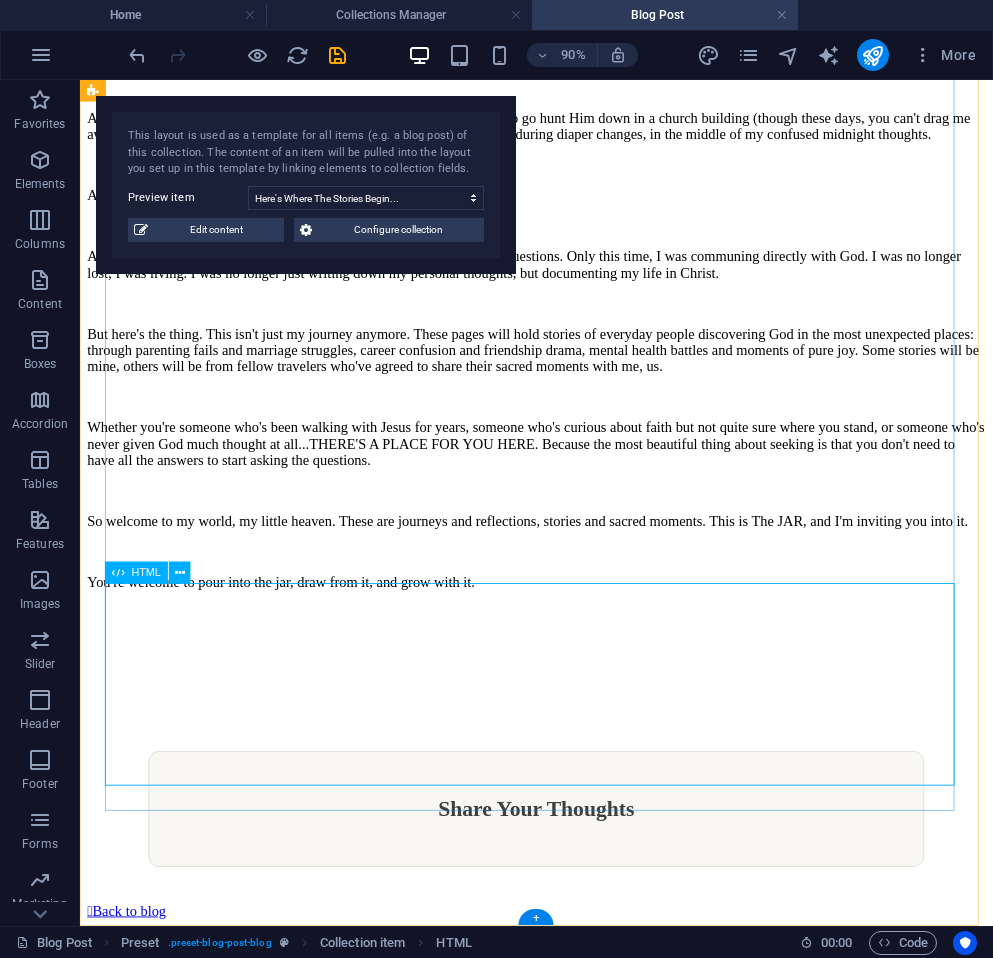 click on "Share Your Thoughts" at bounding box center [587, 889] 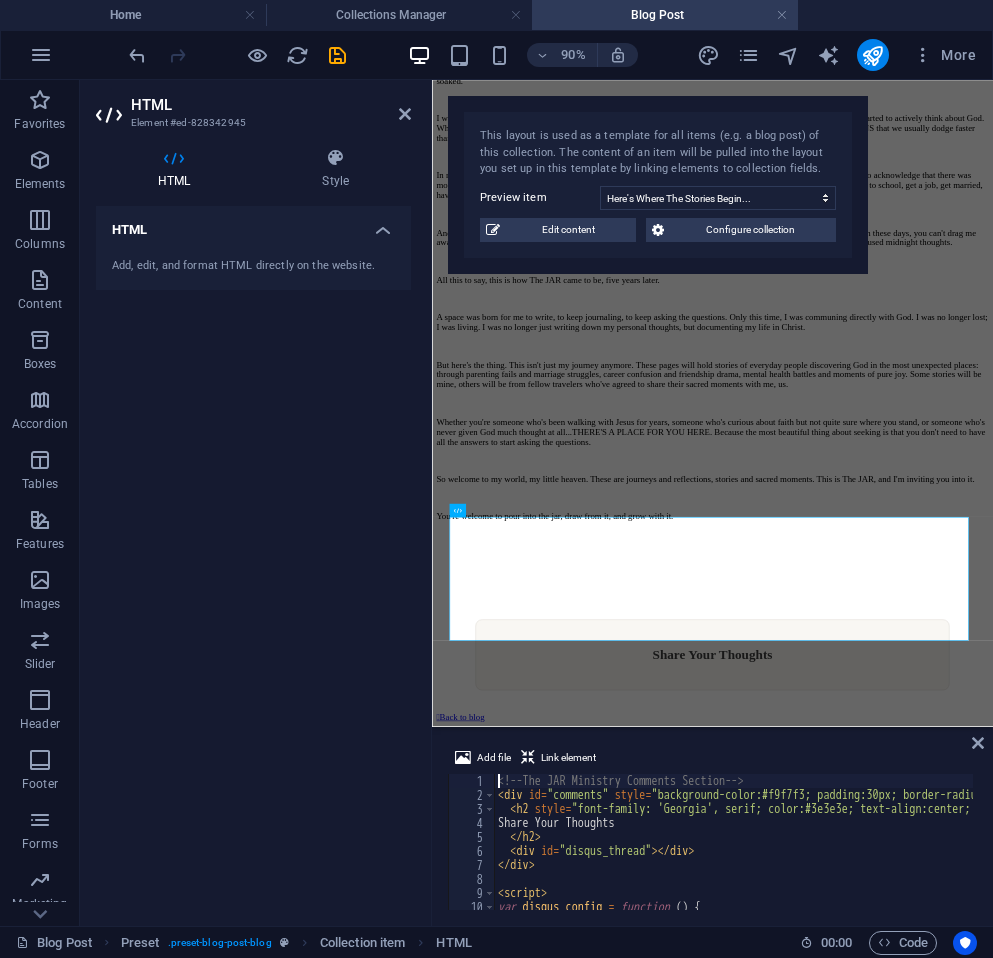 scroll, scrollTop: 3921, scrollLeft: 0, axis: vertical 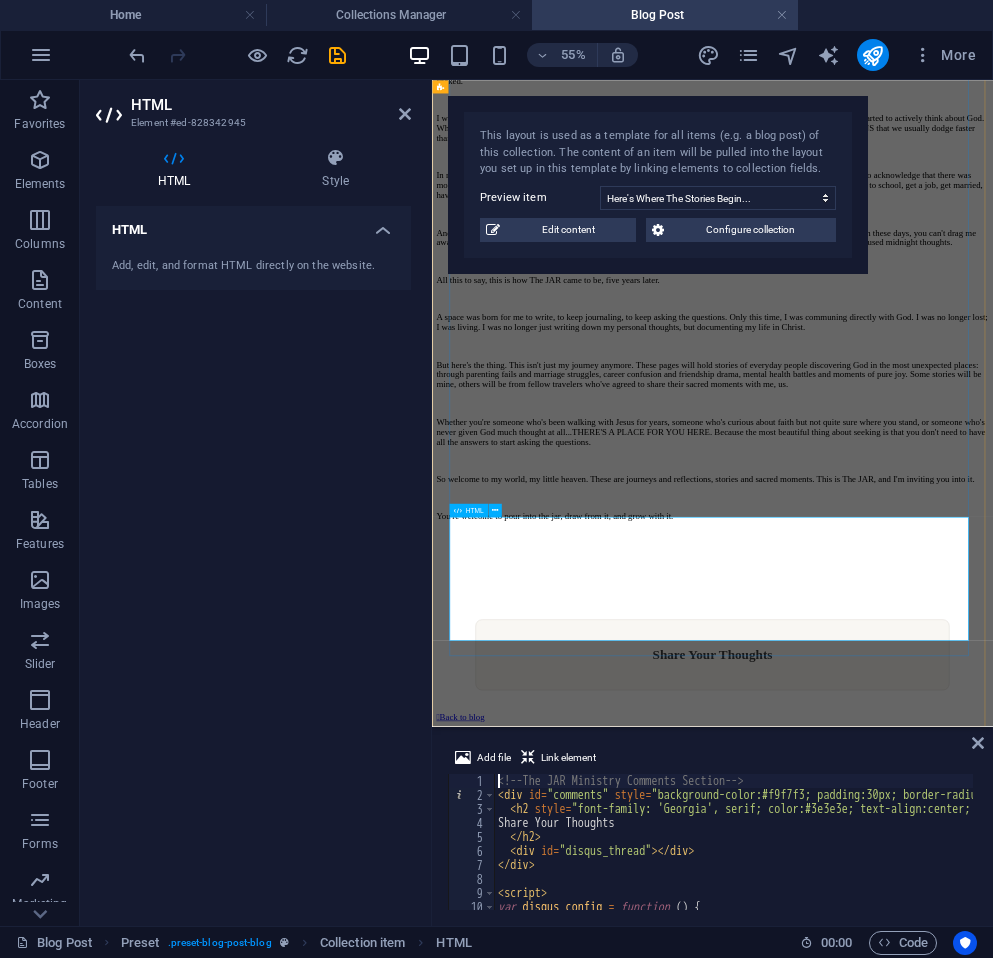 click at bounding box center (457, 510) 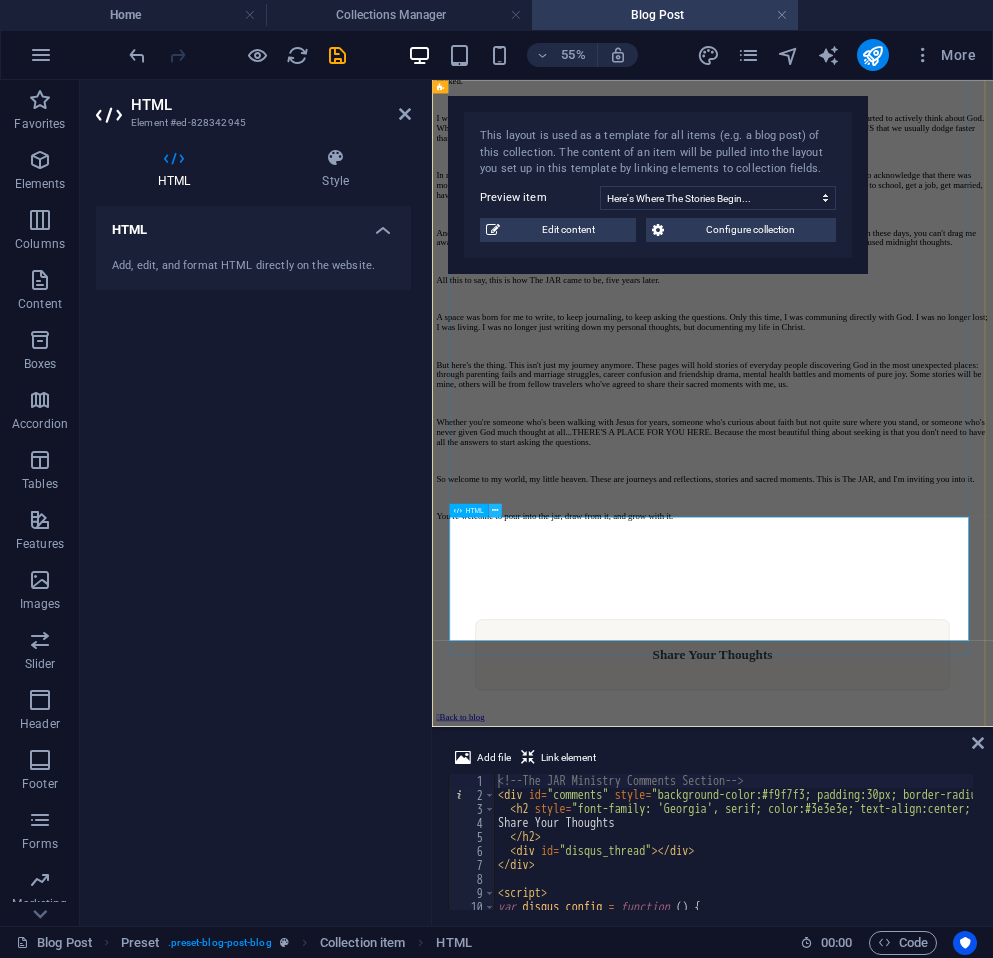 click at bounding box center [495, 511] 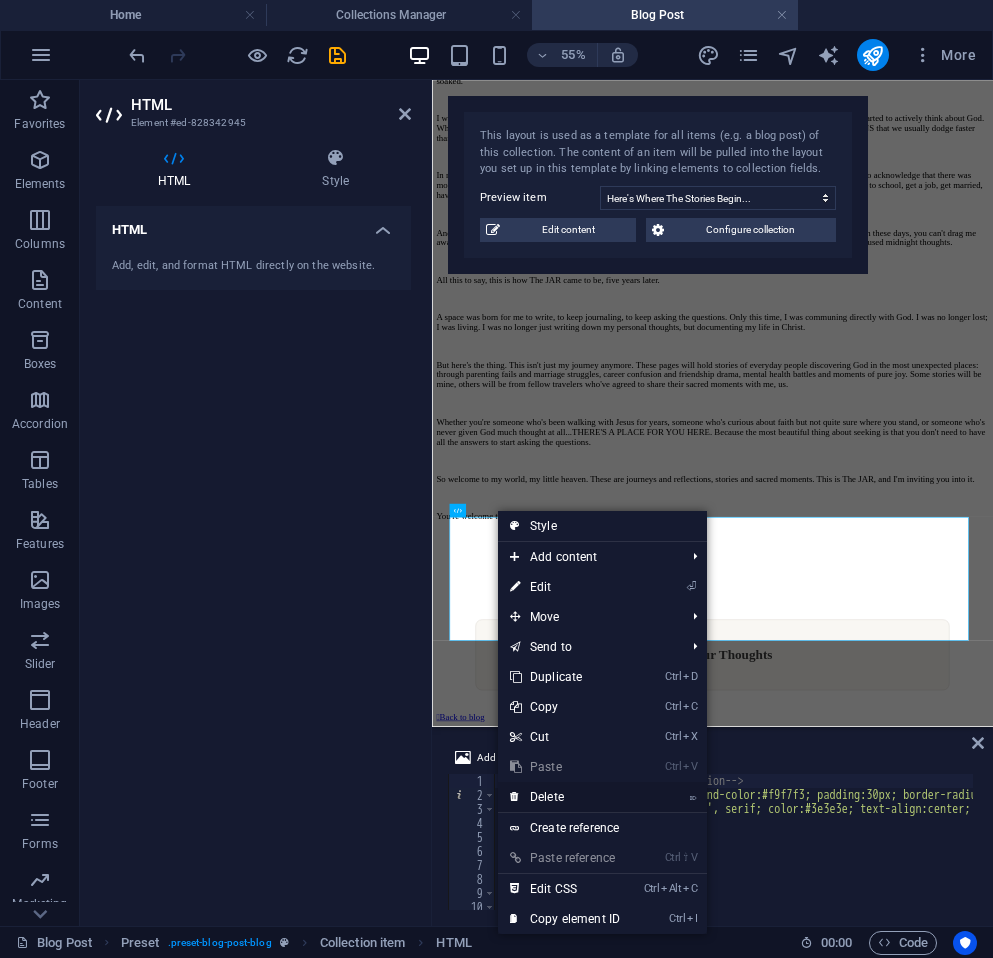 click on "⌦  Delete" at bounding box center (565, 797) 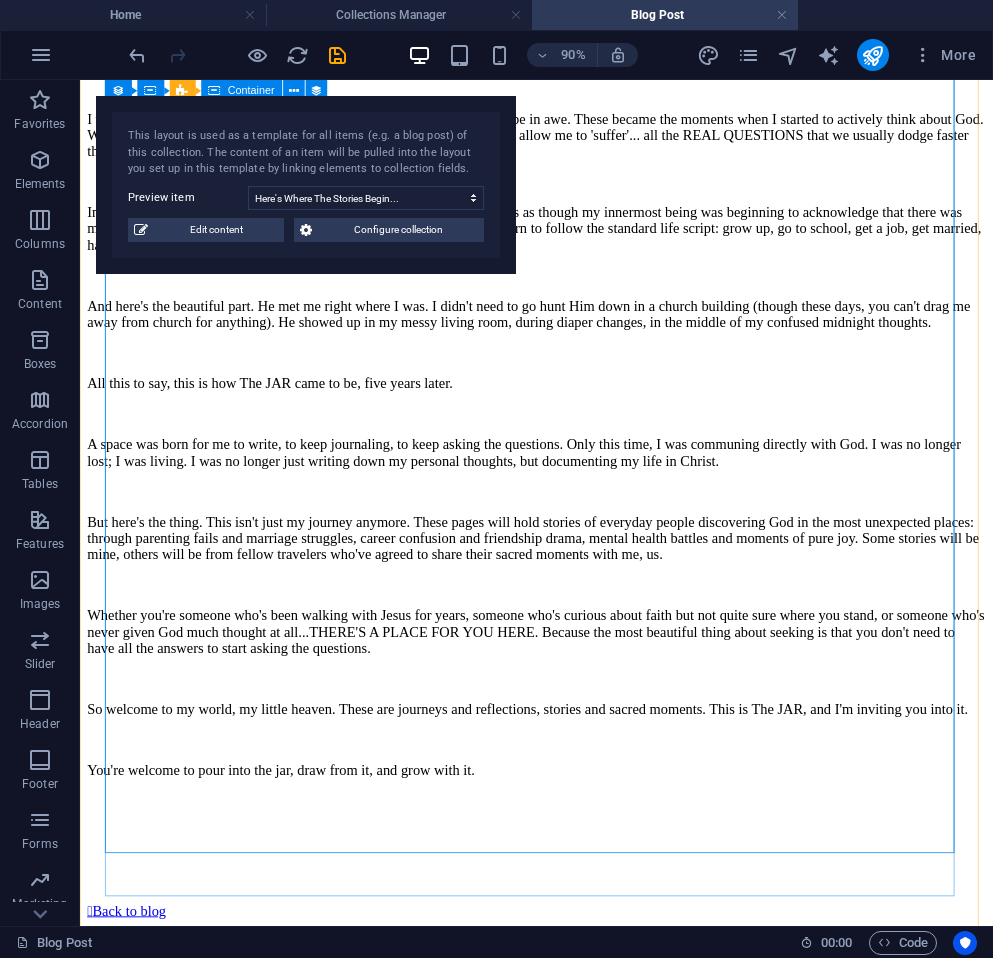scroll, scrollTop: 3931, scrollLeft: 0, axis: vertical 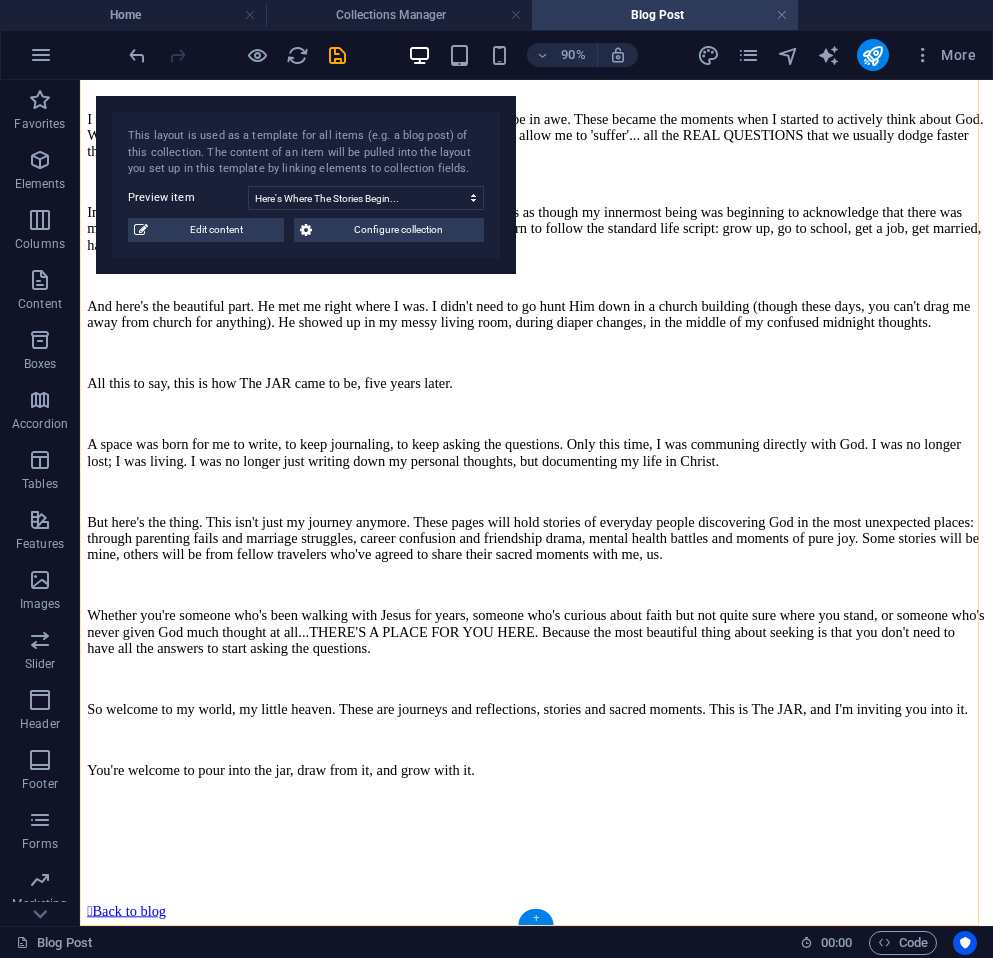 click on "+" at bounding box center [536, 917] 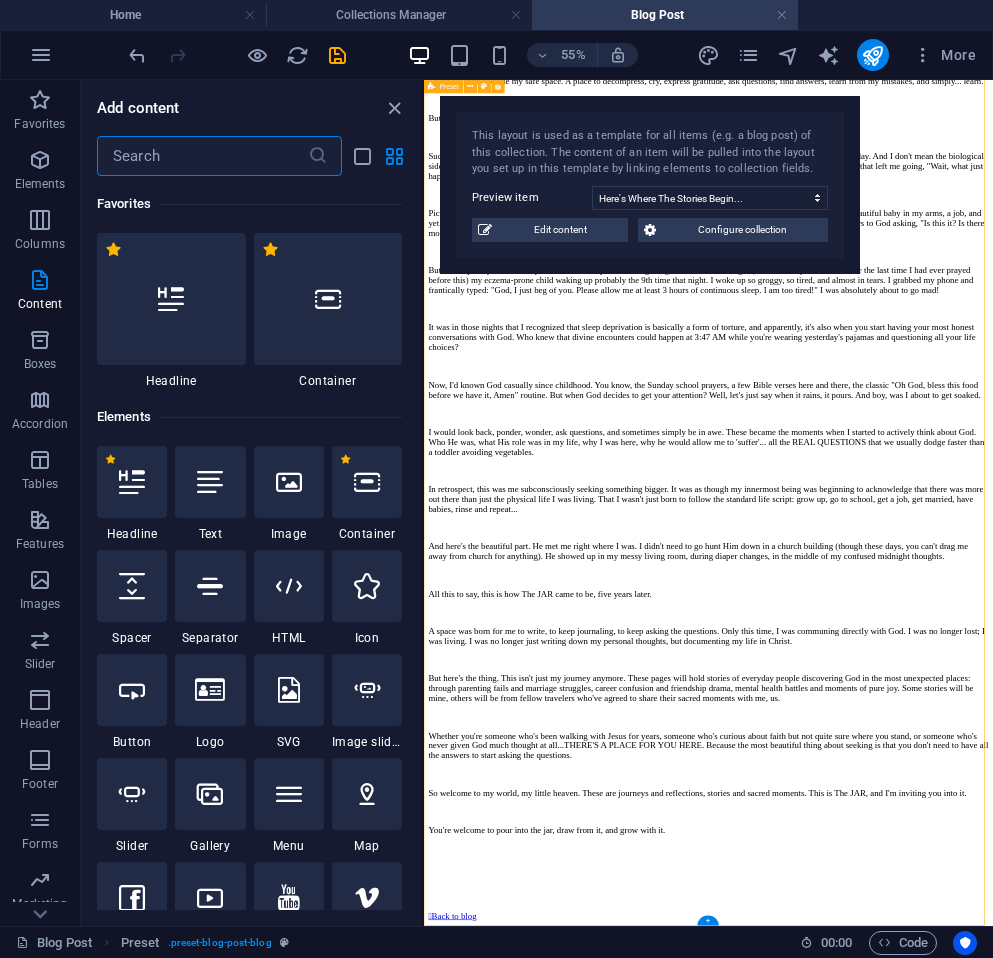 scroll, scrollTop: 3333, scrollLeft: 0, axis: vertical 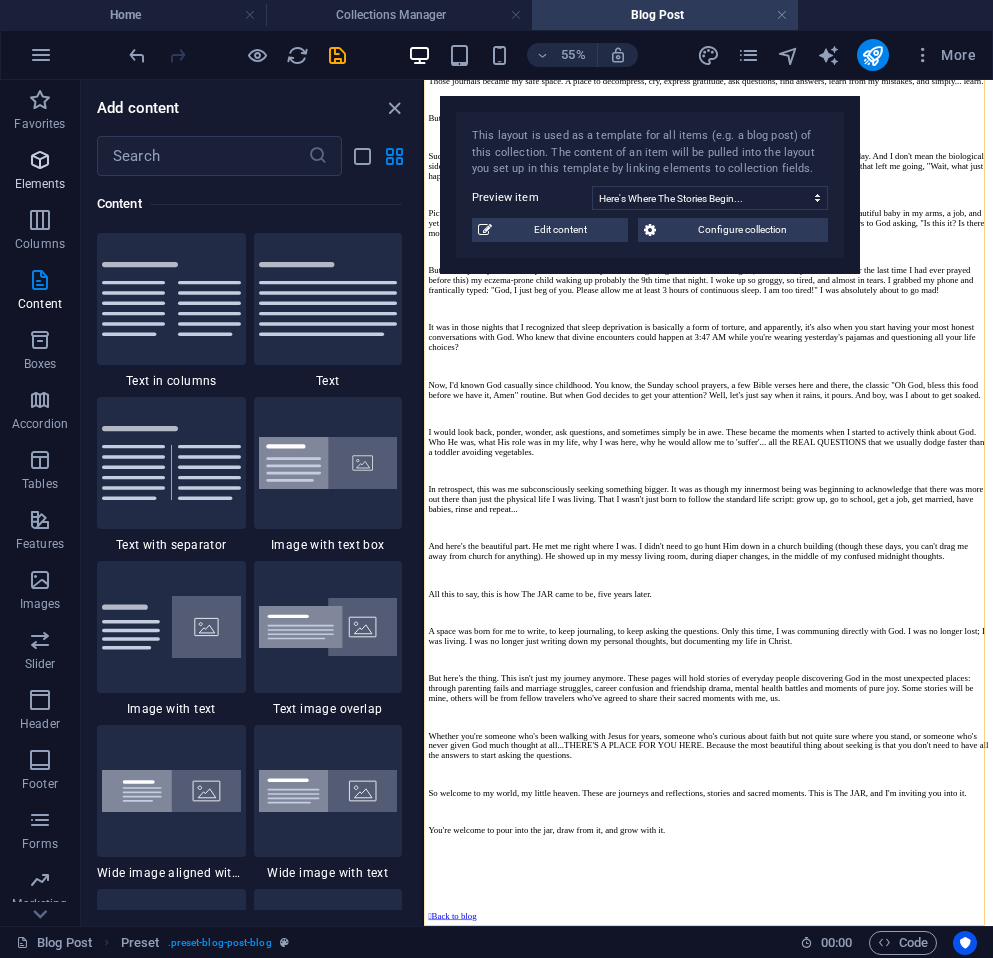 click on "Elements" at bounding box center [40, 172] 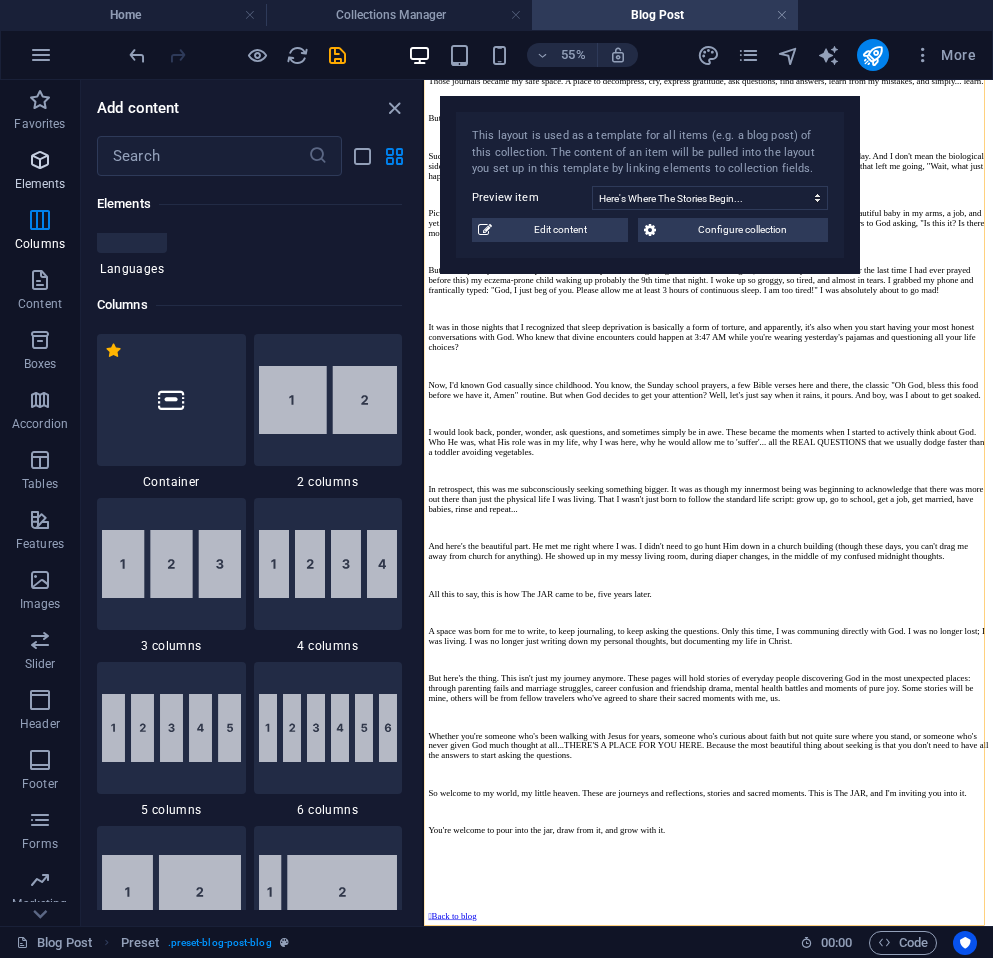 scroll, scrollTop: 213, scrollLeft: 0, axis: vertical 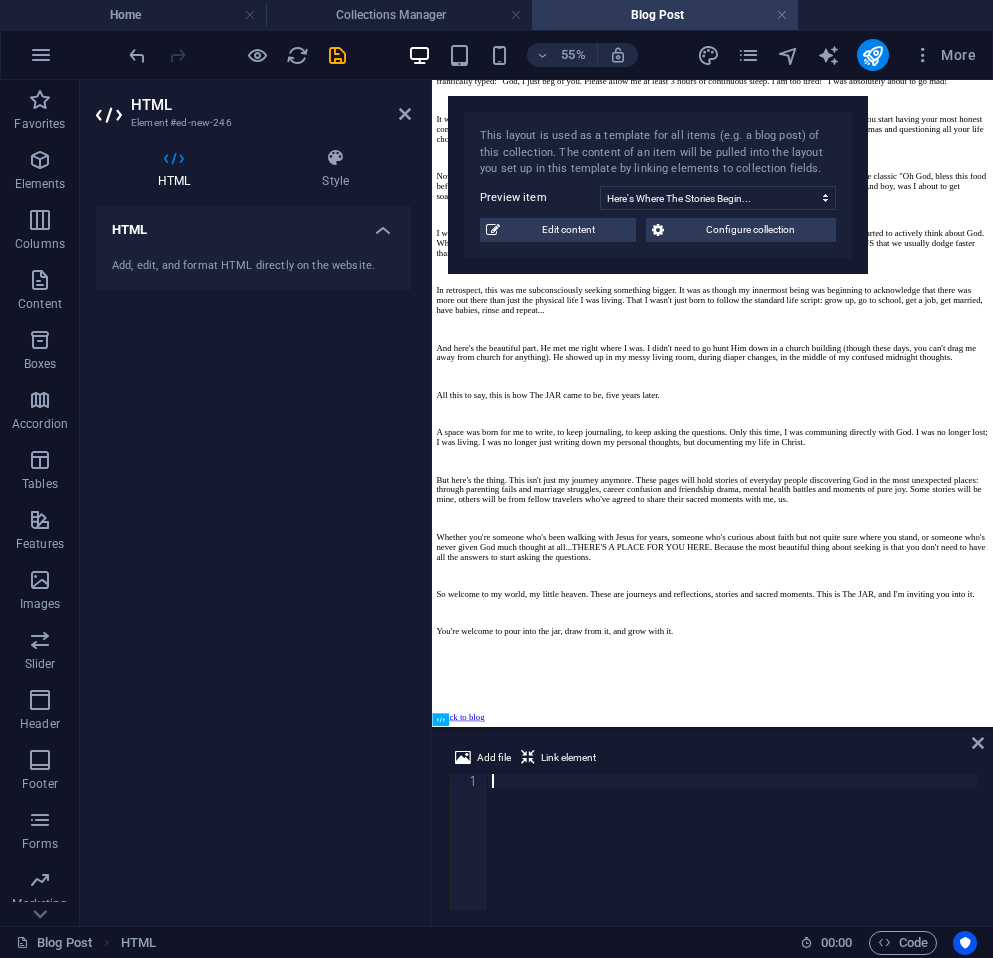 click at bounding box center (732, 856) 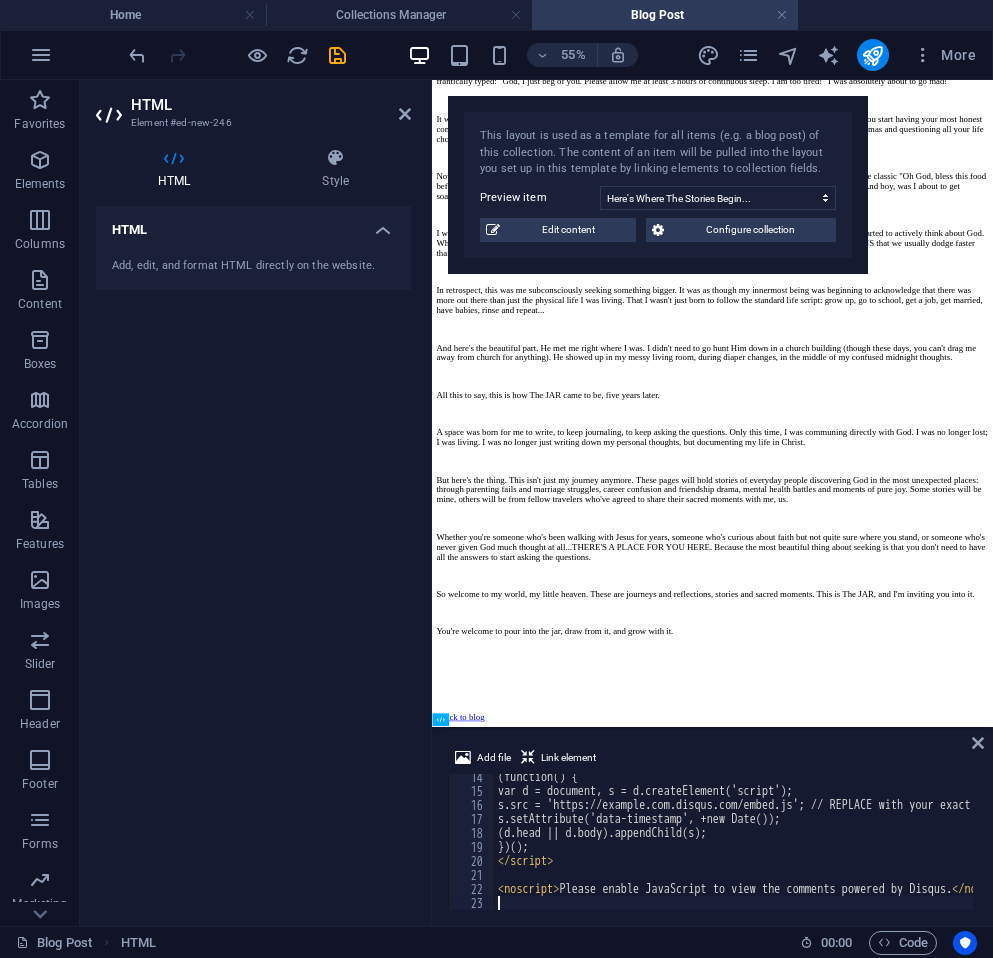 scroll, scrollTop: 186, scrollLeft: 0, axis: vertical 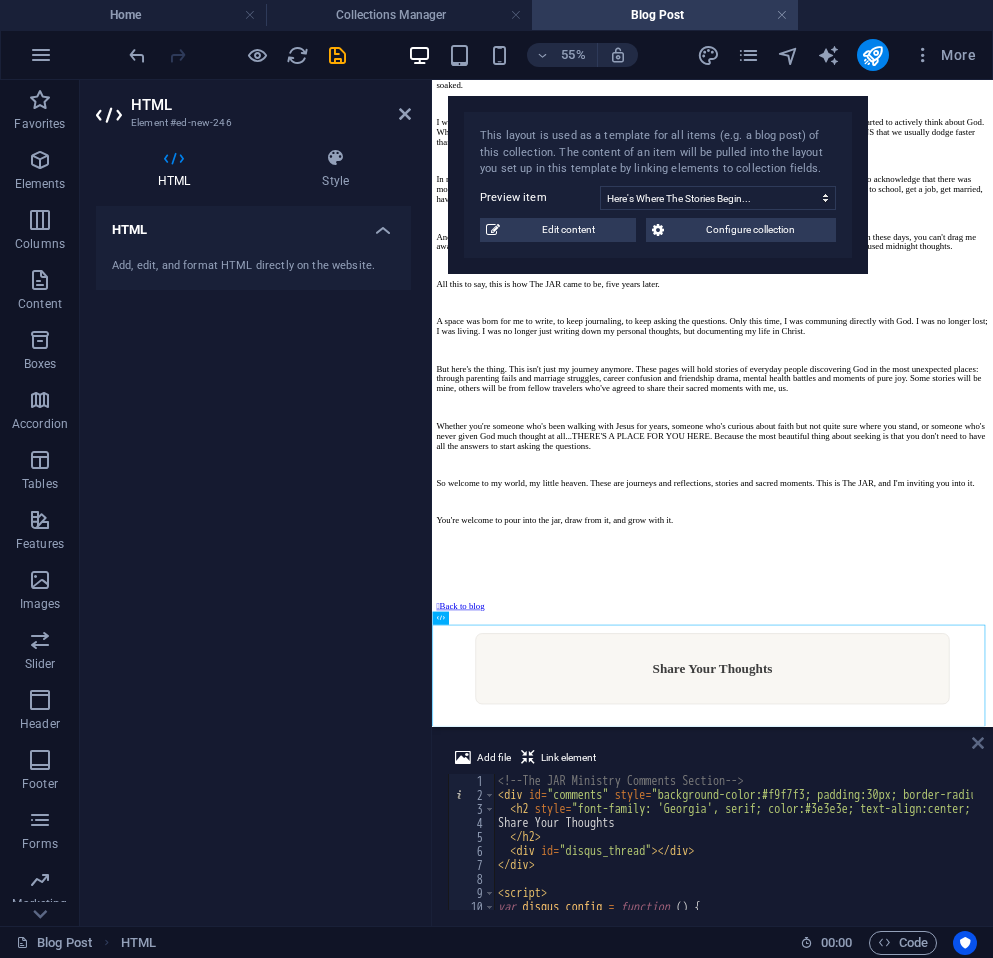 click at bounding box center (978, 743) 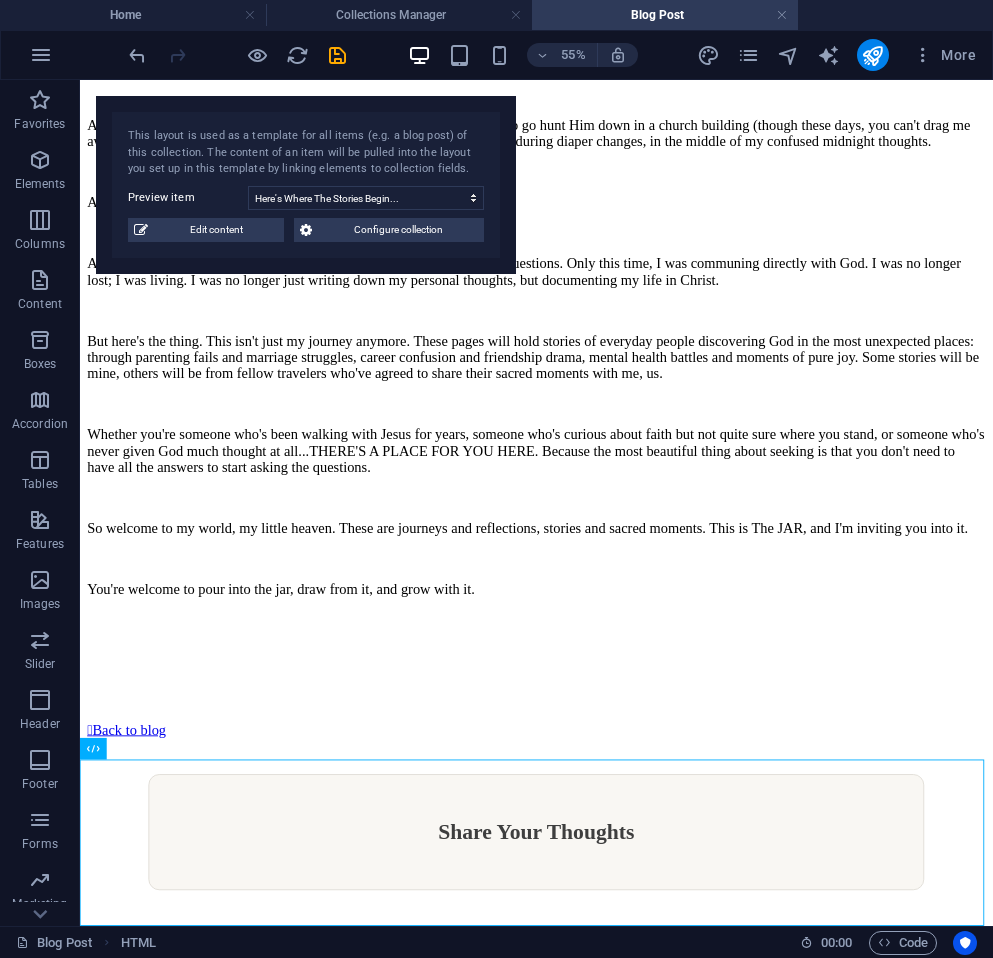 scroll, scrollTop: 4156, scrollLeft: 0, axis: vertical 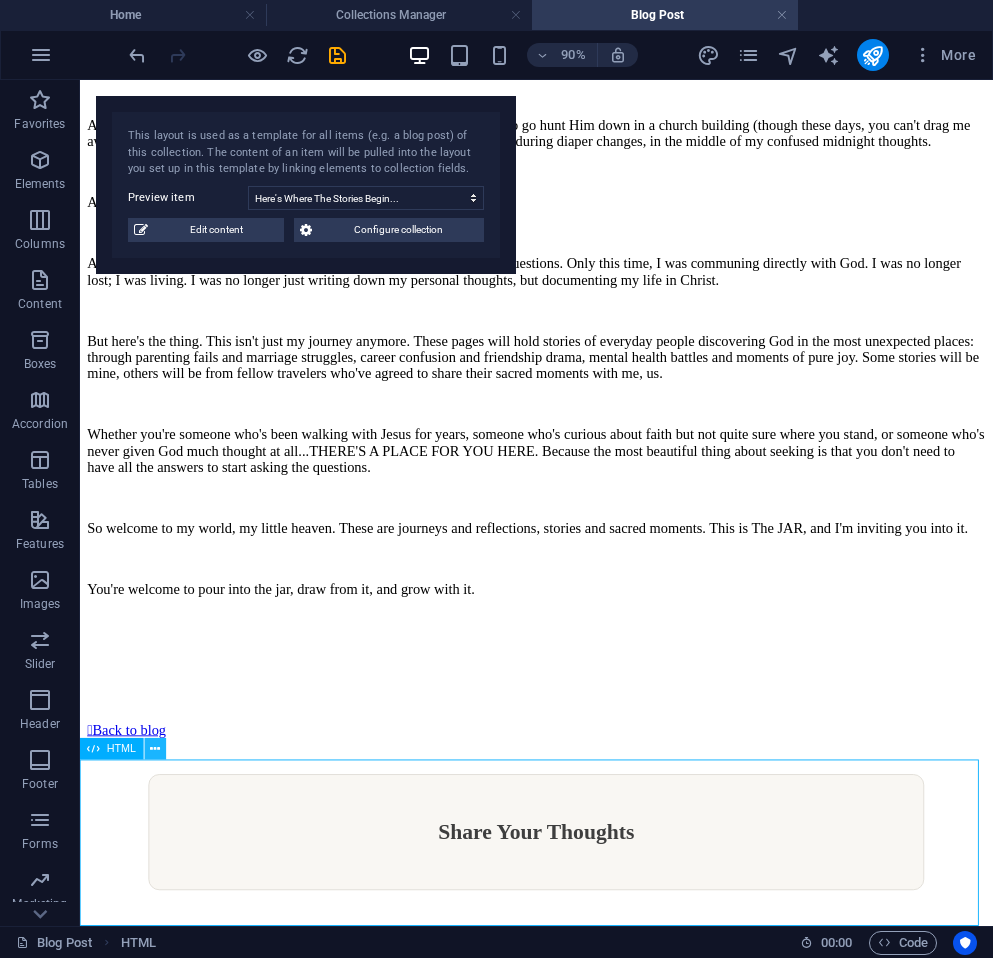 click at bounding box center (155, 749) 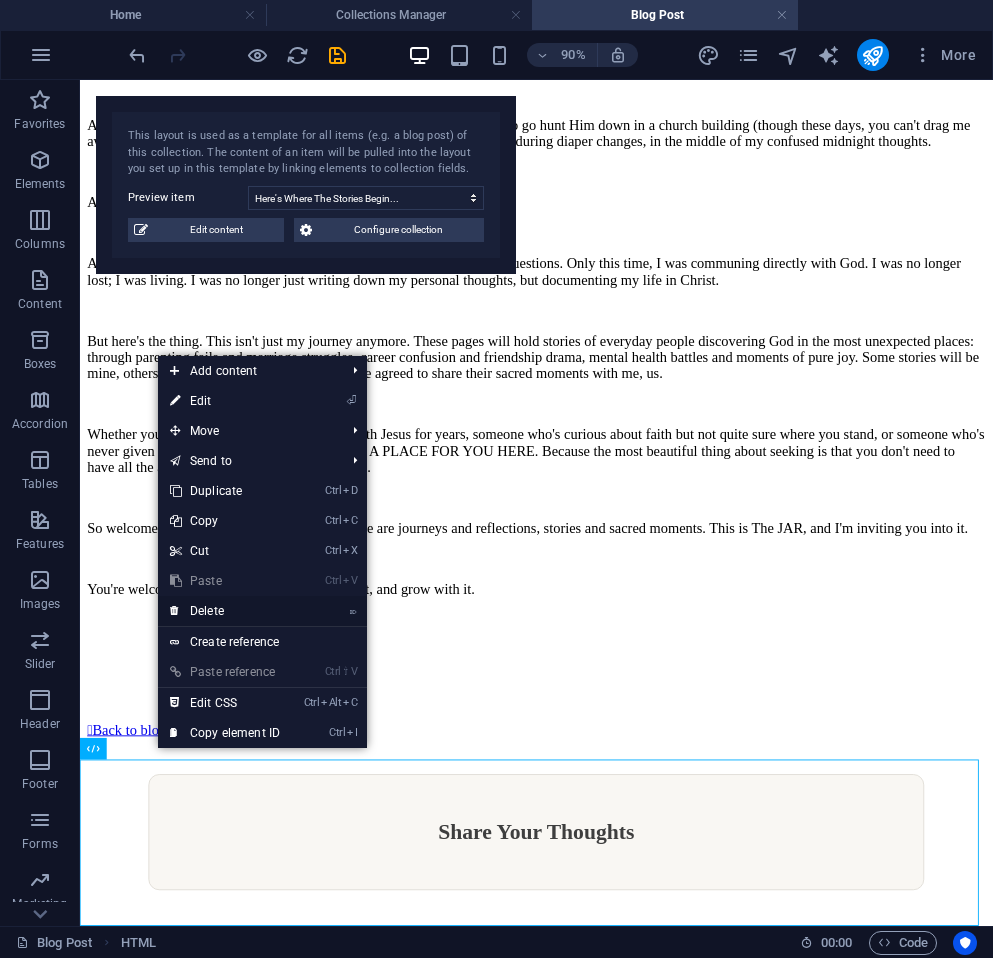 click on "⌦  Delete" at bounding box center (225, 611) 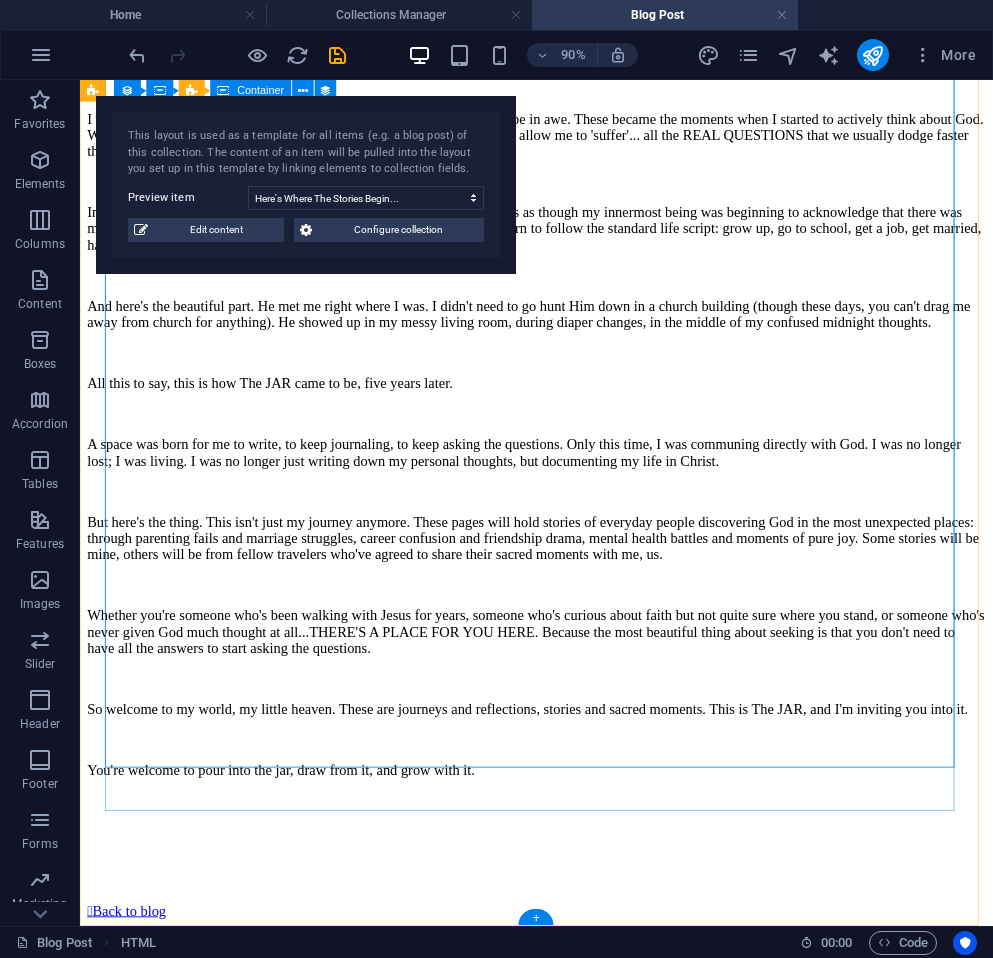scroll, scrollTop: 3931, scrollLeft: 0, axis: vertical 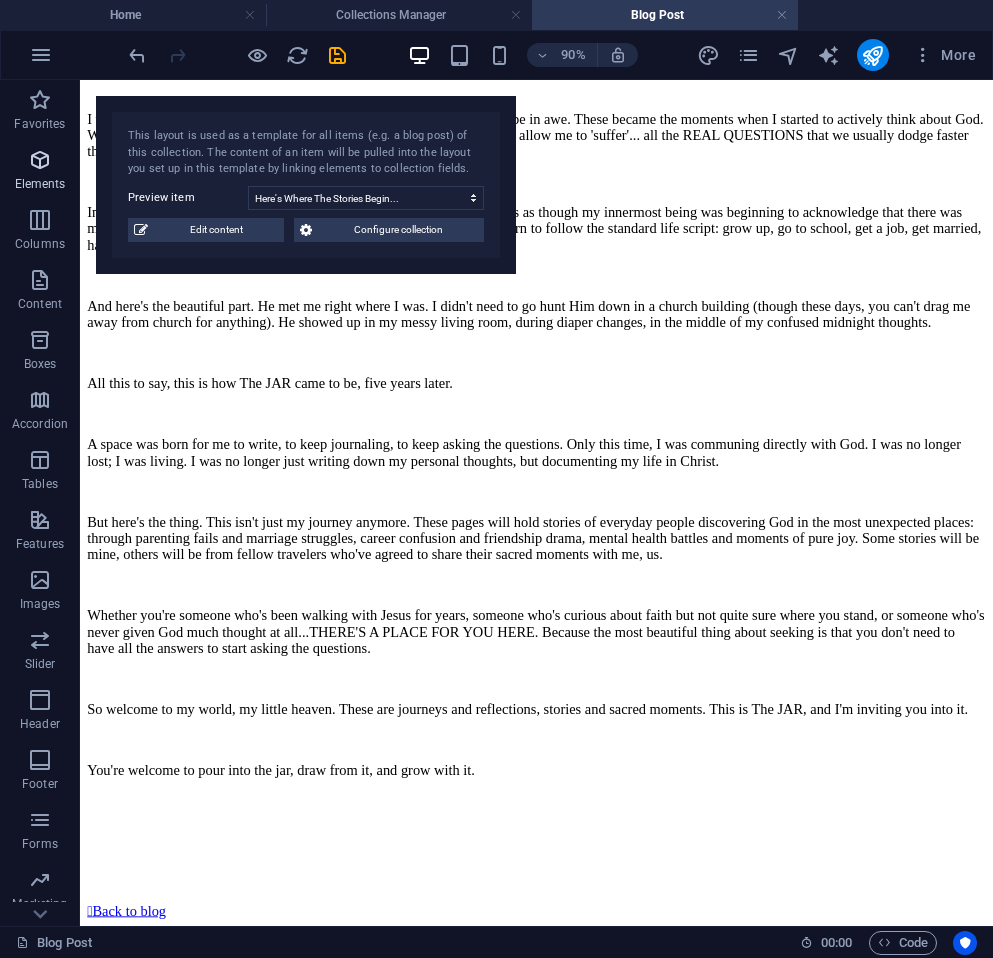 click on "Elements" at bounding box center (40, 184) 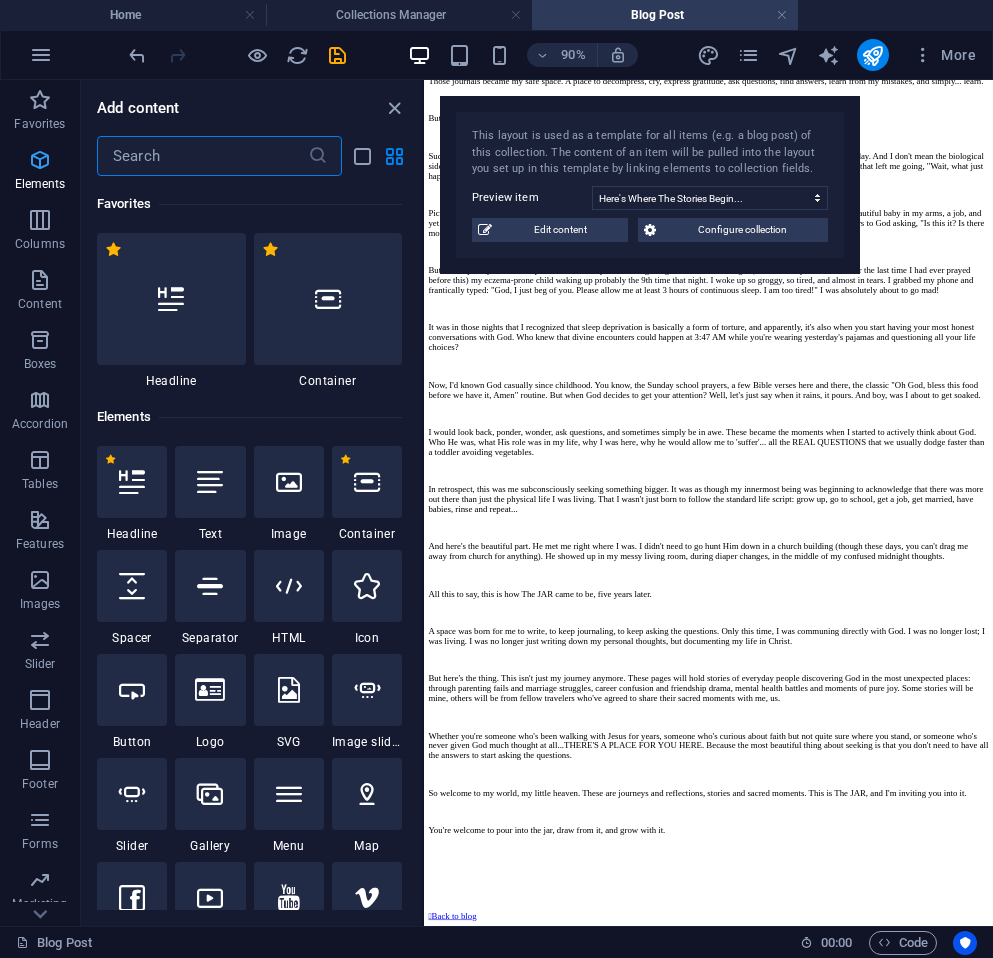 scroll, scrollTop: 3333, scrollLeft: 0, axis: vertical 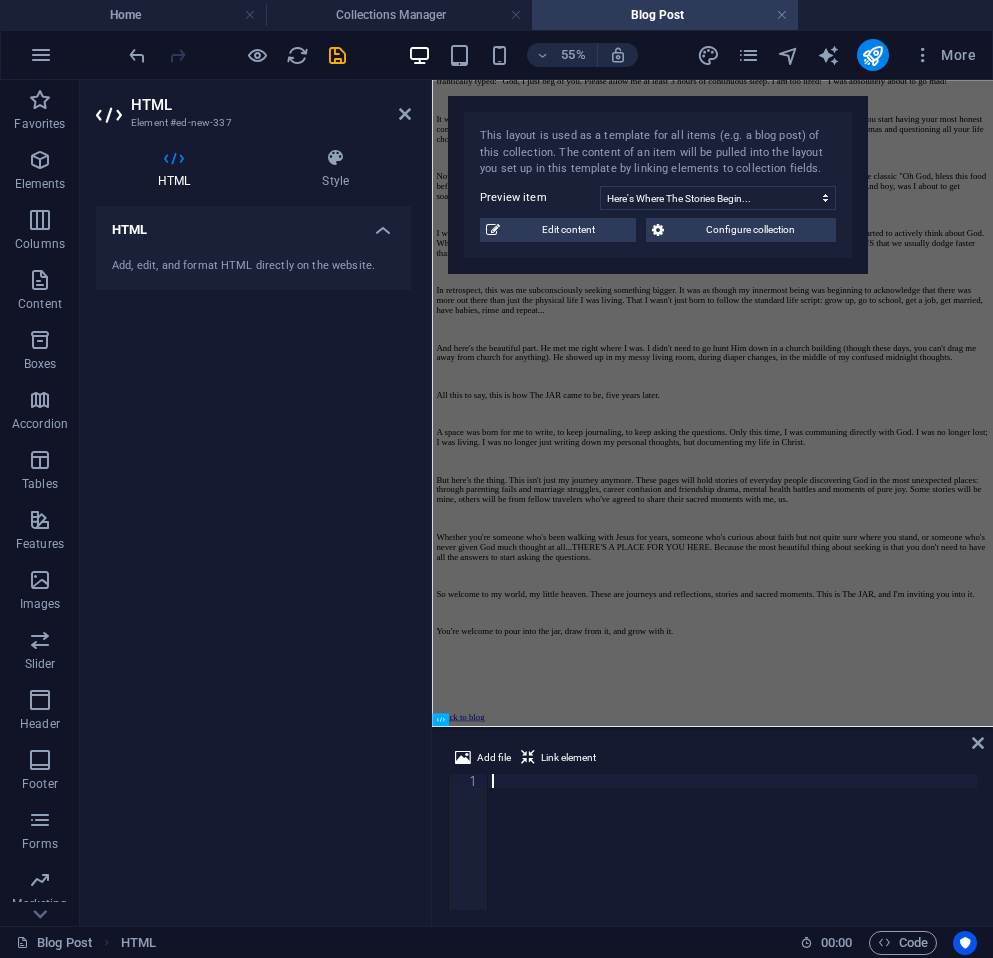 click at bounding box center (732, 856) 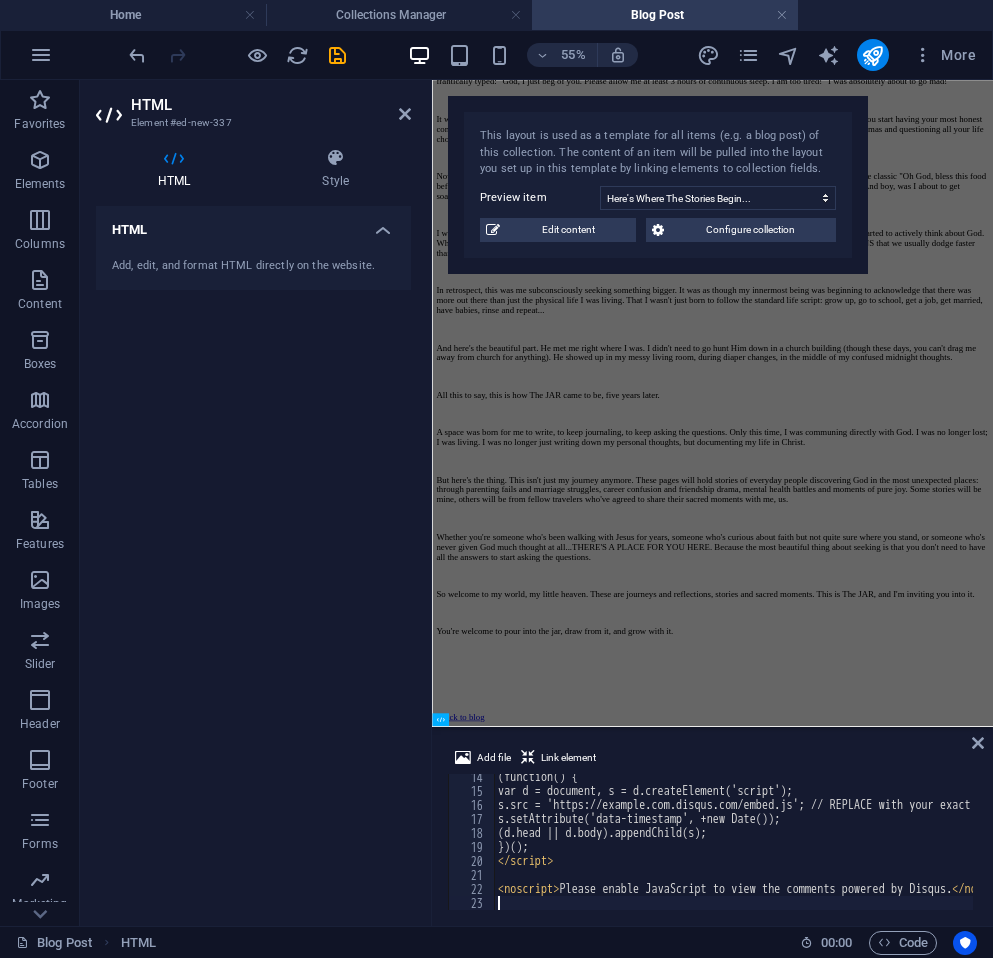 scroll, scrollTop: 3921, scrollLeft: 0, axis: vertical 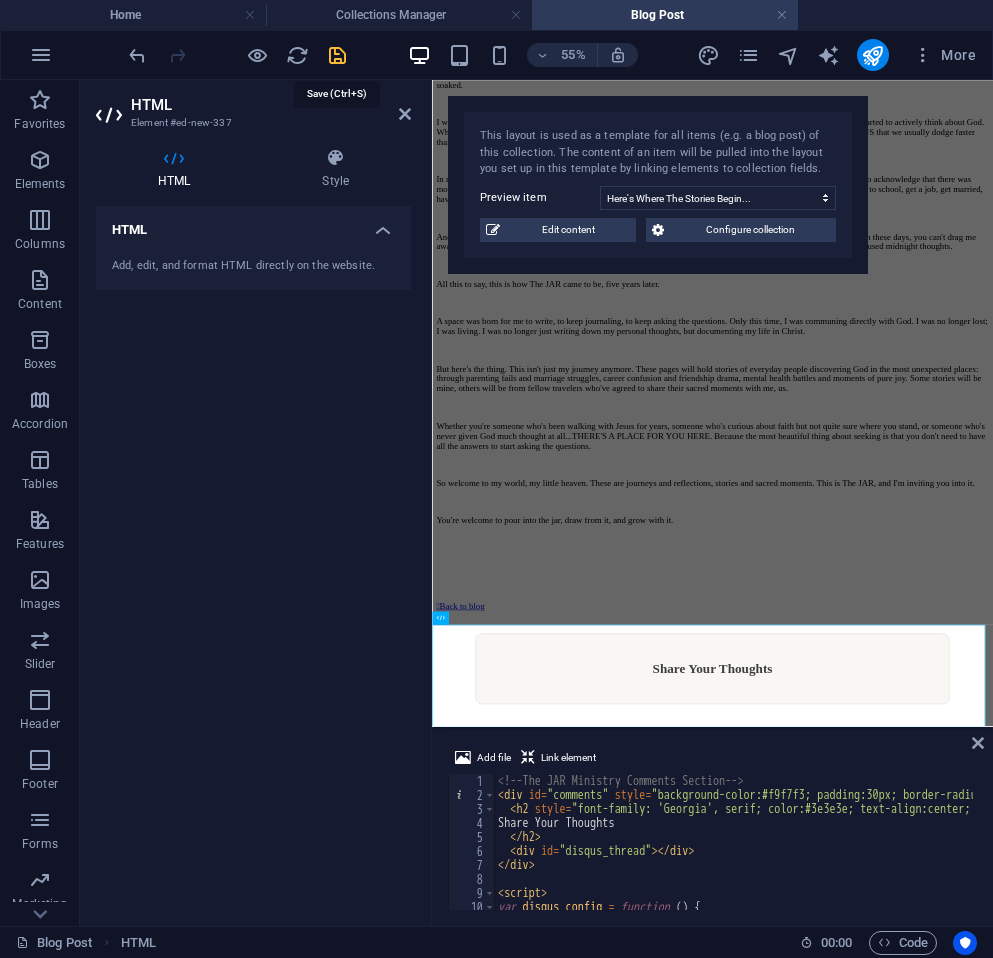 click at bounding box center (337, 55) 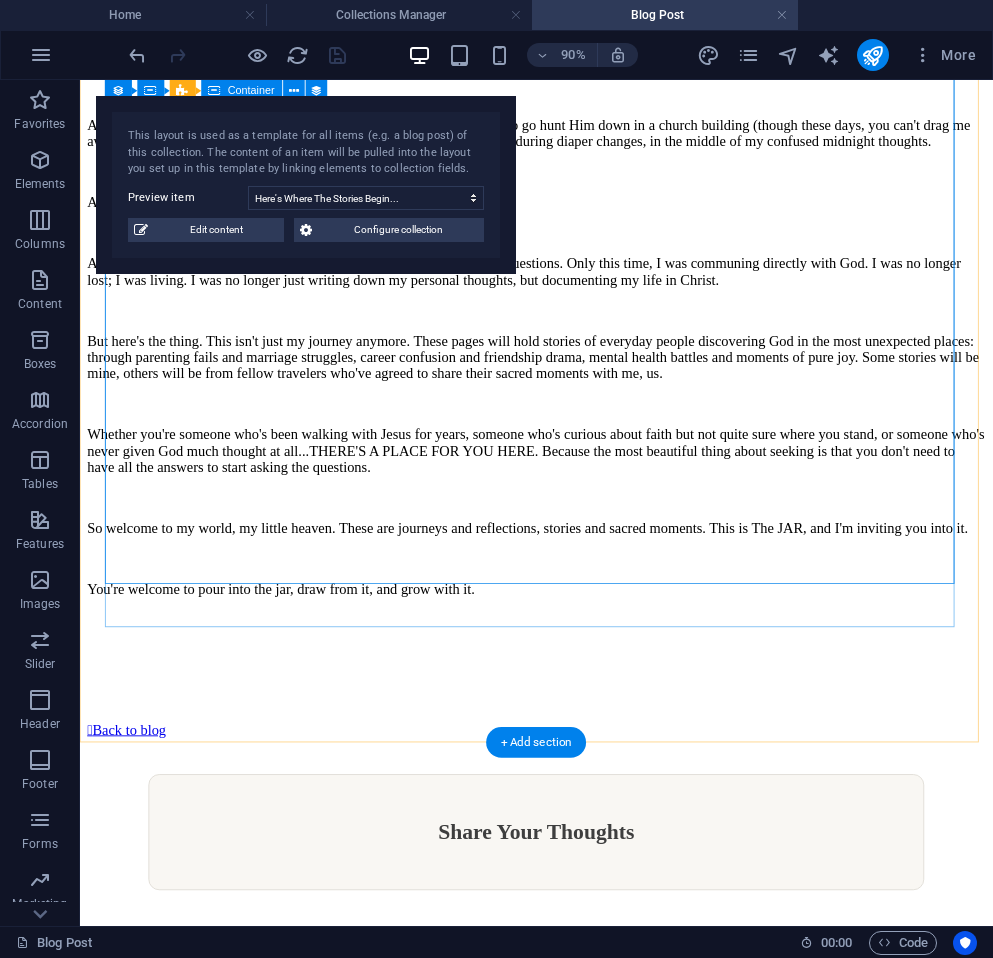 scroll, scrollTop: 4156, scrollLeft: 0, axis: vertical 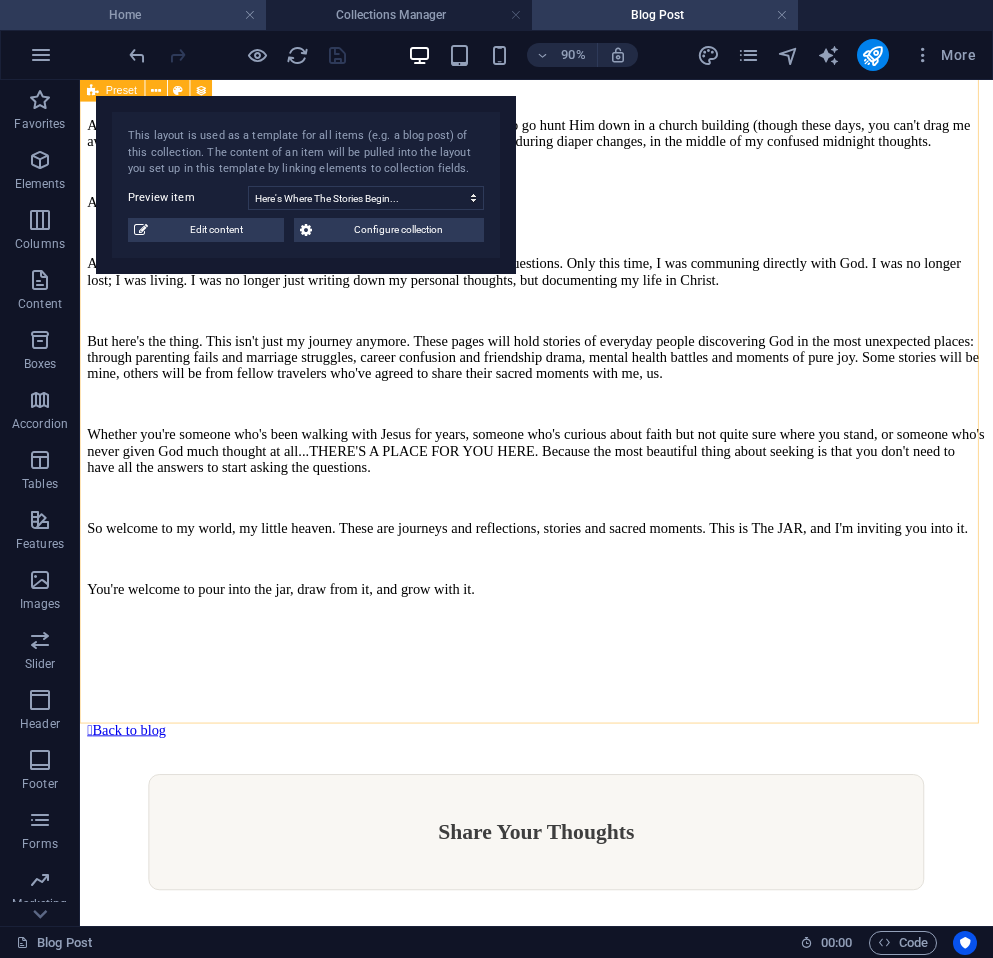 click on "Home" at bounding box center [133, 15] 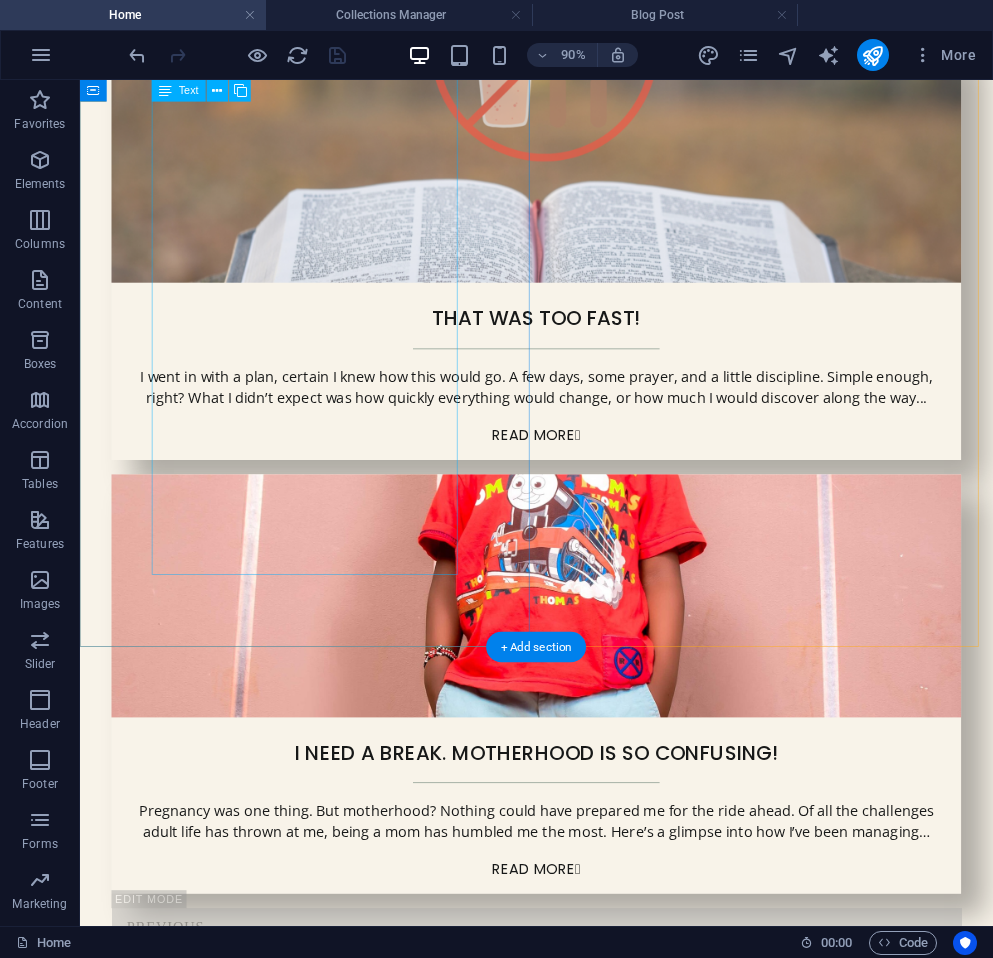 scroll, scrollTop: 3520, scrollLeft: 0, axis: vertical 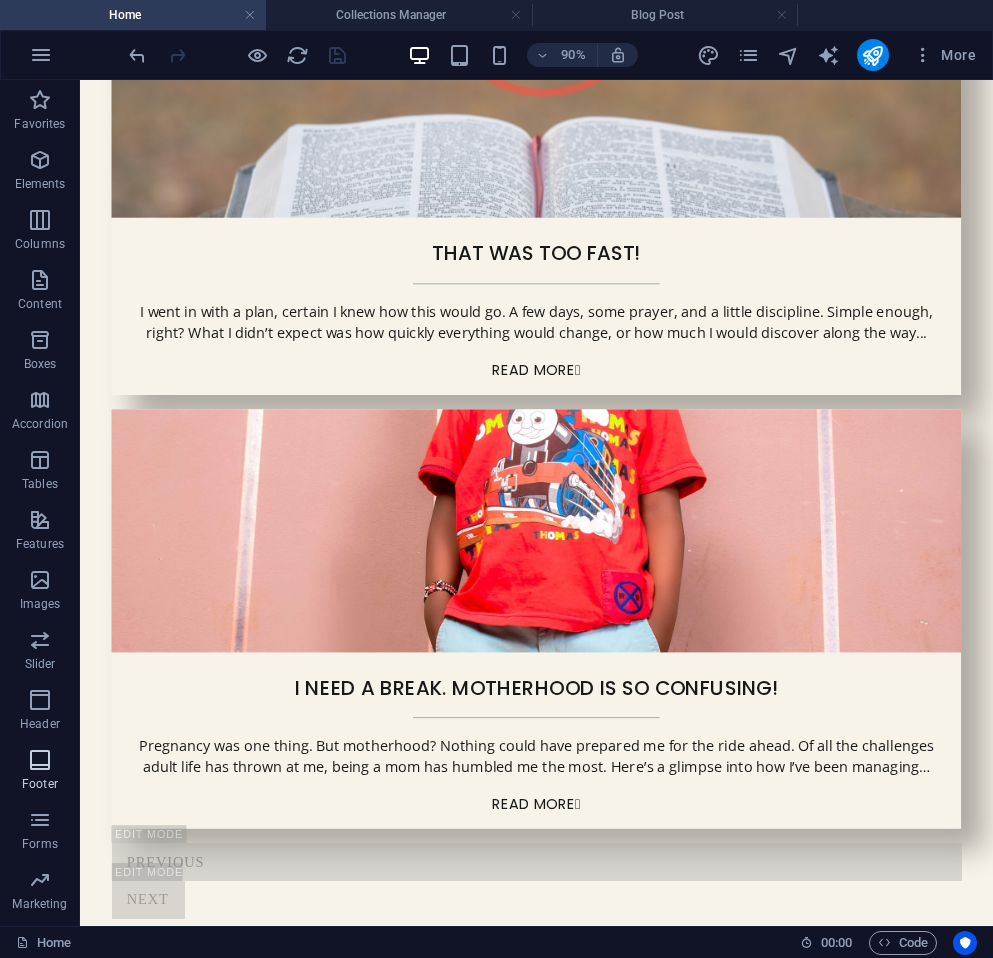 click on "Footer" at bounding box center [40, 772] 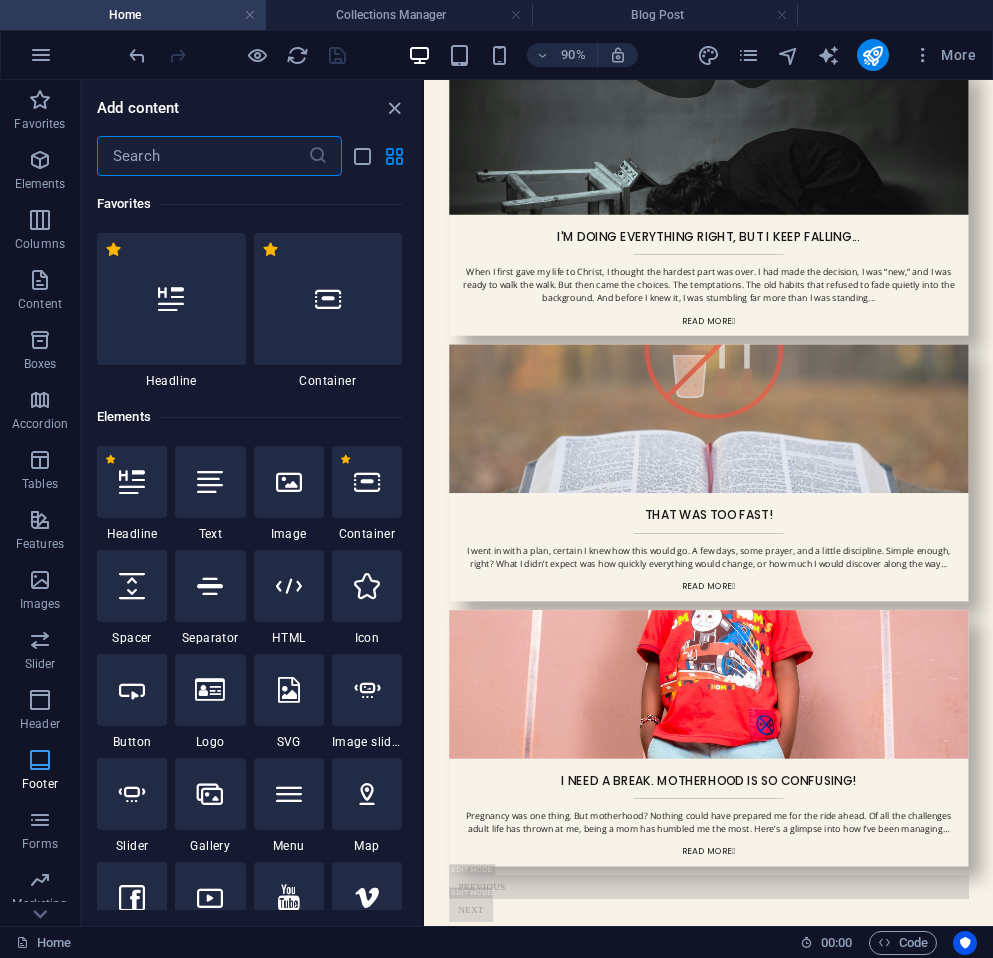 scroll, scrollTop: 3496, scrollLeft: 0, axis: vertical 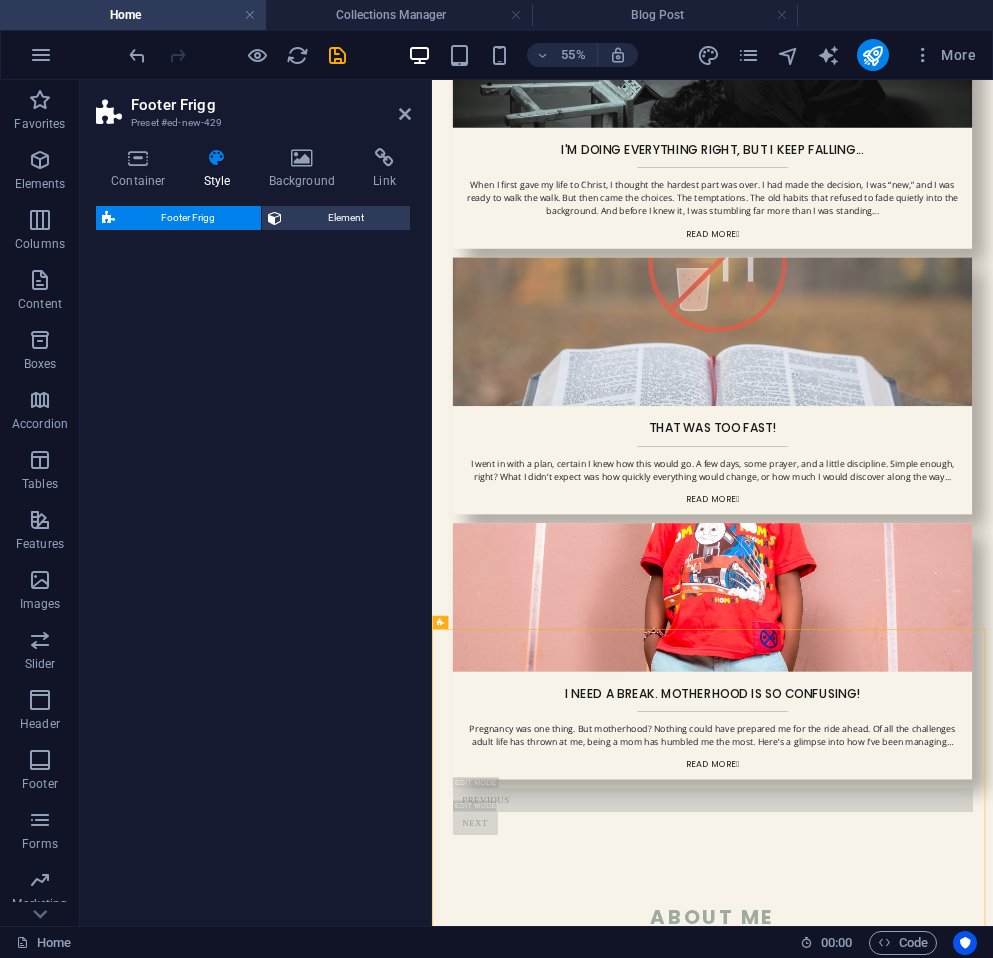 select on "rem" 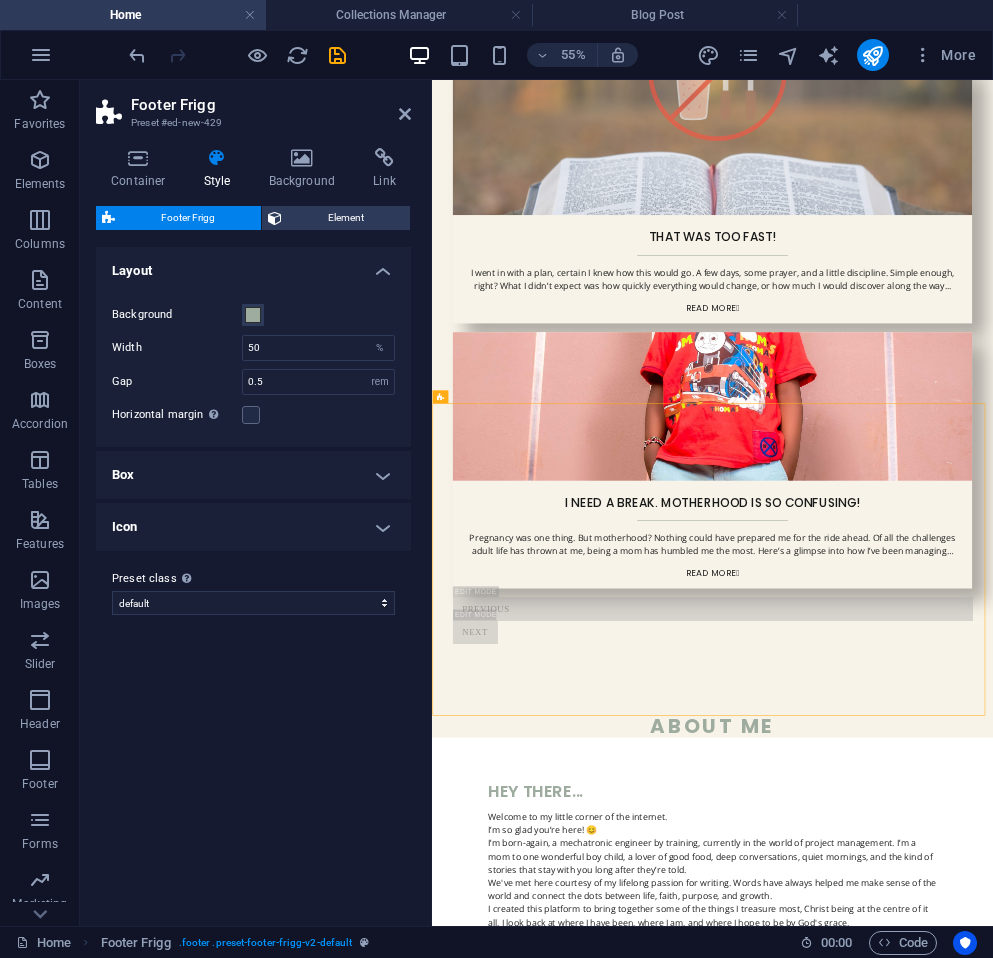 scroll, scrollTop: 4088, scrollLeft: 0, axis: vertical 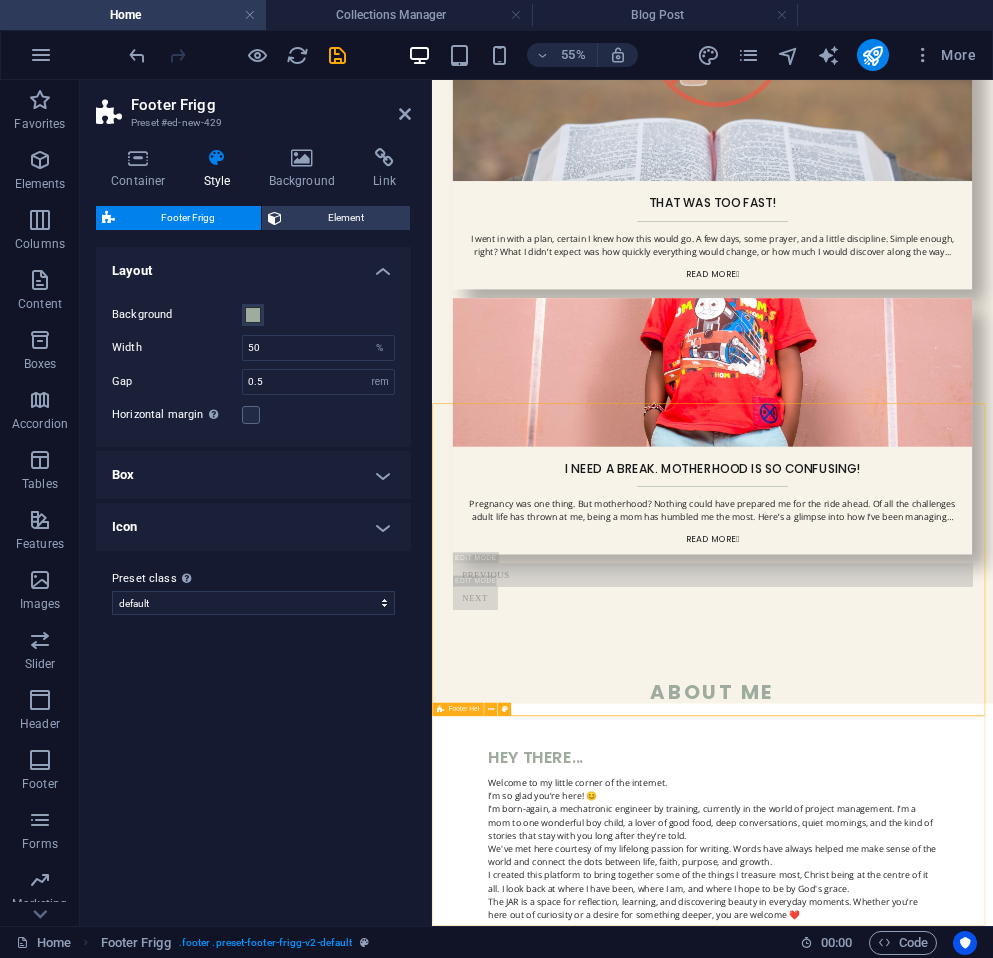 click at bounding box center (439, 709) 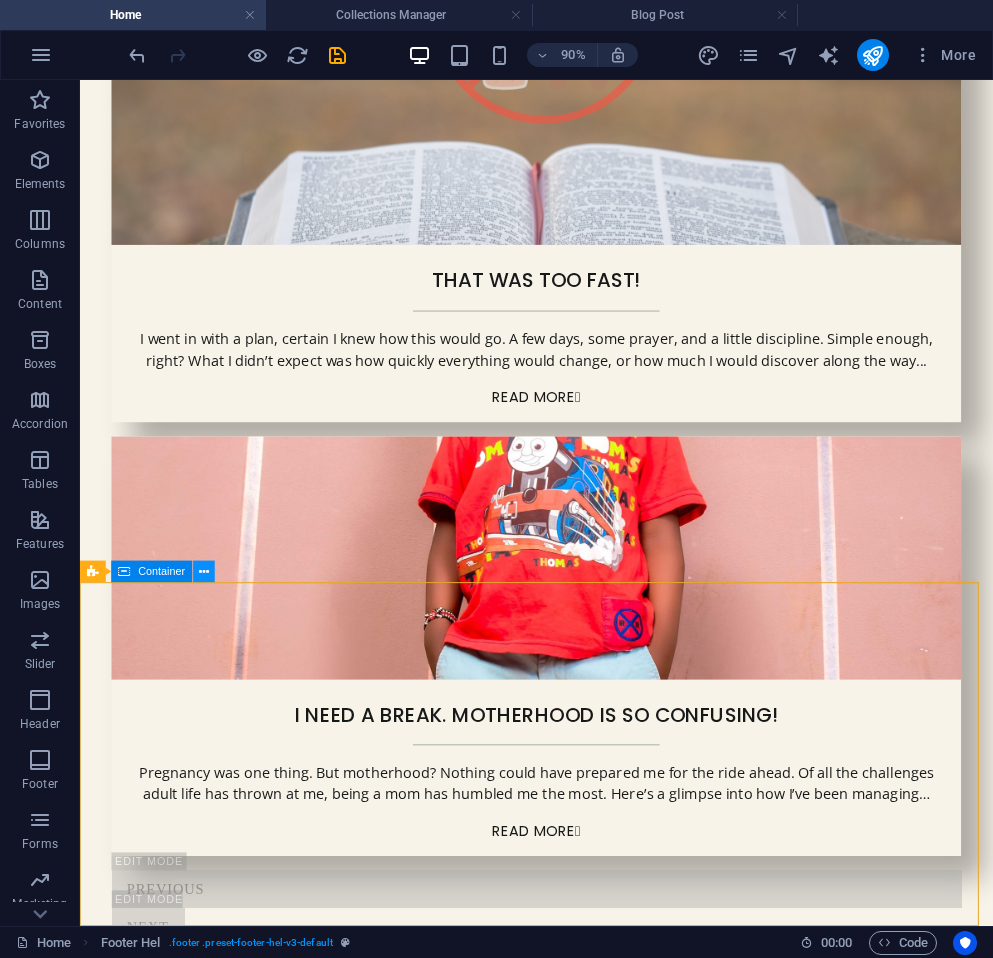 click at bounding box center [204, 571] 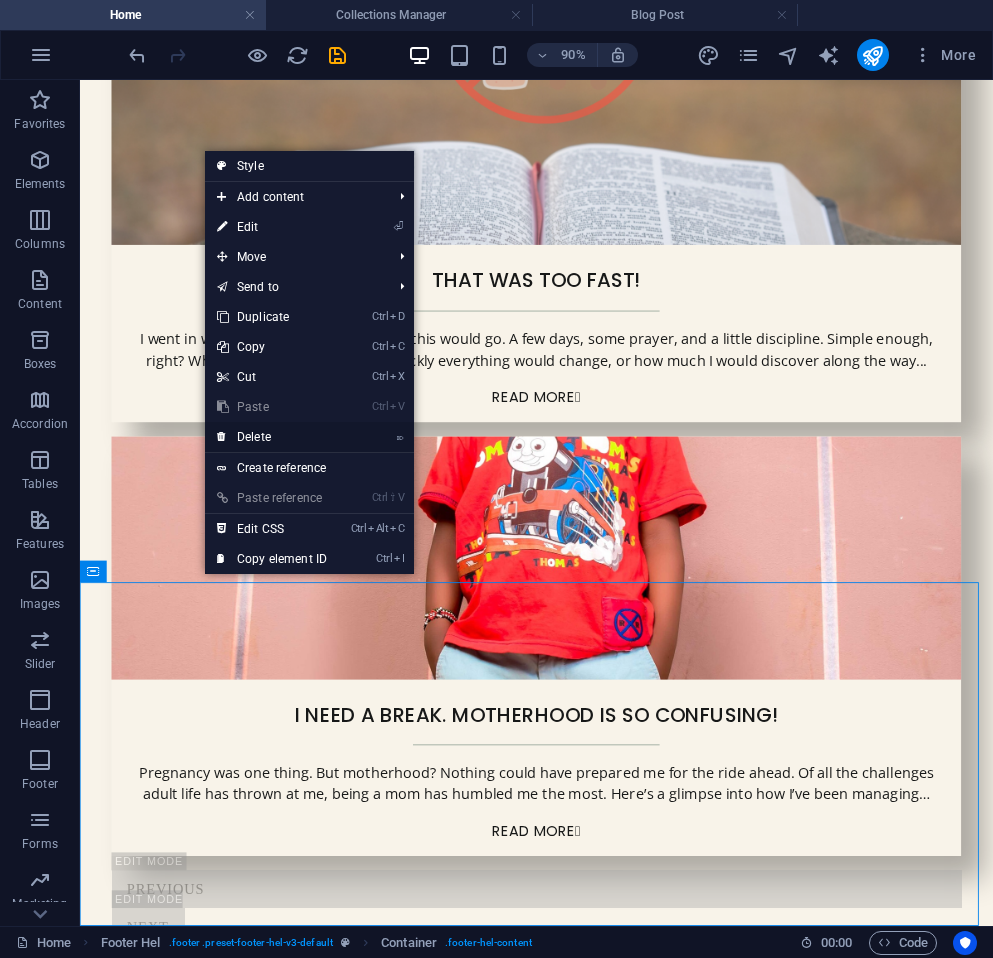 click on "⌦  Delete" at bounding box center [272, 437] 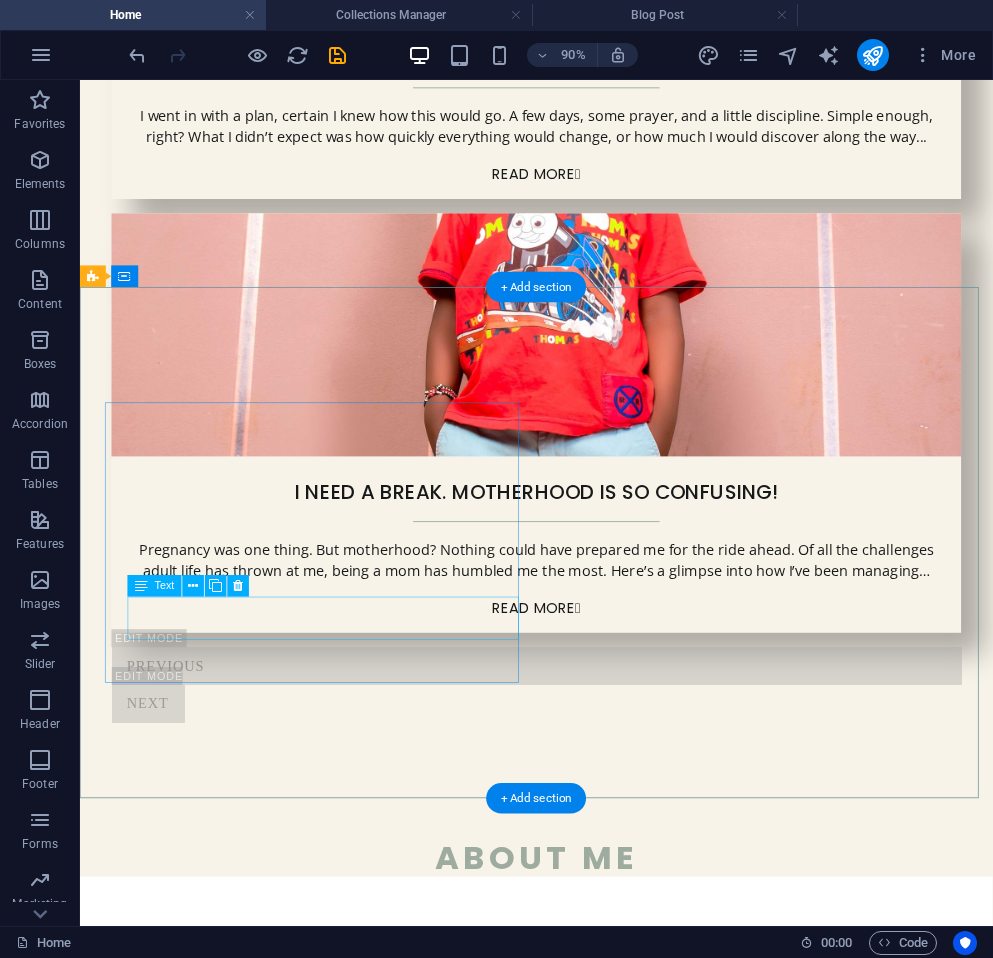 scroll, scrollTop: 3848, scrollLeft: 0, axis: vertical 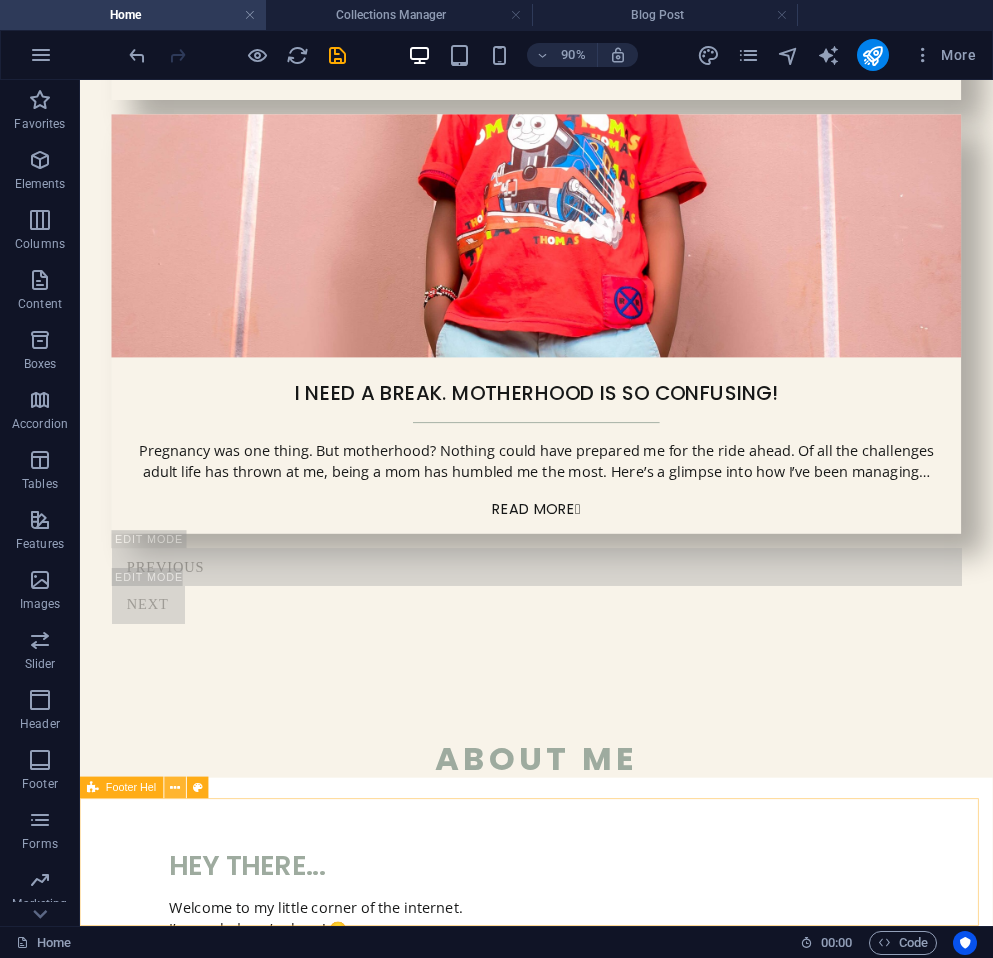 click at bounding box center (176, 788) 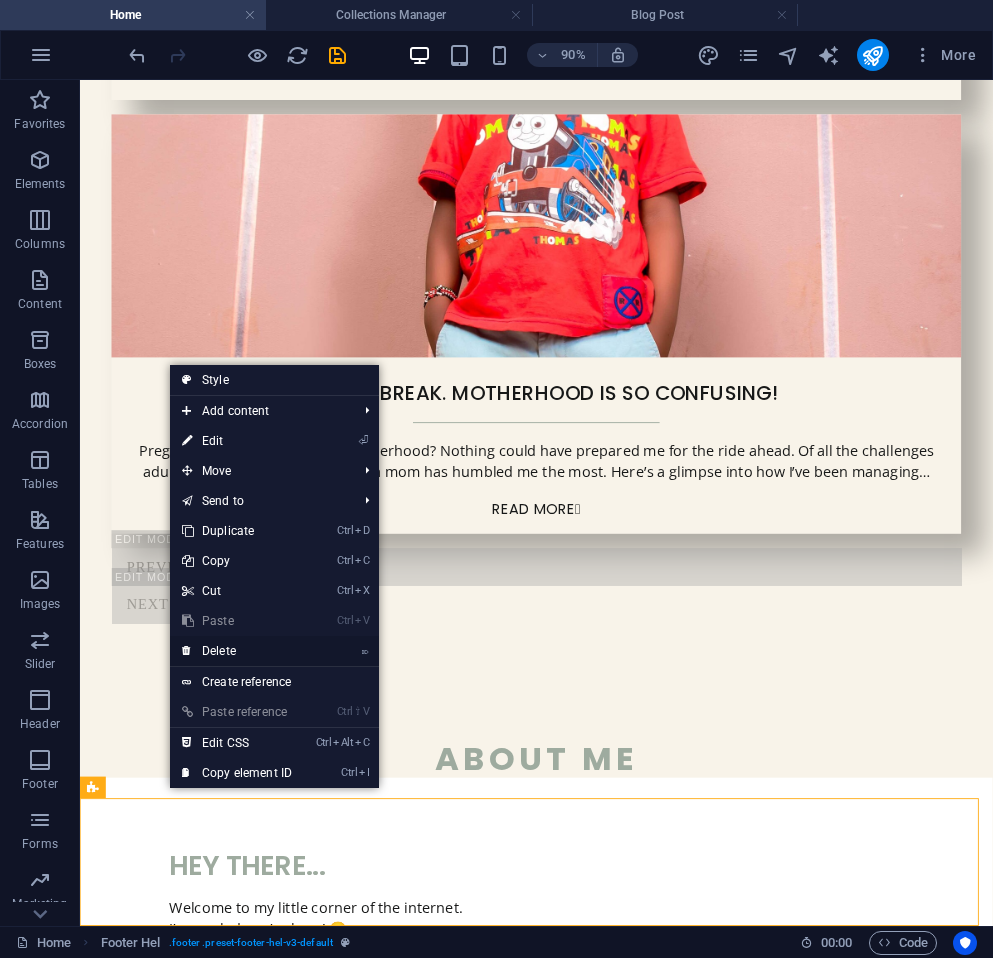 click on "⌦  Delete" at bounding box center [237, 651] 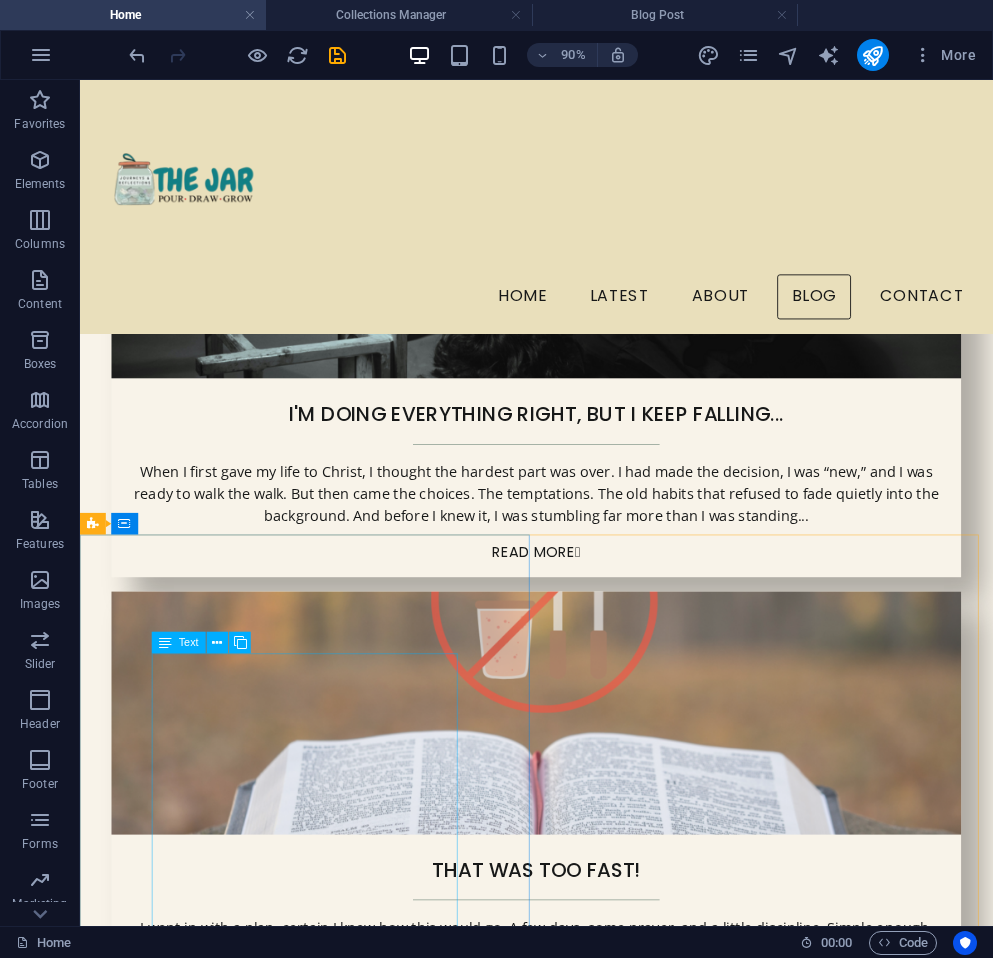 scroll, scrollTop: 2785, scrollLeft: 0, axis: vertical 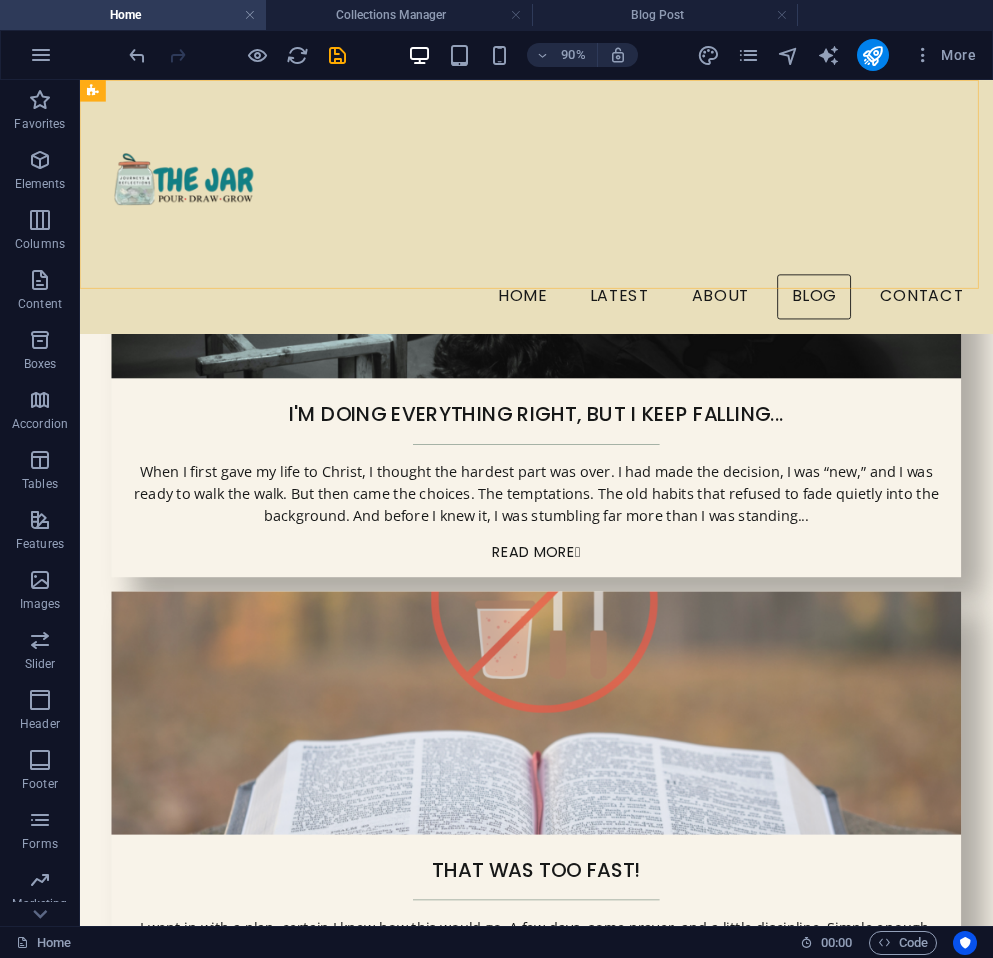 click on "Home Latest About  Blog Contact" at bounding box center [587, 221] 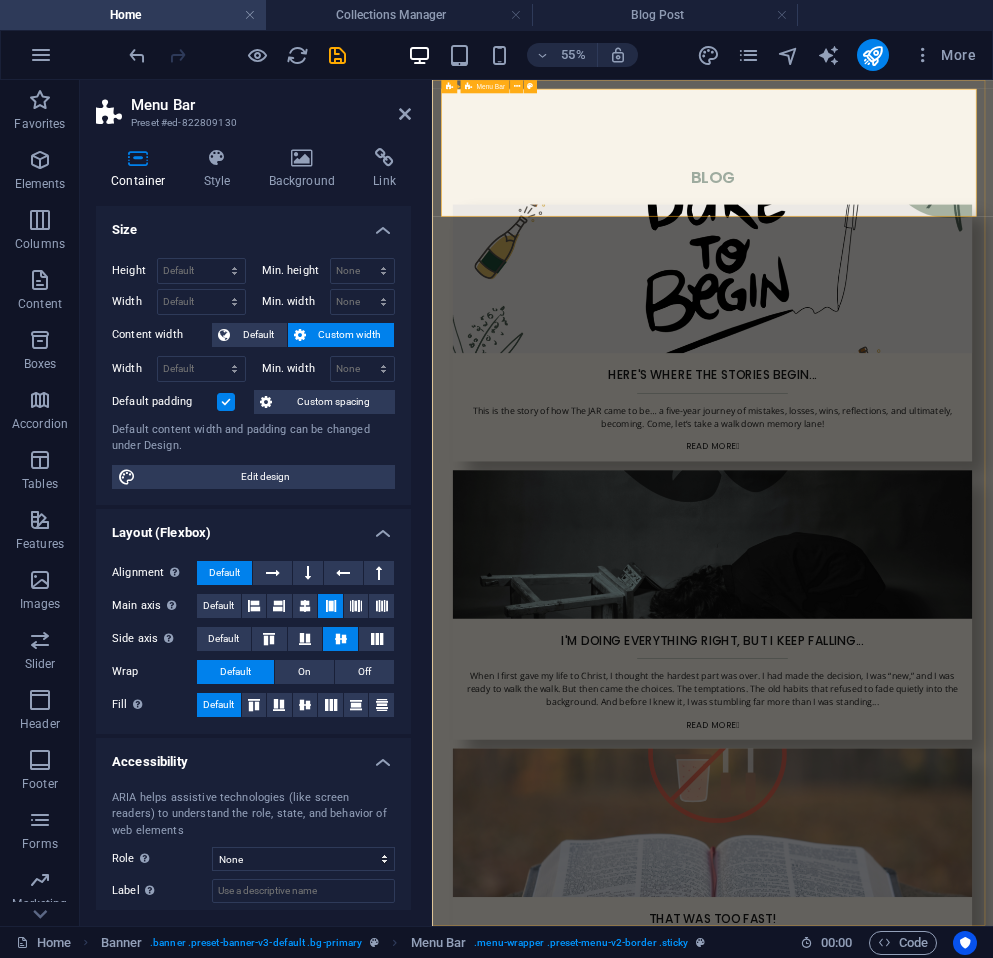 scroll, scrollTop: 0, scrollLeft: 0, axis: both 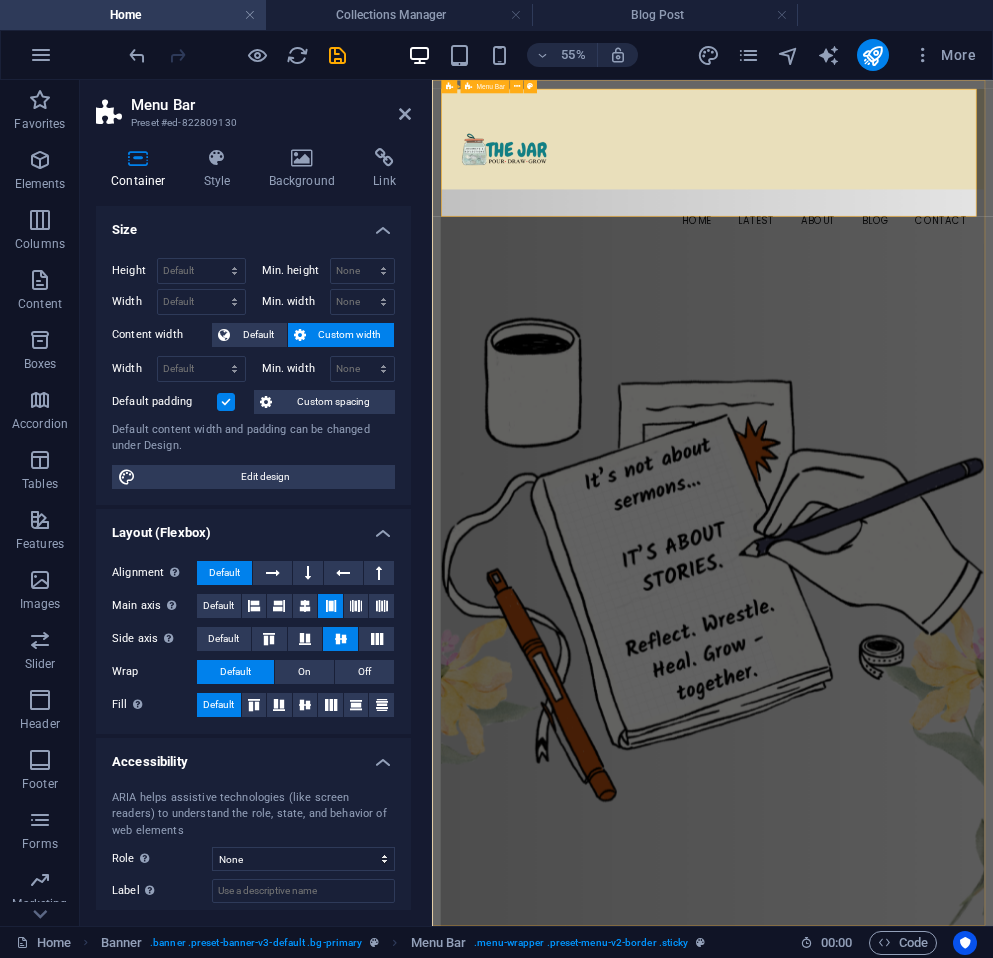 click on "Home Latest About  Blog Contact" at bounding box center (942, 237) 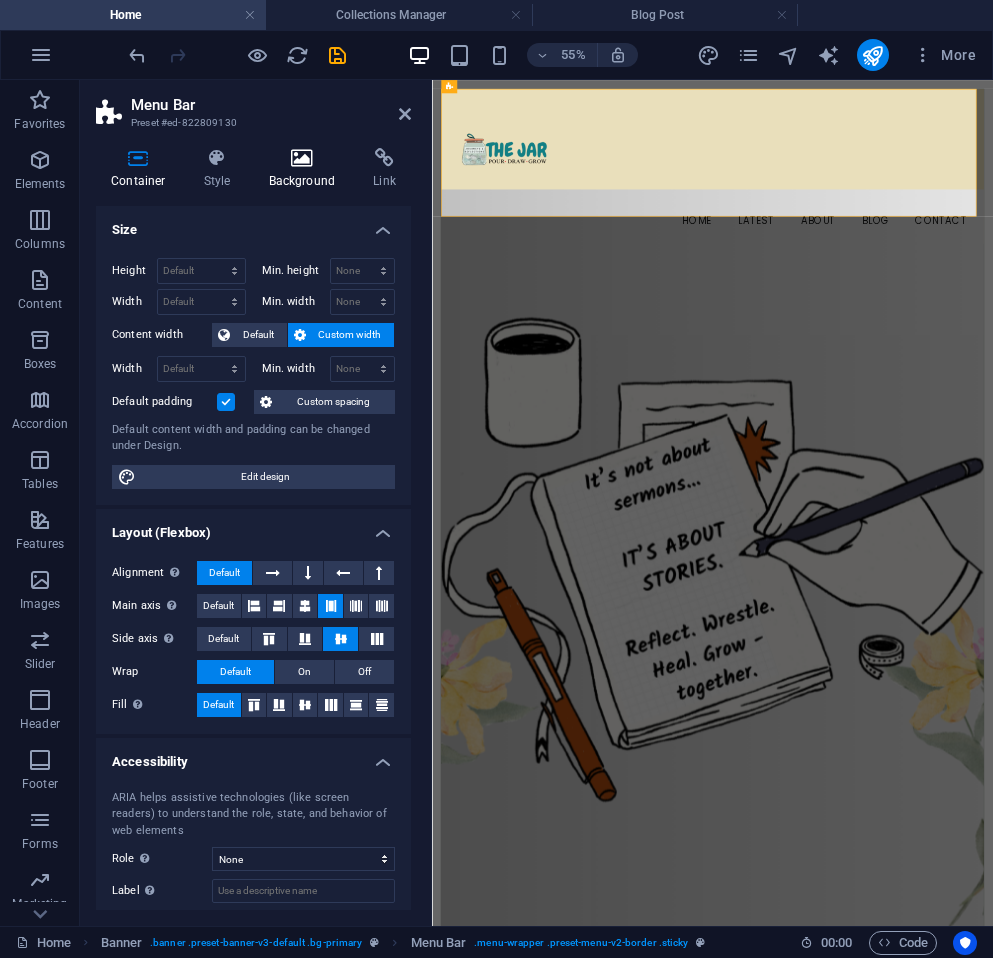 click at bounding box center [302, 158] 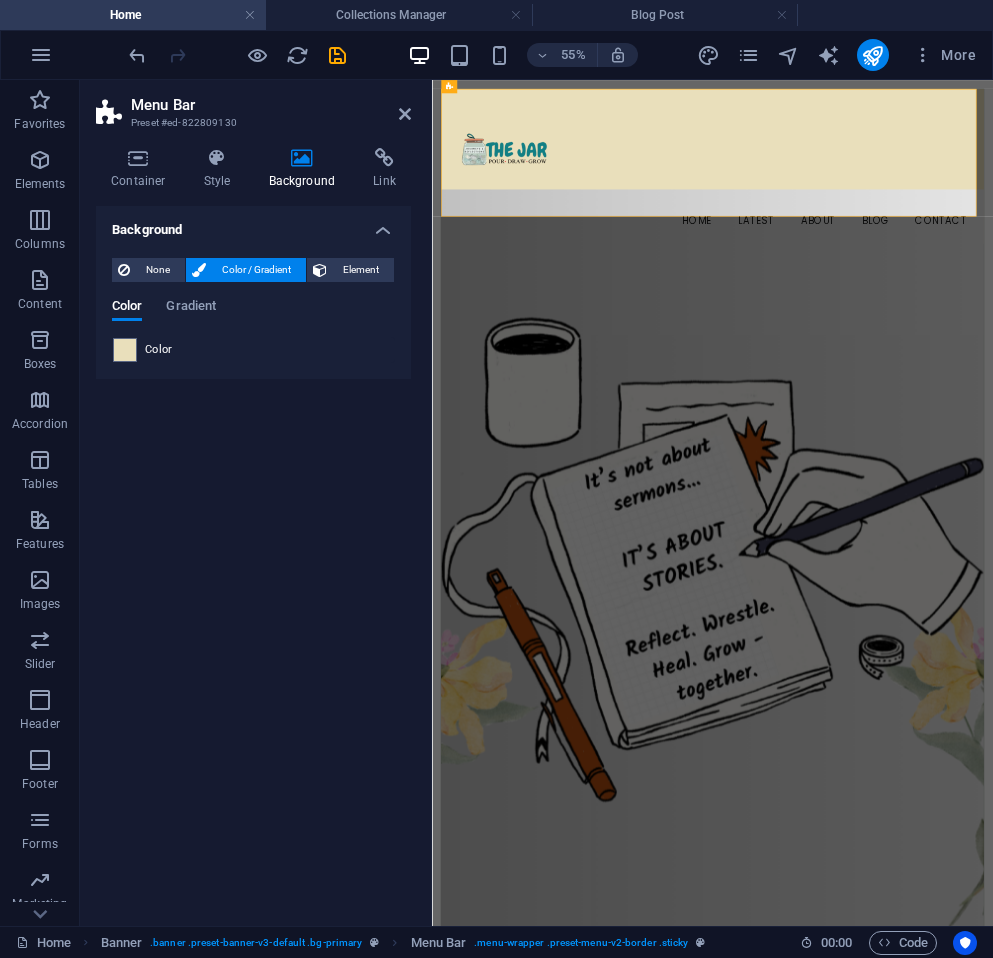 click on "Color" at bounding box center (159, 350) 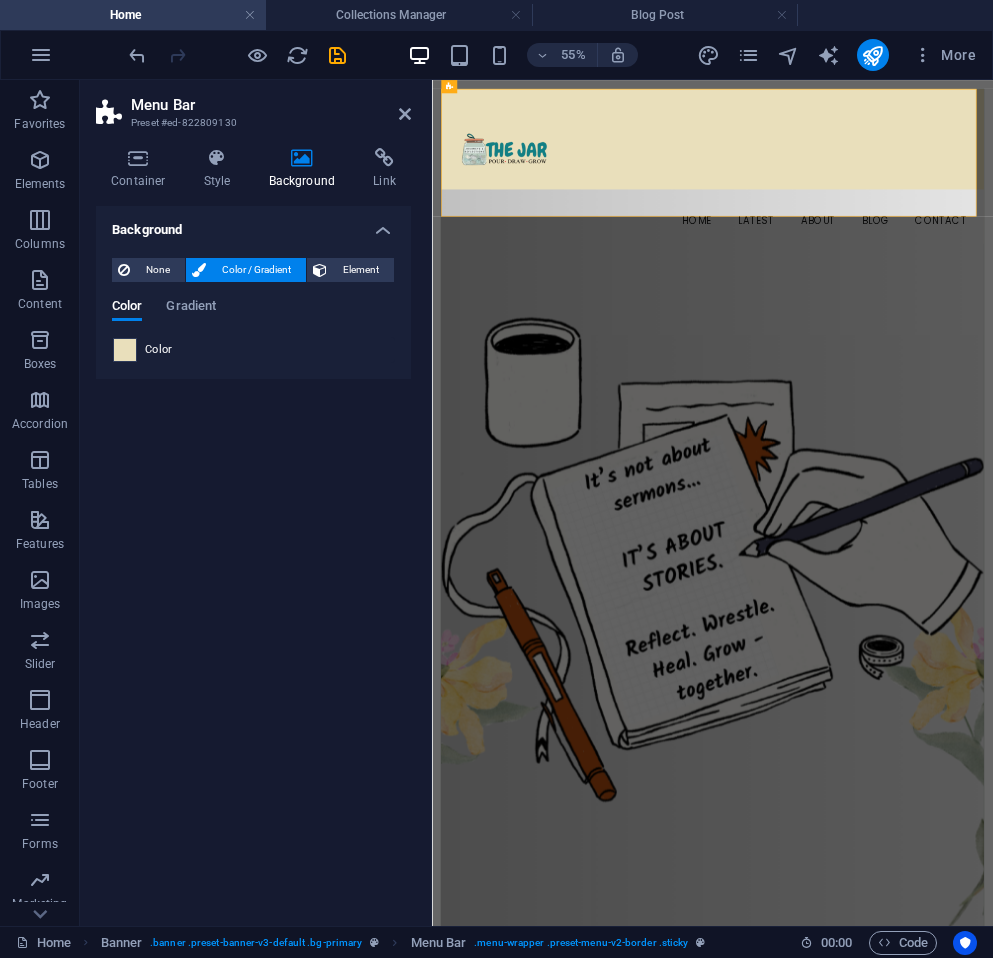 click at bounding box center [125, 350] 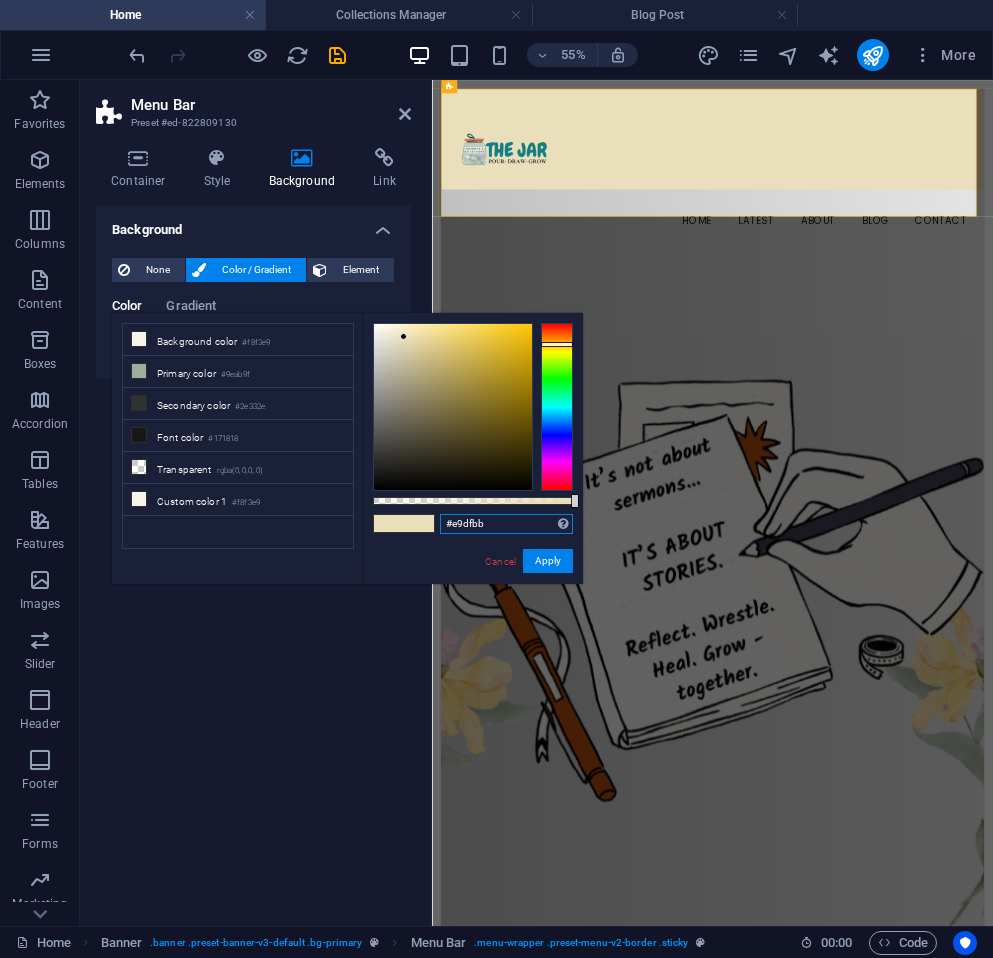 drag, startPoint x: 489, startPoint y: 523, endPoint x: 417, endPoint y: 518, distance: 72.1734 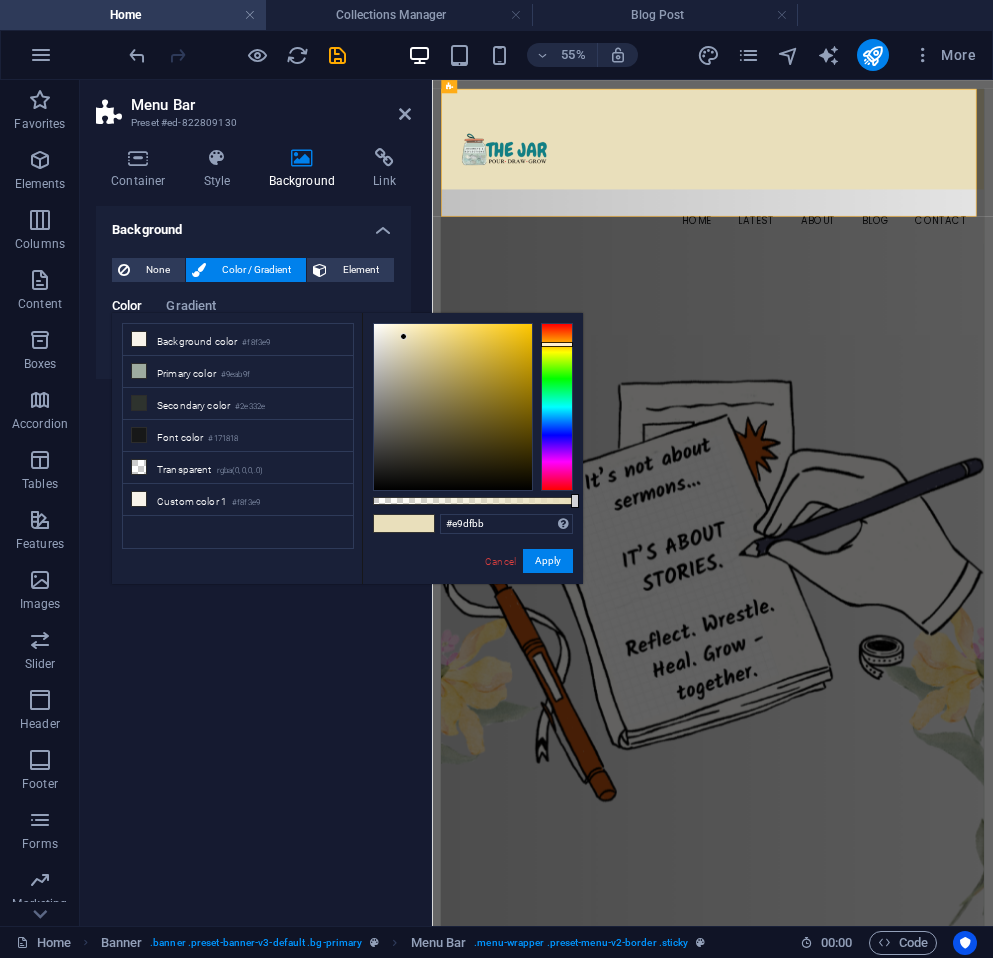 click at bounding box center (942, 968) 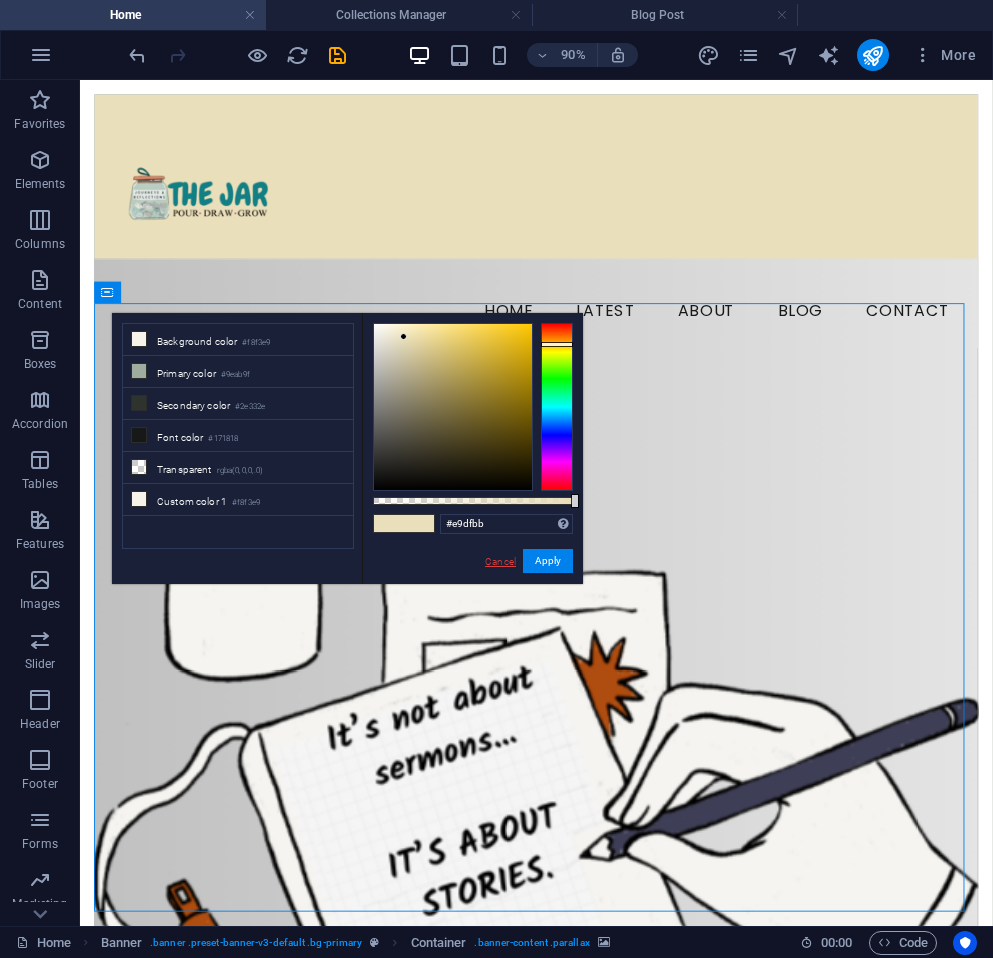 click on "Cancel" at bounding box center (500, 561) 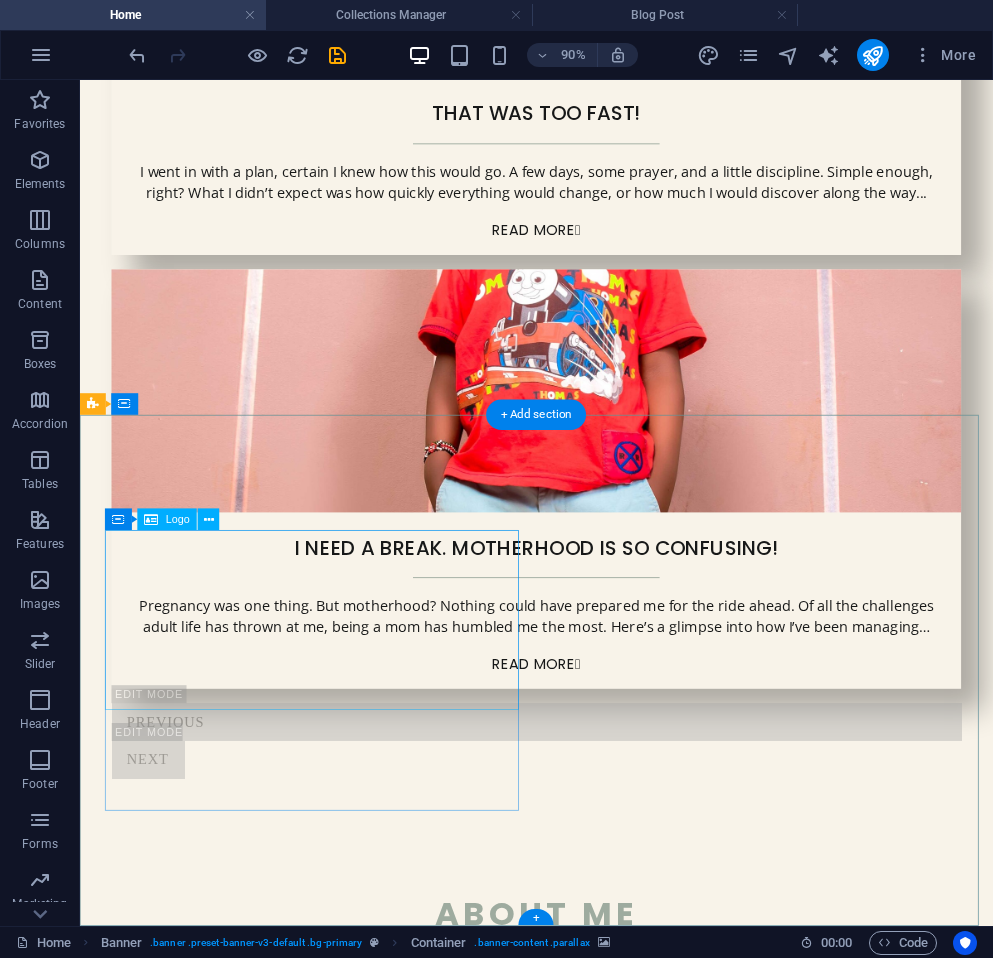 scroll, scrollTop: 3706, scrollLeft: 0, axis: vertical 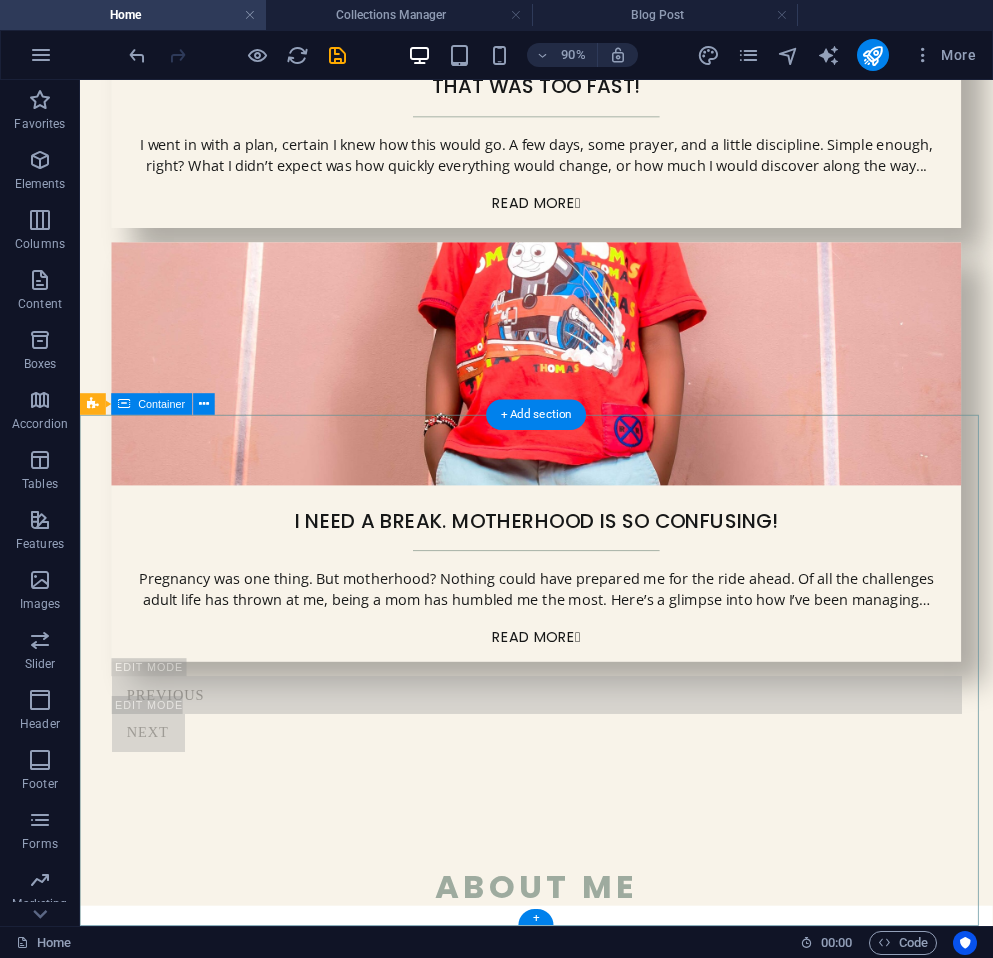 click on "[STREET] , [POSTAL_CODE]   [CITY] [PHONE] contact@[EMAIL] Navigation Home About Service Contact Legal Notice Privacy Policy Social media Facebook Twitter Instagram" at bounding box center (587, 2536) 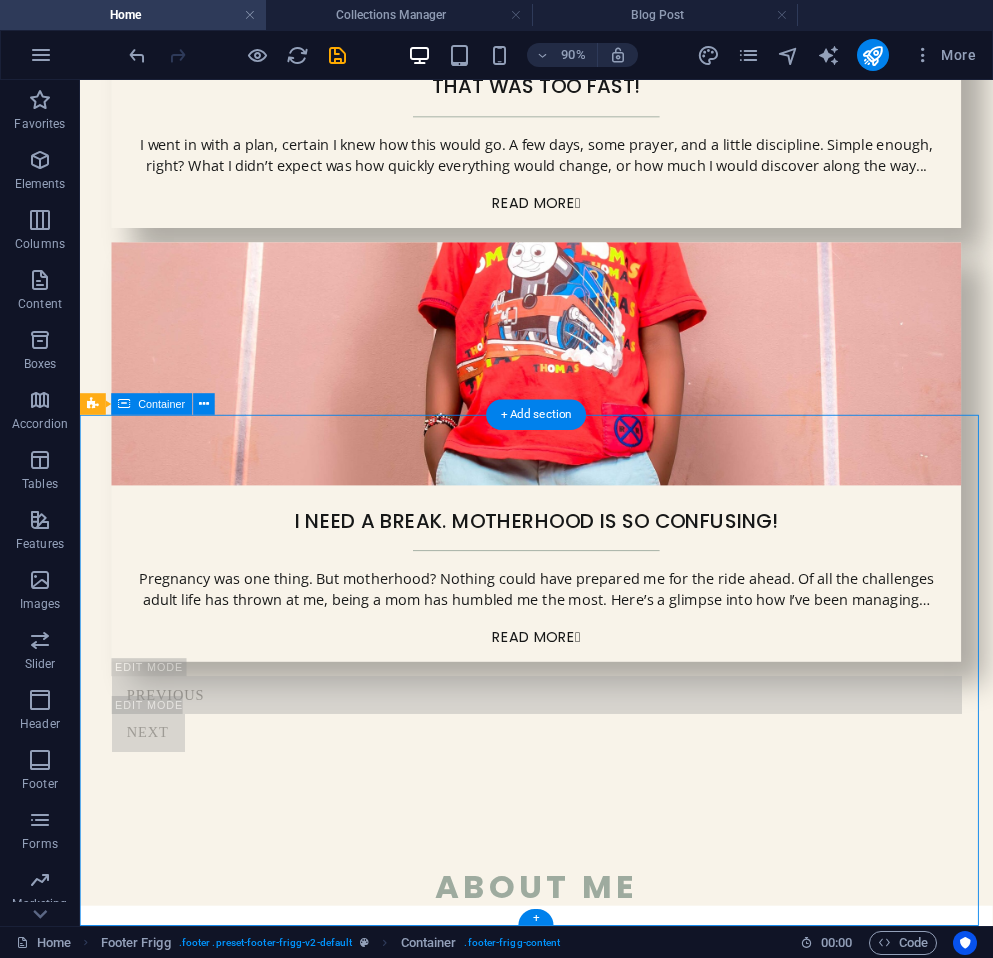 click on "[STREET] , [POSTAL_CODE]   [CITY] [PHONE] contact@[EMAIL] Navigation Home About Service Contact Legal Notice Privacy Policy Social media Facebook Twitter Instagram" at bounding box center (587, 2536) 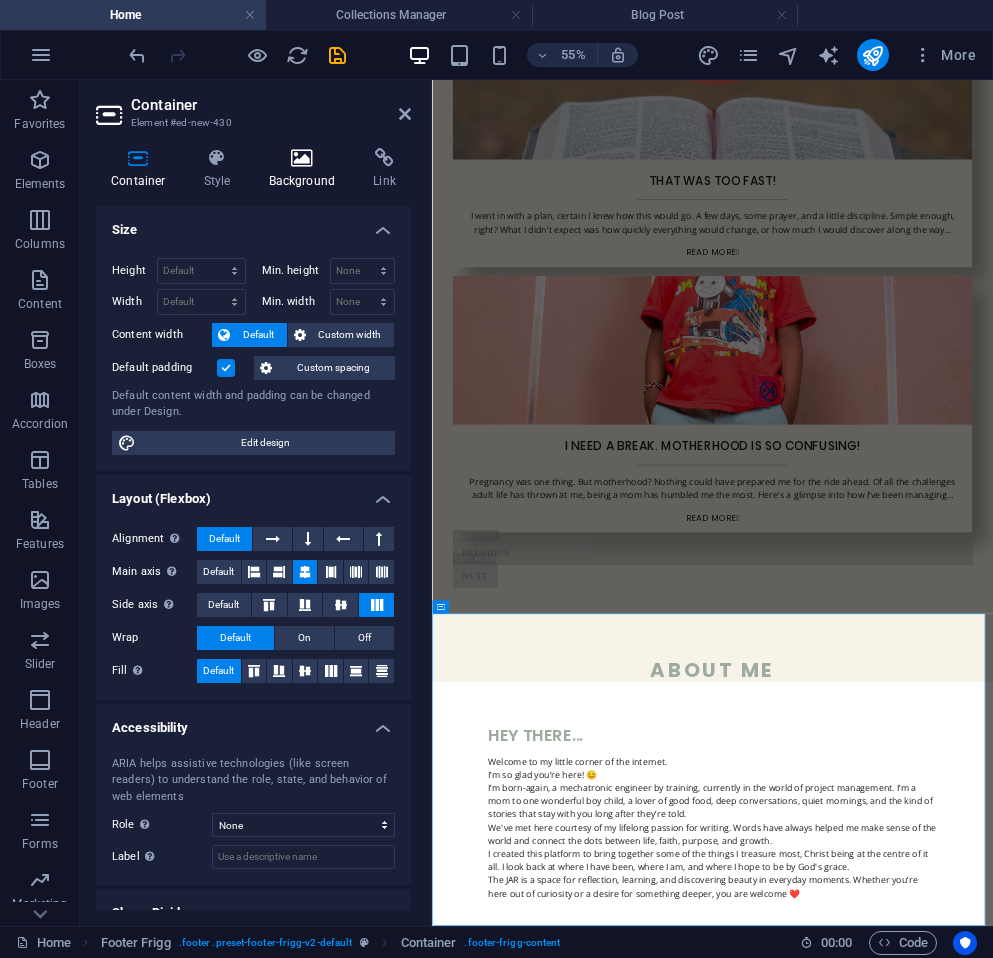 click on "Background" at bounding box center (306, 169) 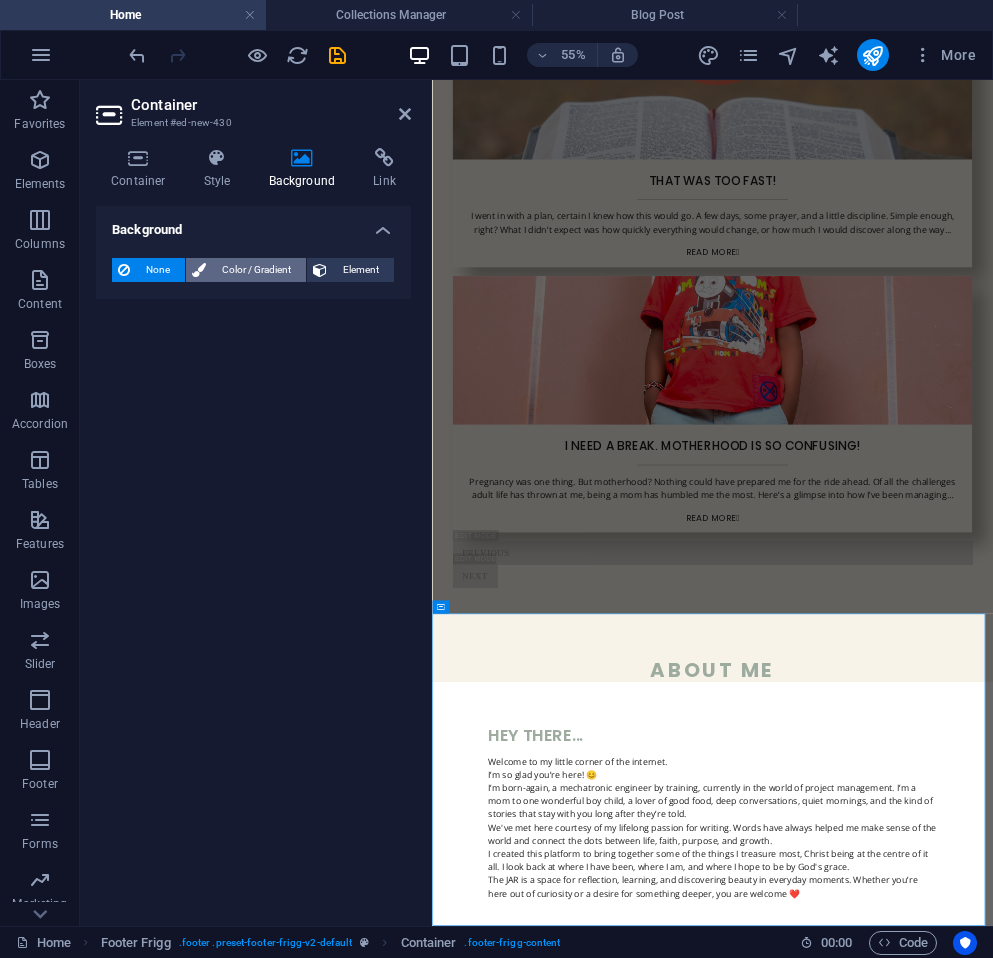 click on "Color / Gradient" at bounding box center [256, 270] 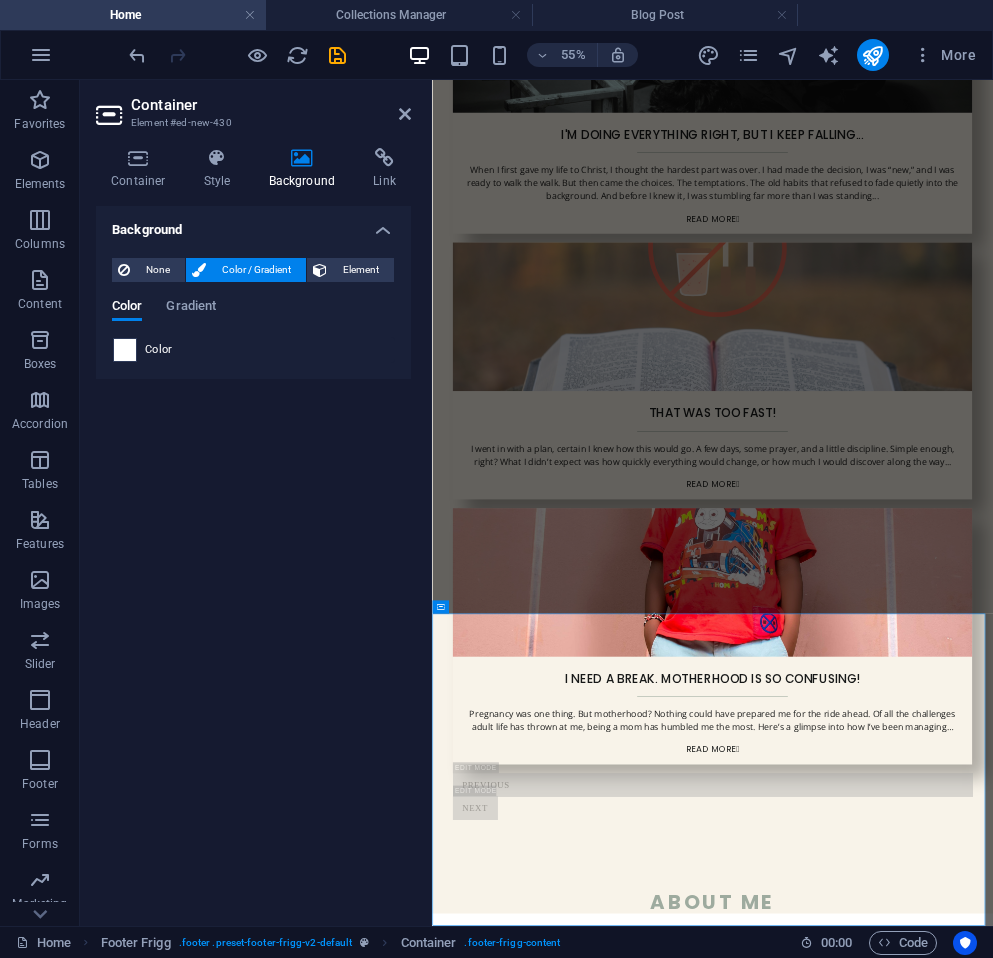 click at bounding box center (125, 350) 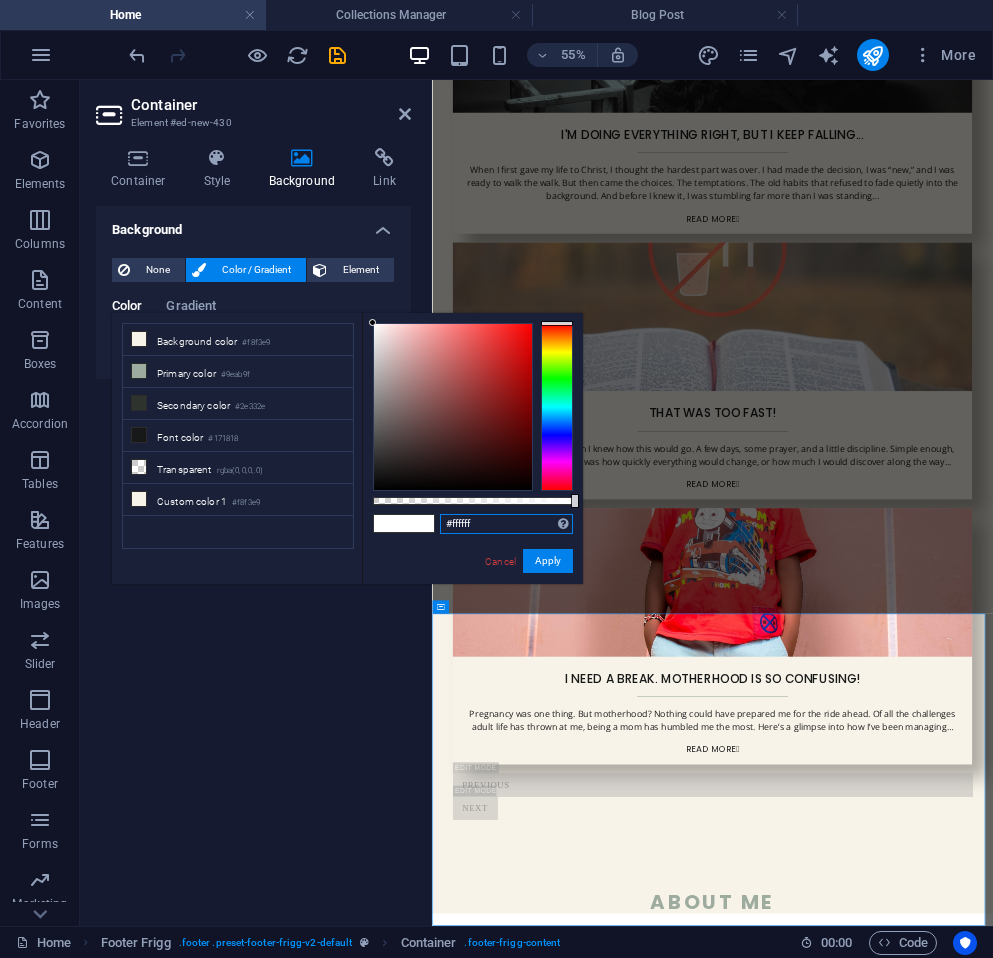 click on "#ffffff" at bounding box center (506, 524) 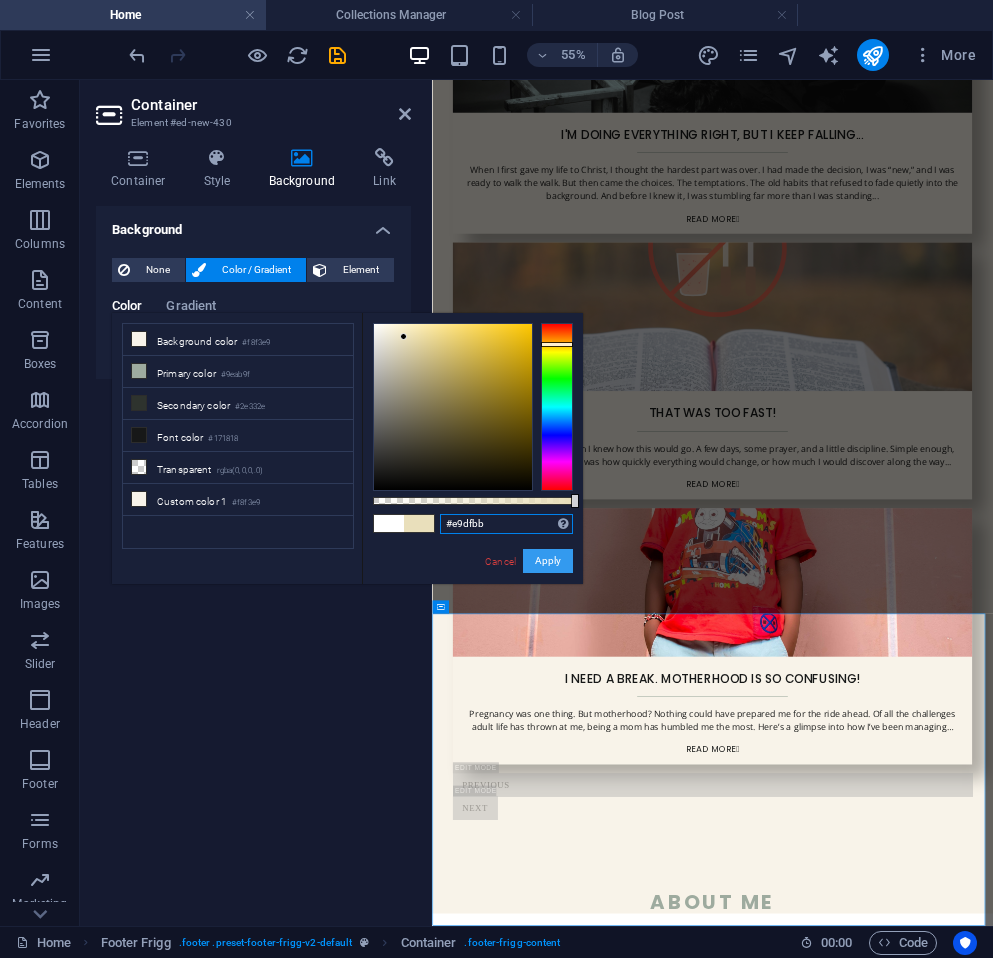 type on "#e9dfbb" 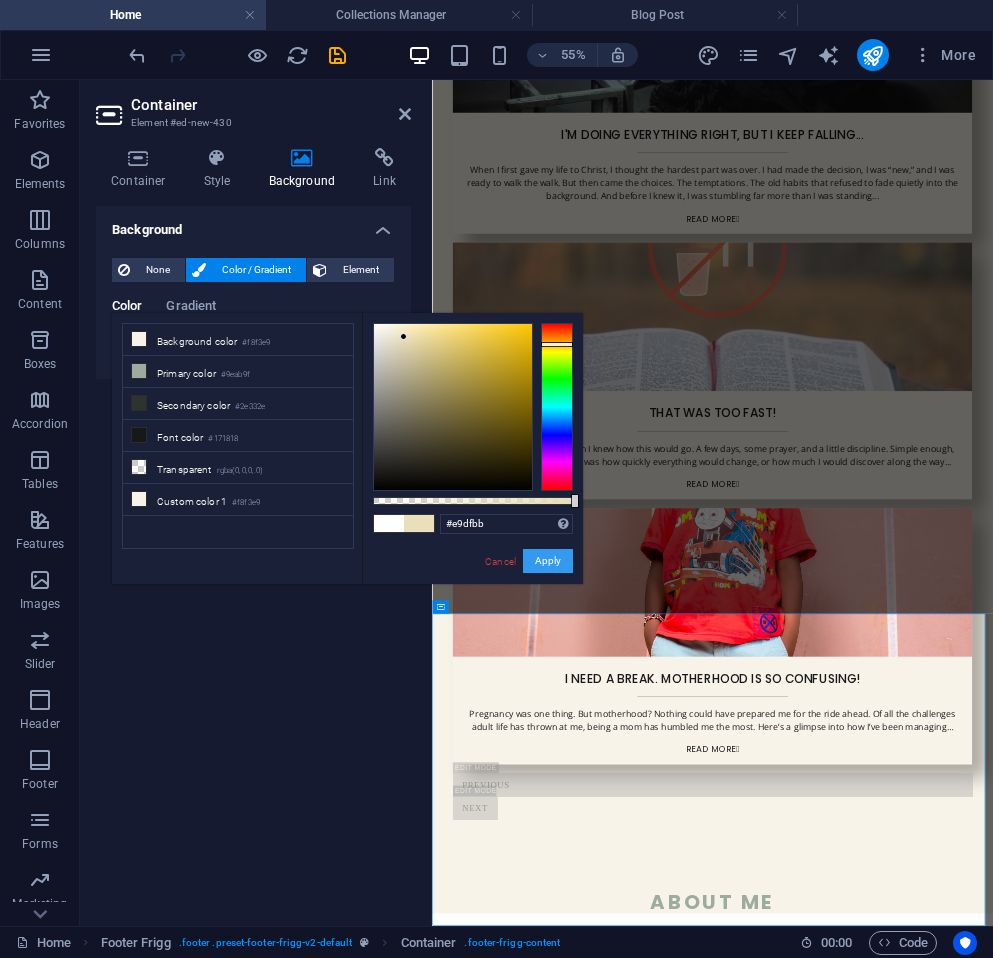 click on "Apply" at bounding box center [548, 561] 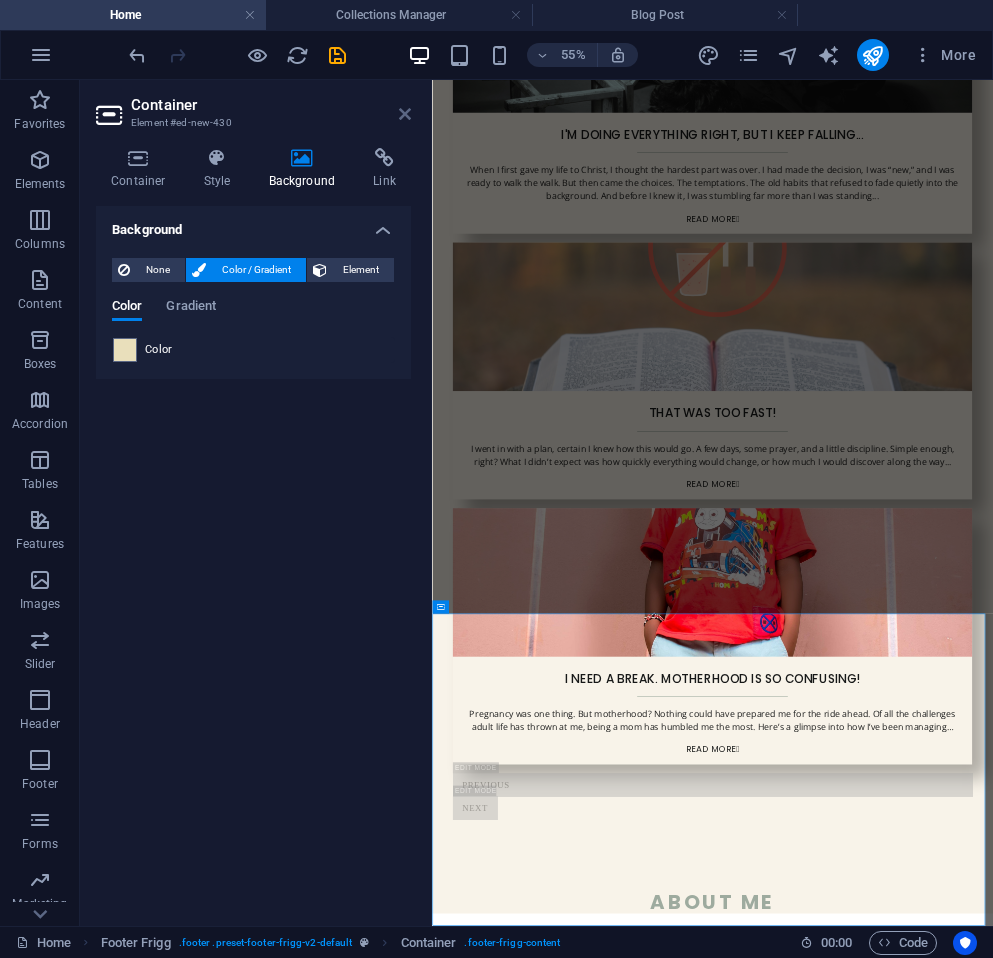 click at bounding box center [405, 114] 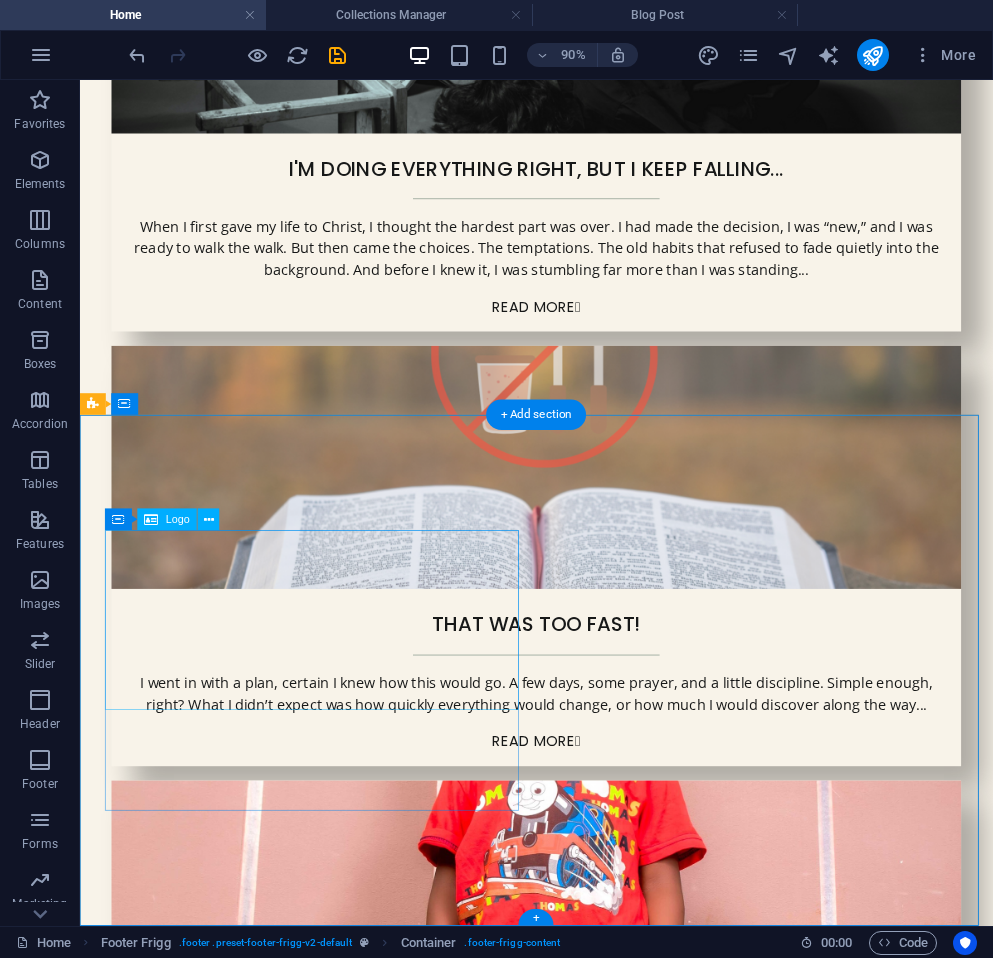 click at bounding box center [568, 2849] 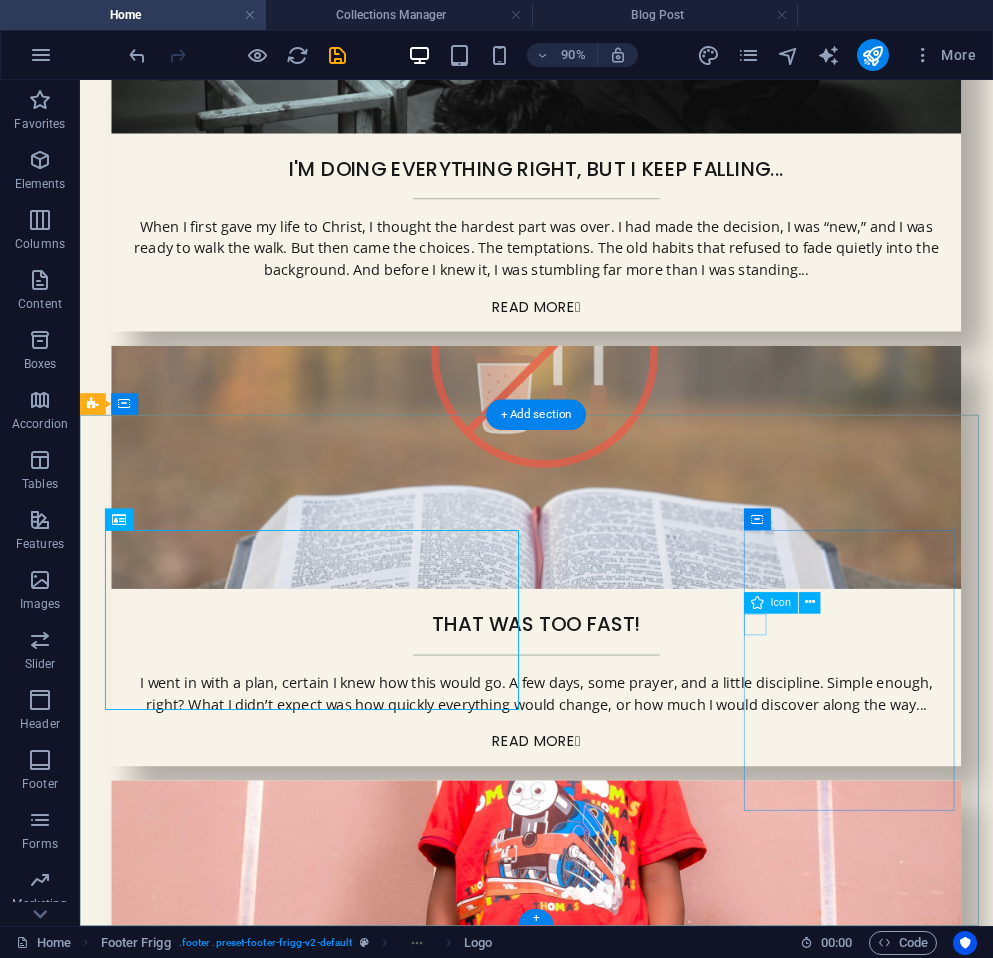 click at bounding box center [568, 3483] 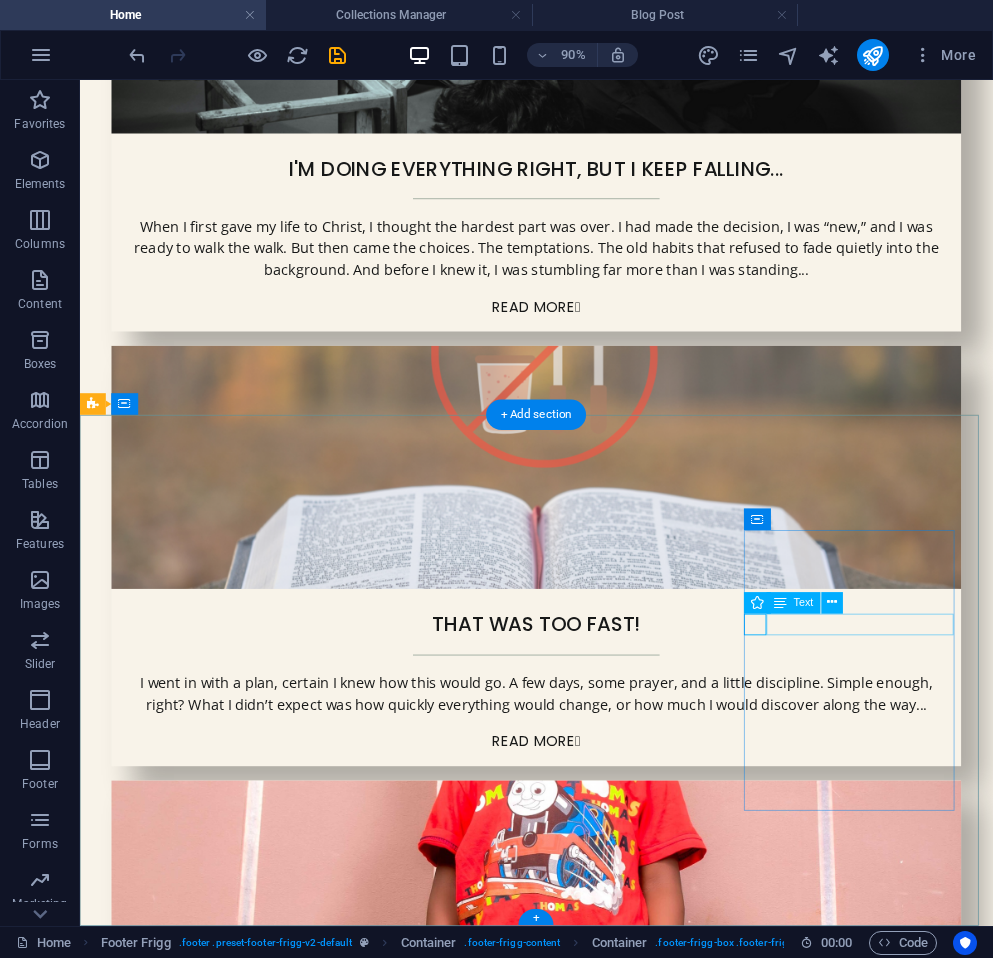 click on "Instagram" at bounding box center [568, 3507] 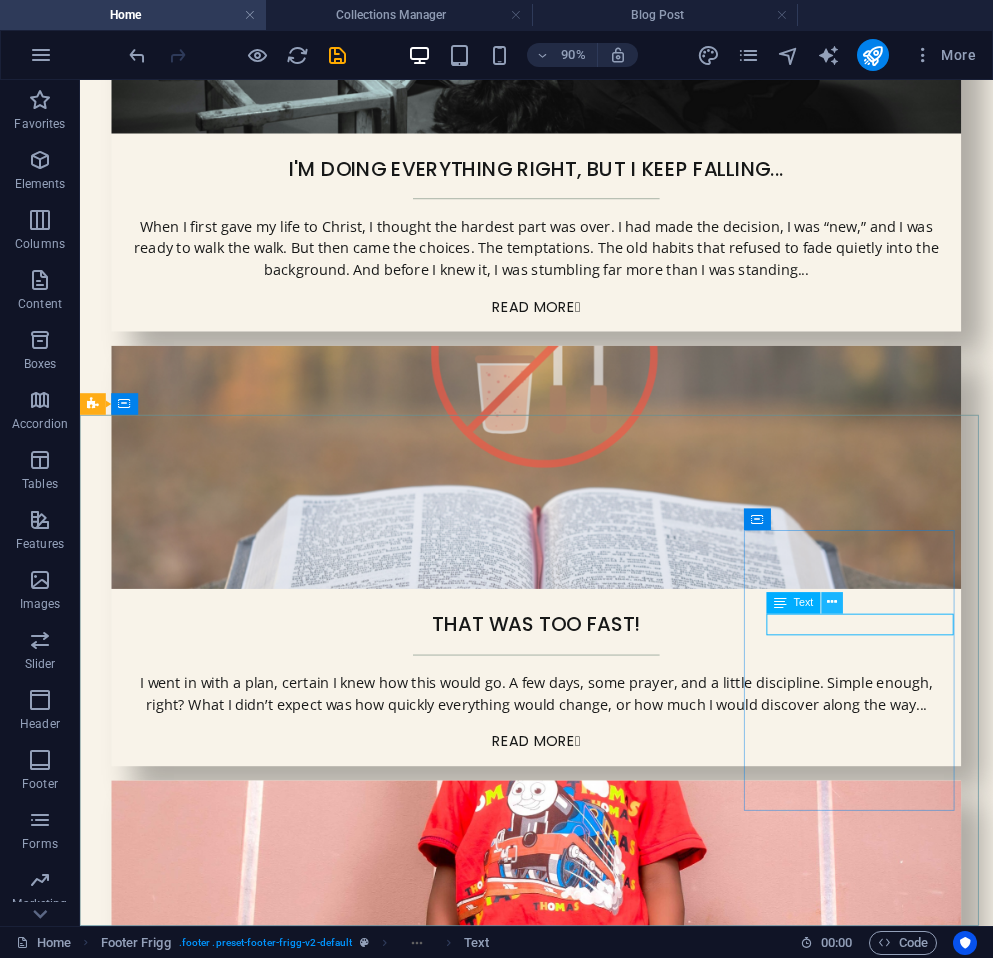 click at bounding box center [833, 602] 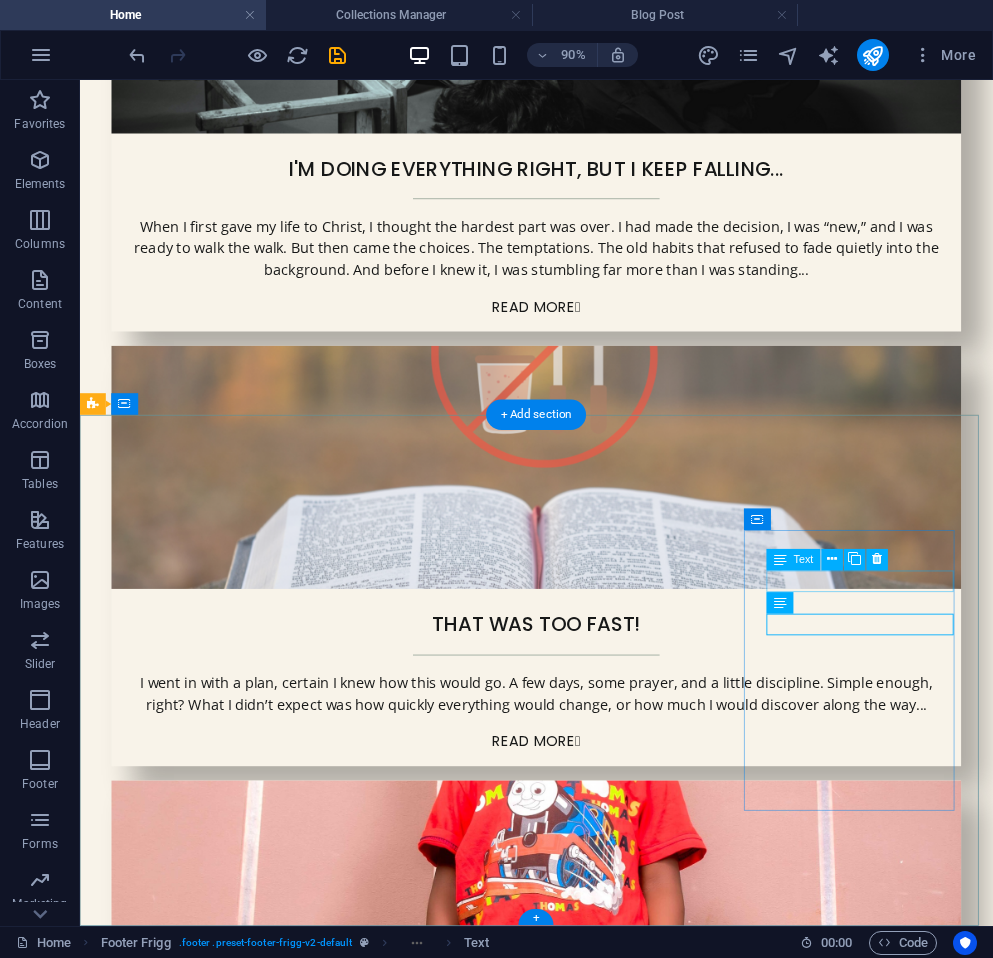 click on "Facebook" at bounding box center [568, 3411] 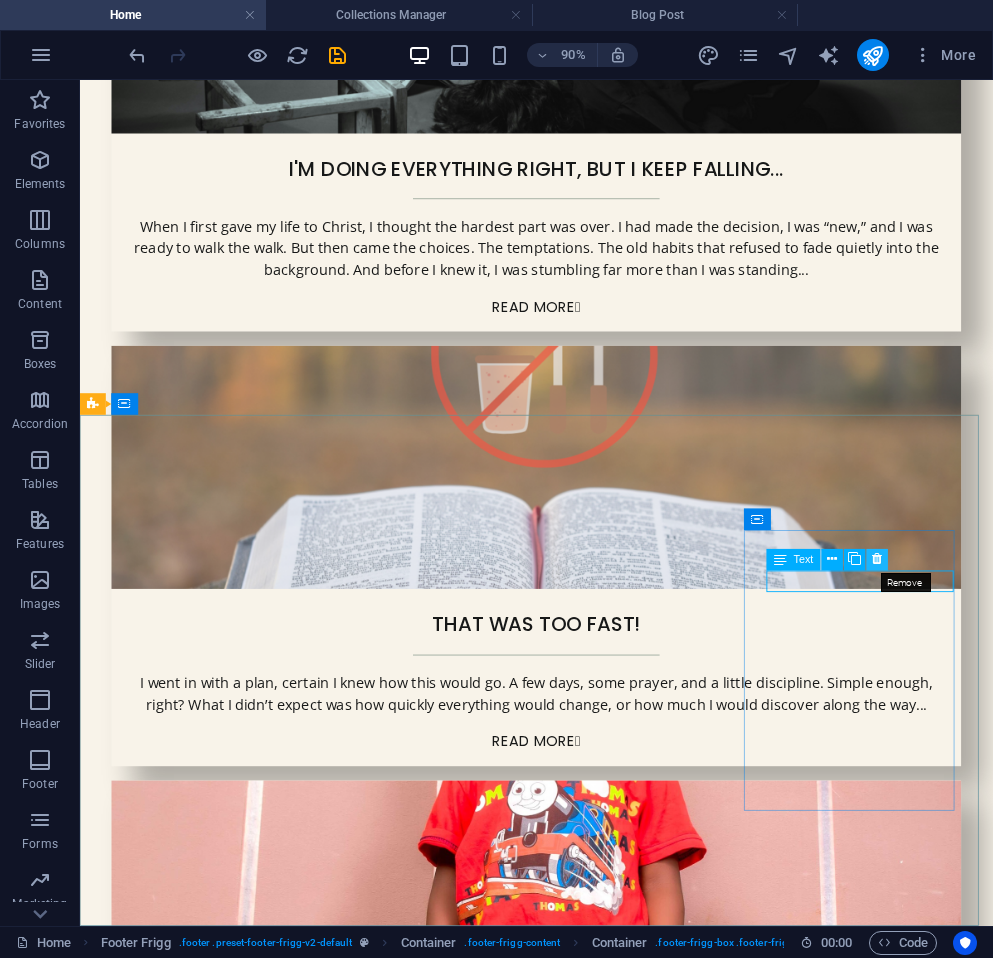 click at bounding box center (878, 559) 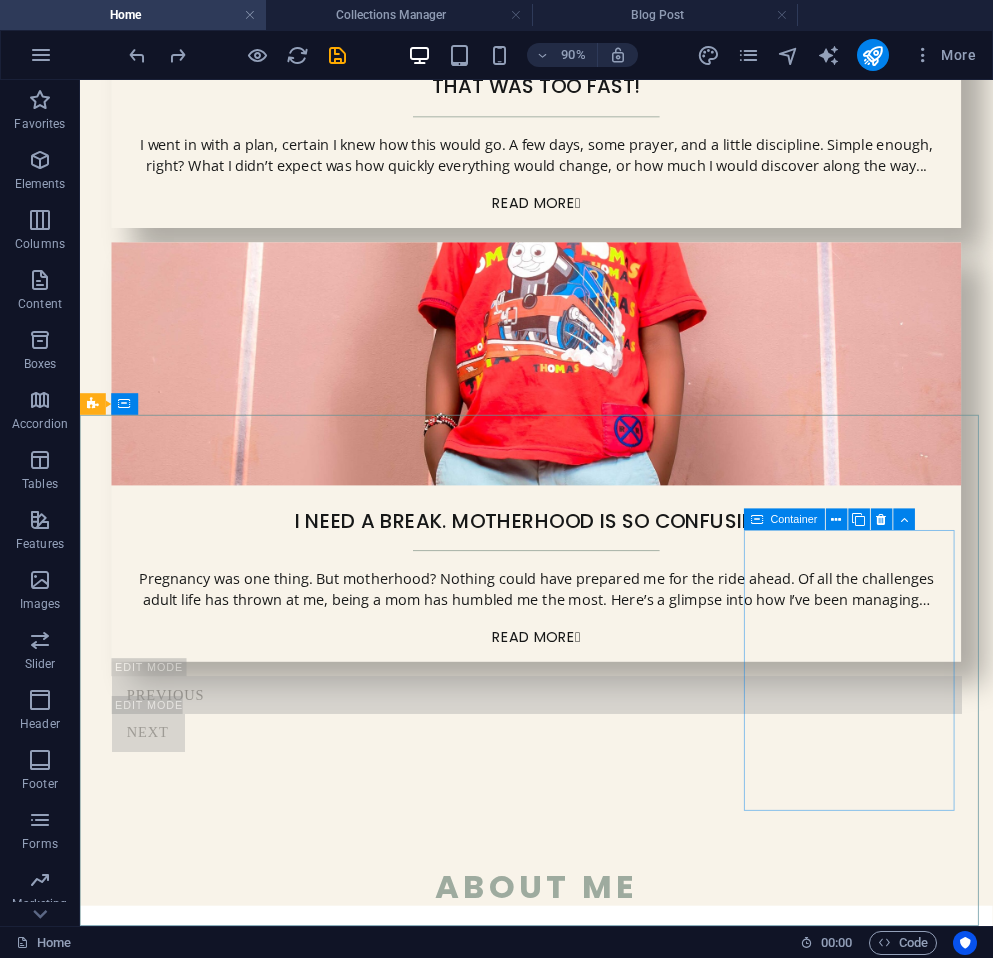 click on "Container" at bounding box center (794, 519) 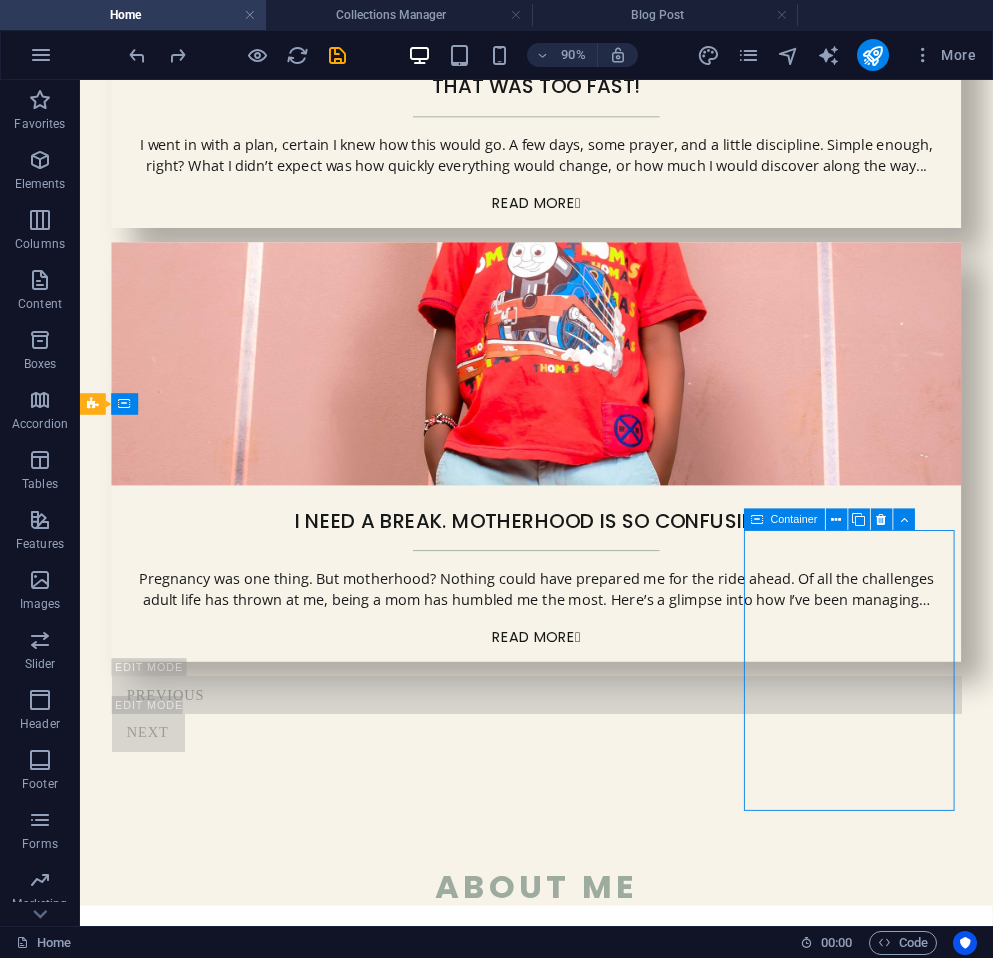 click on "Container" at bounding box center (794, 519) 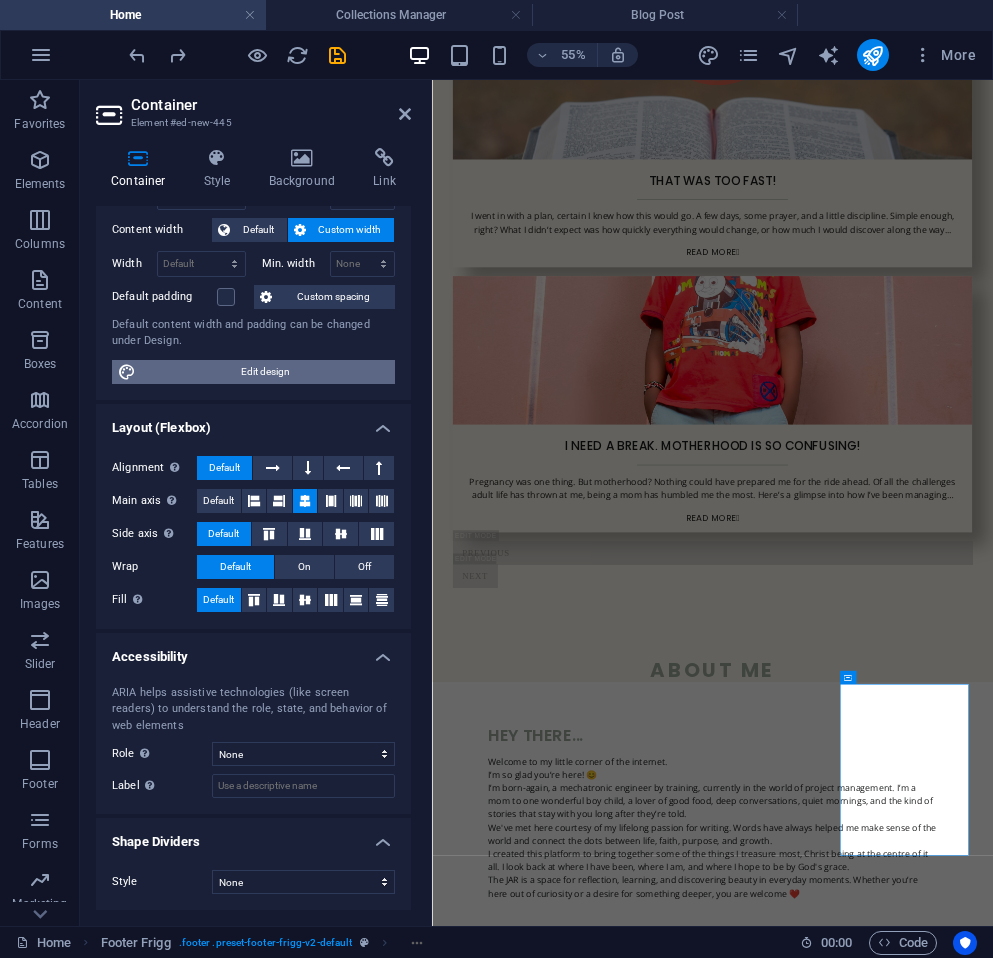 scroll, scrollTop: 0, scrollLeft: 0, axis: both 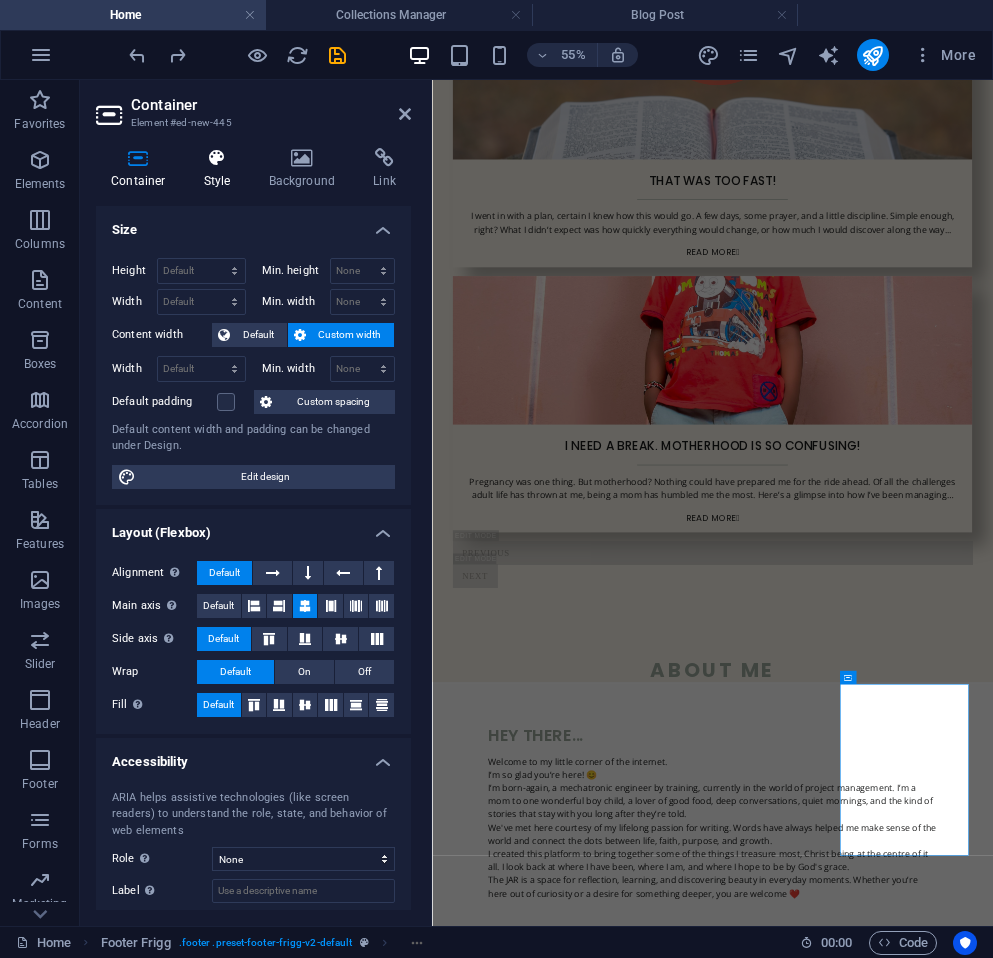 click at bounding box center (217, 158) 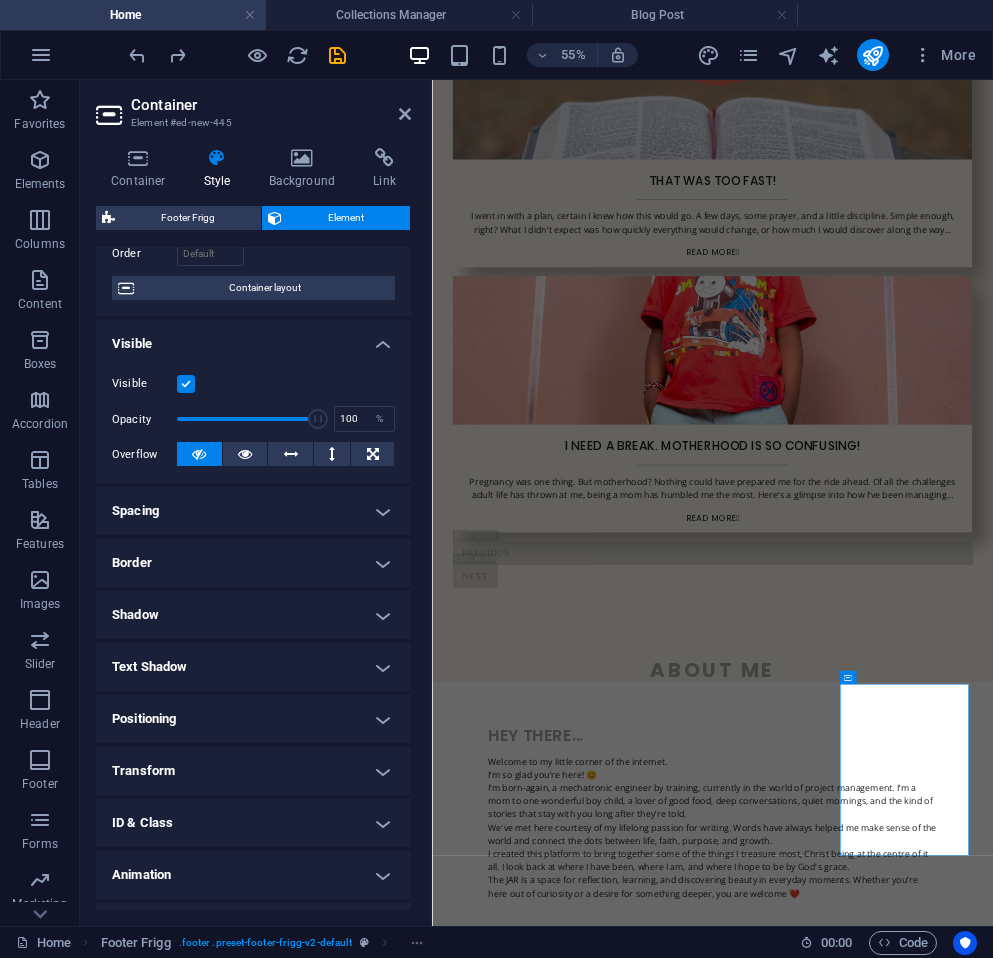 scroll, scrollTop: 0, scrollLeft: 0, axis: both 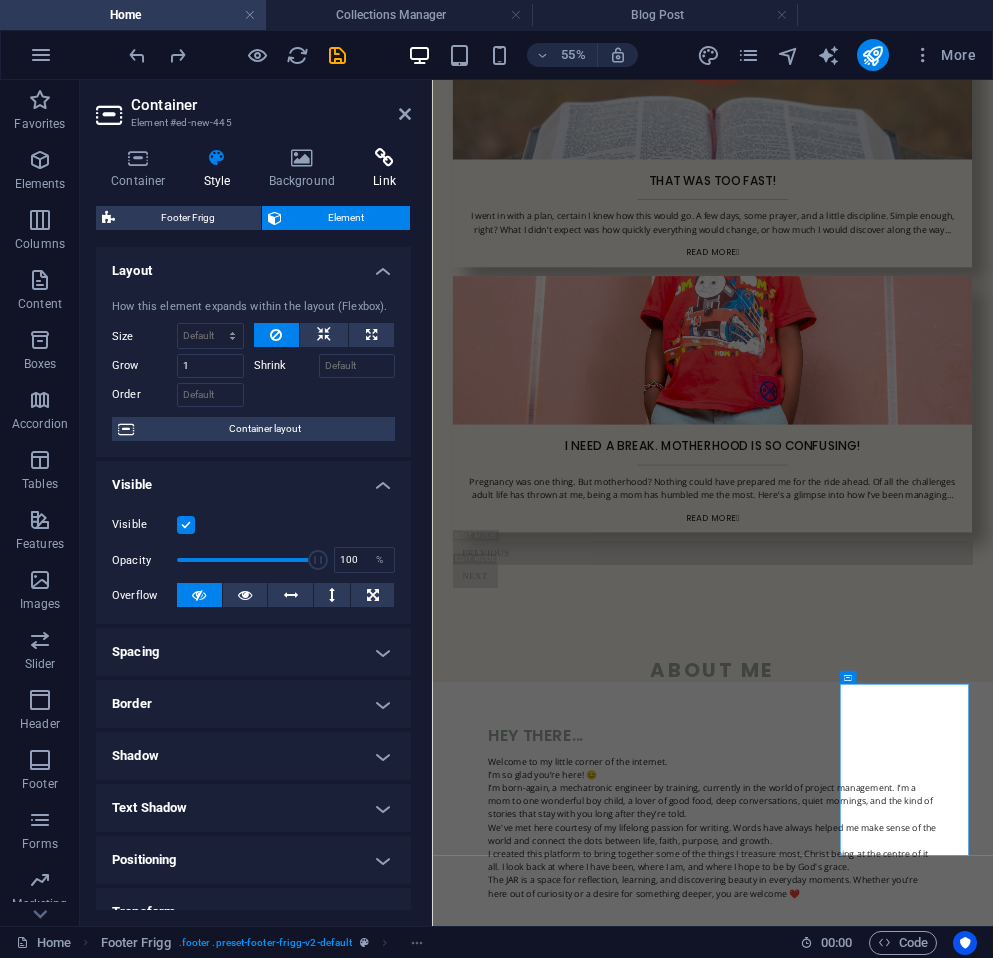 click on "Link" at bounding box center [384, 169] 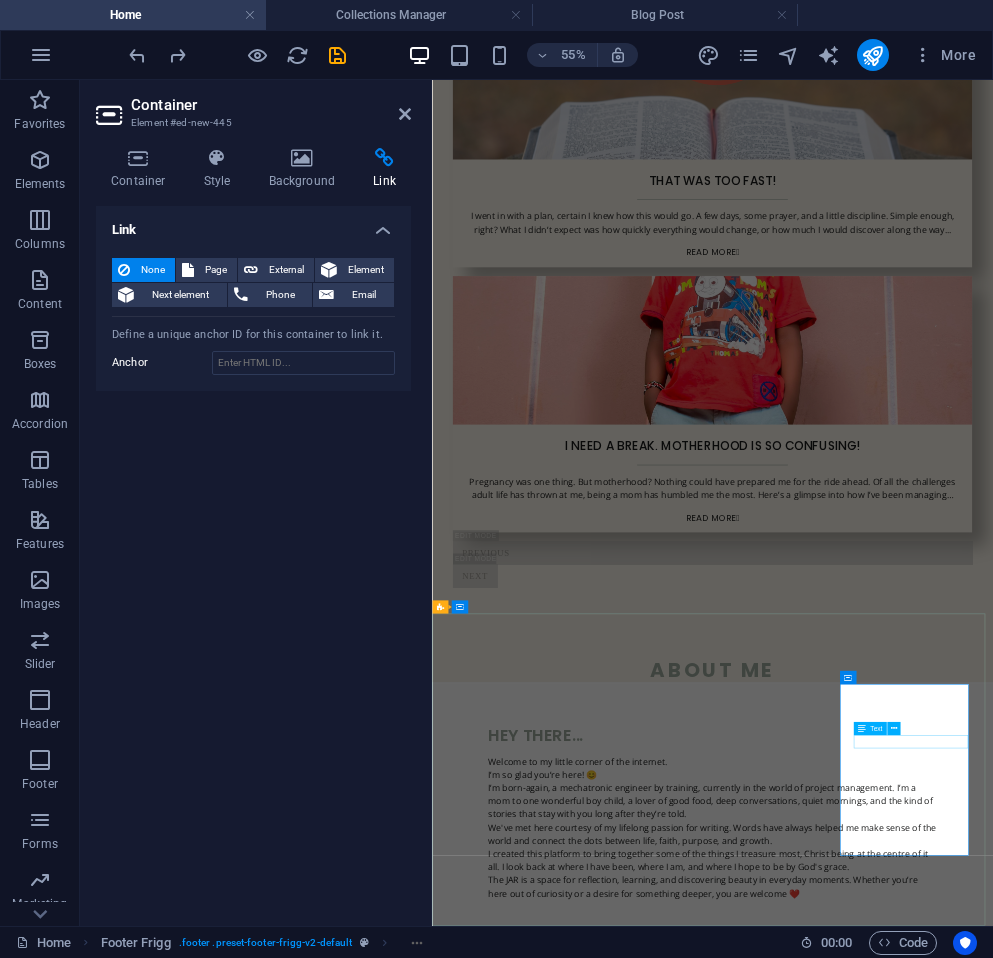 click on "Instagram" at bounding box center (920, 3085) 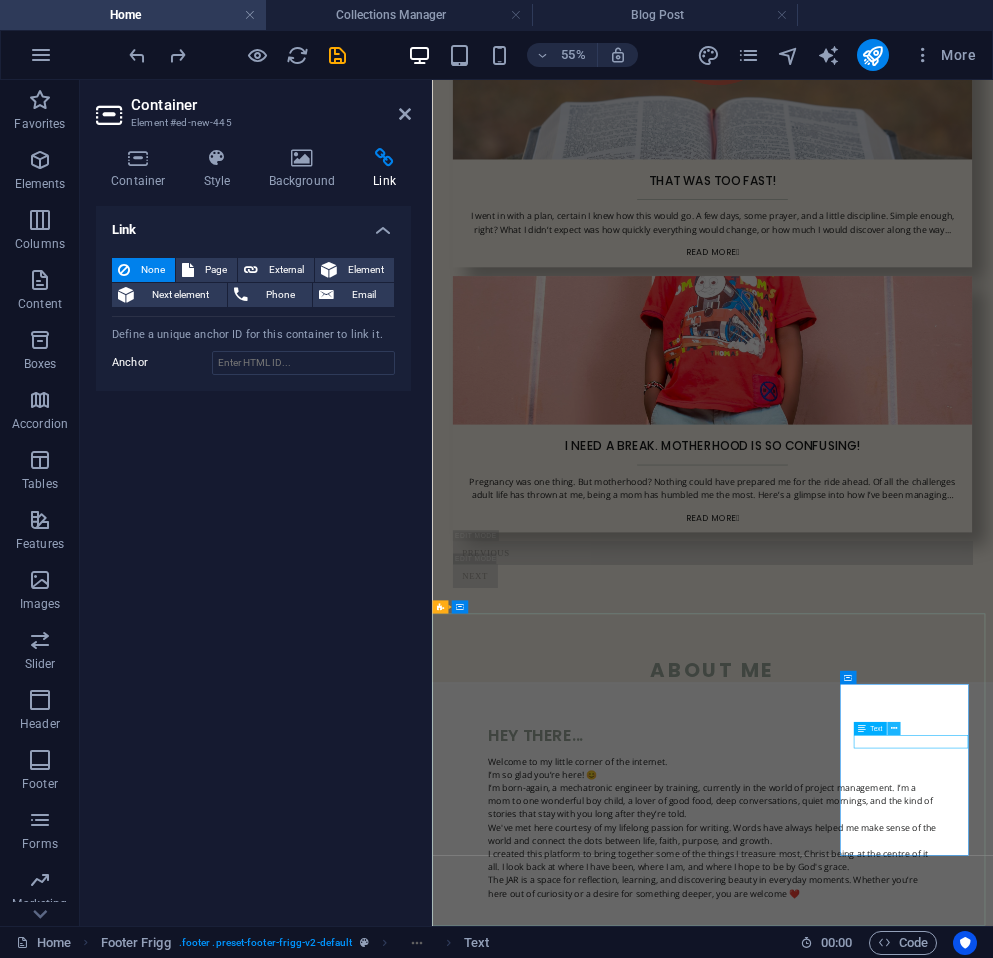 click at bounding box center [893, 729] 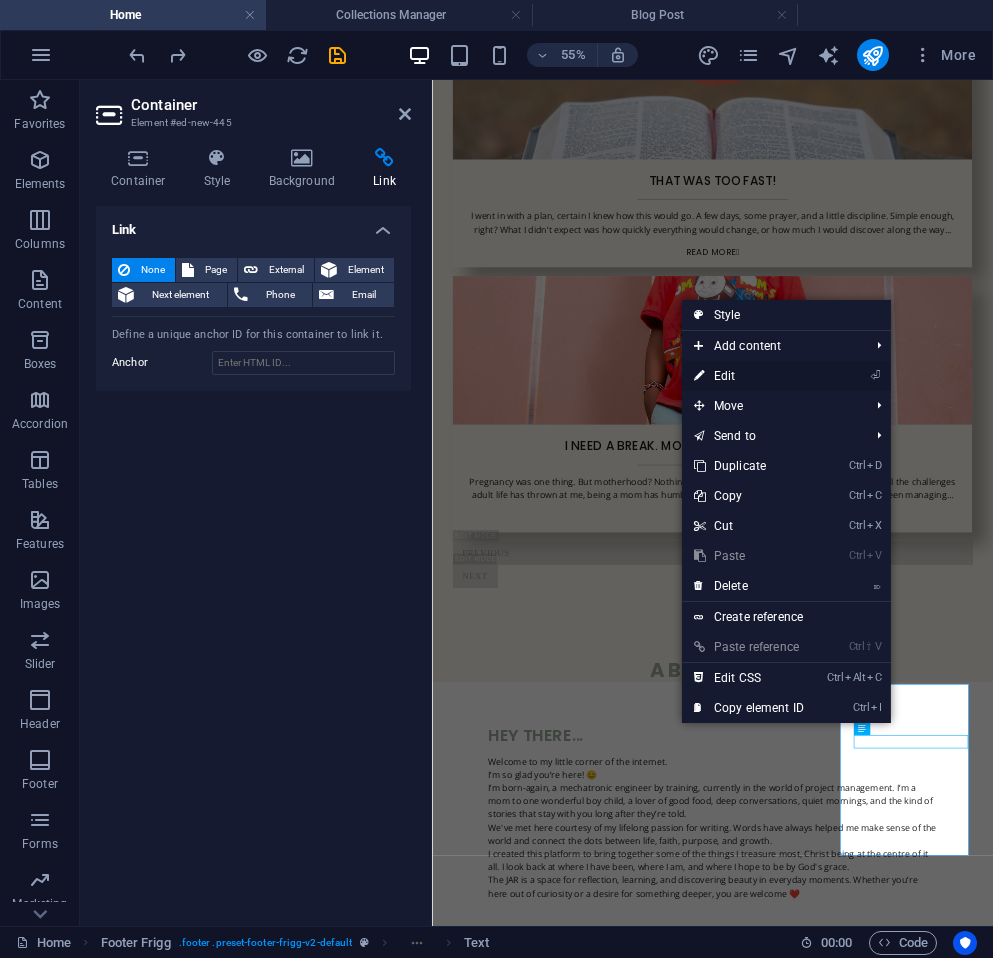 click on "⏎  Edit" at bounding box center (749, 376) 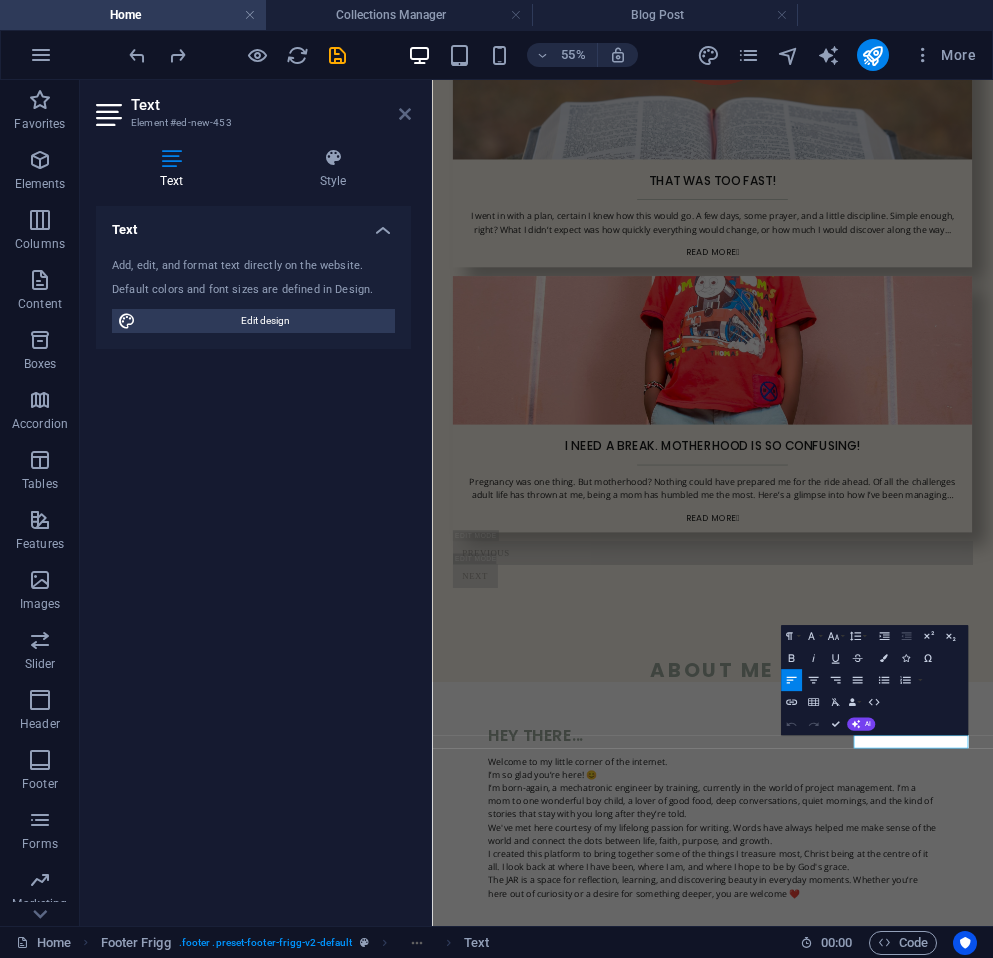 click at bounding box center [405, 114] 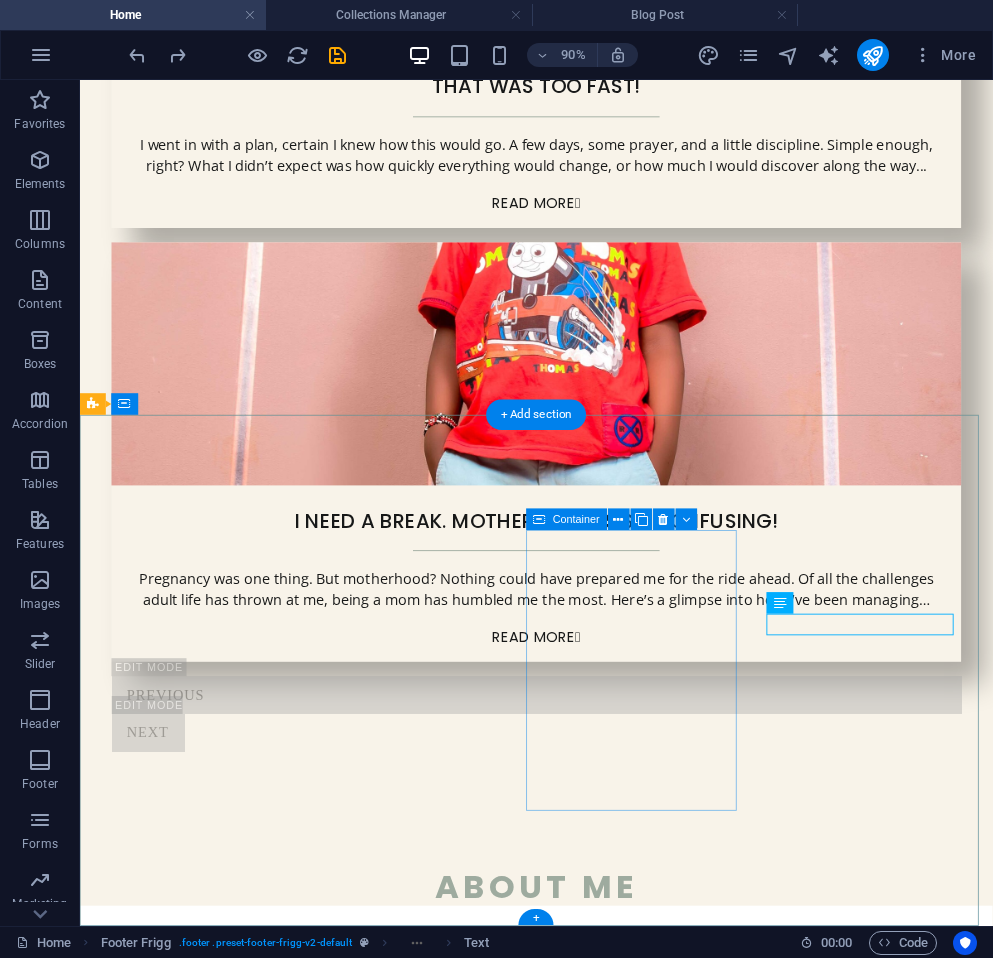 click on "Navigation Home About Service Contact Legal Notice Privacy Policy" at bounding box center [568, 2633] 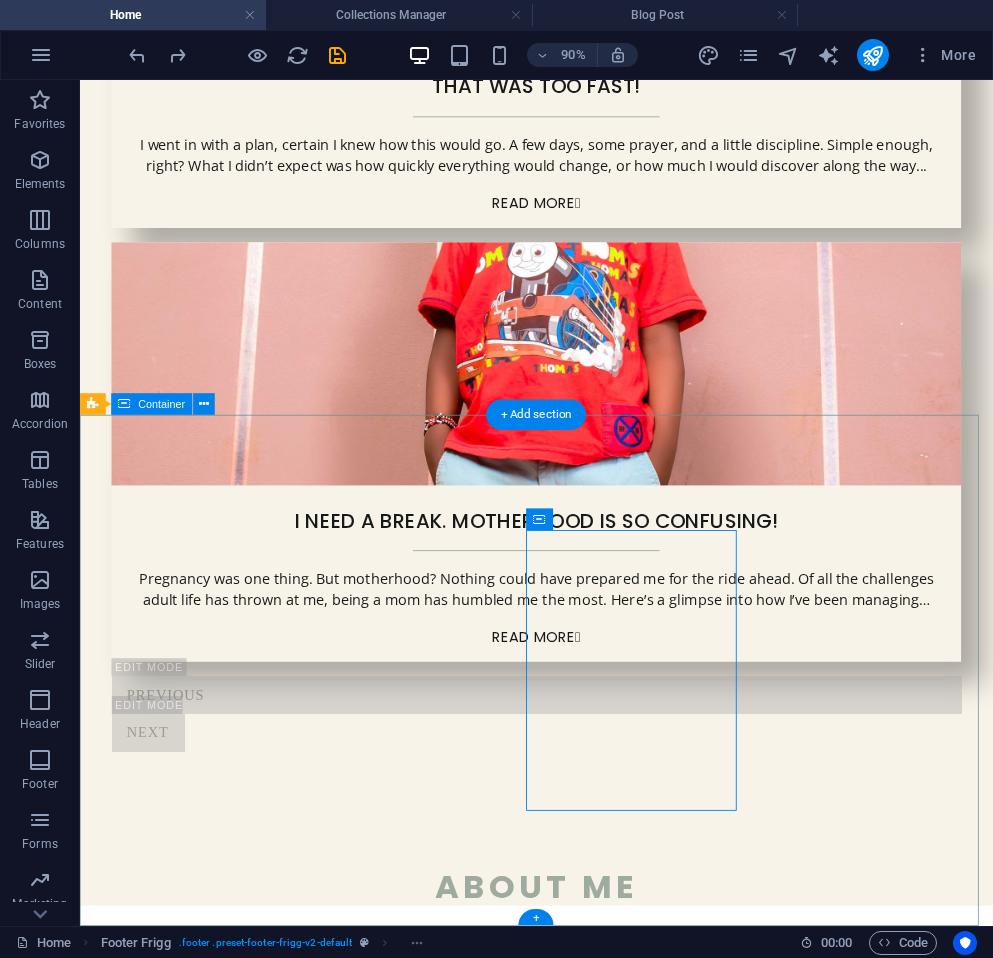 click on "[STREET] , [POSTAL_CODE]   [CITY] [PHONE] contact@[EMAIL] Navigation Home About Service Contact Legal Notice Privacy Policy Social media Facebook Twitter Instagram" at bounding box center (587, 2536) 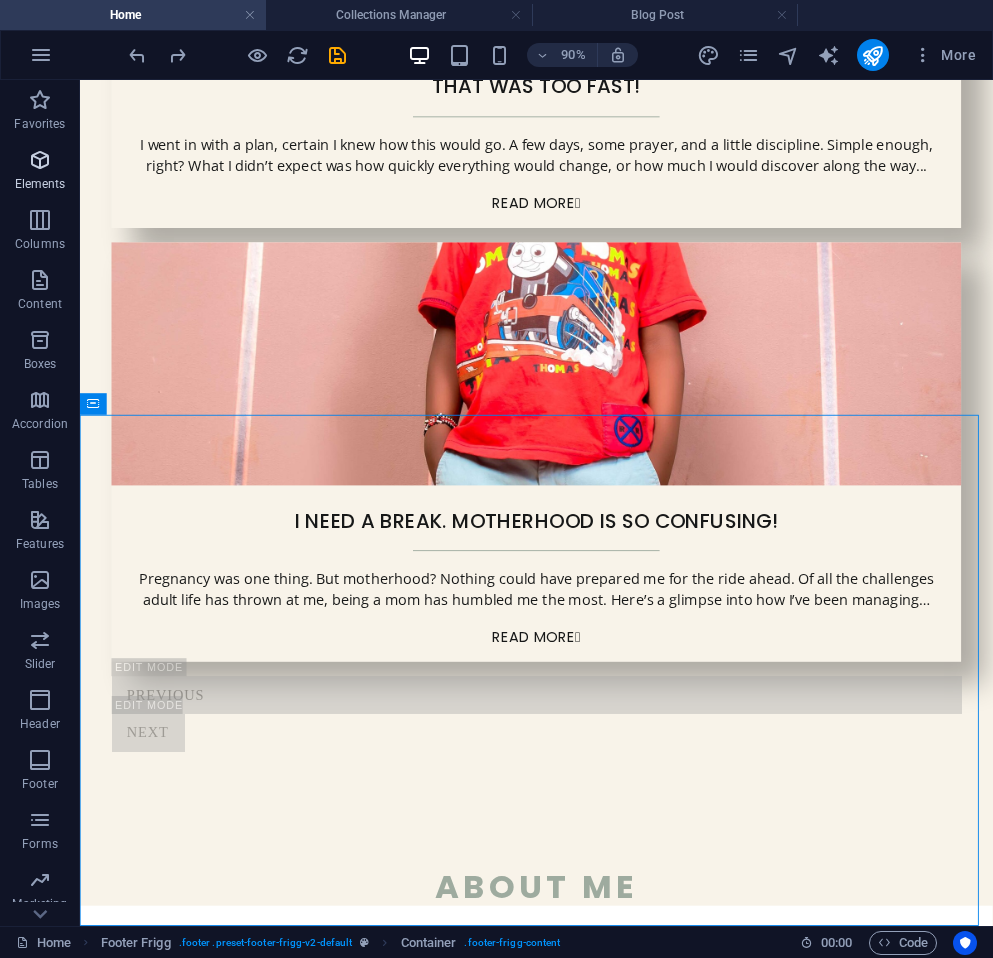 click on "Elements" at bounding box center (40, 172) 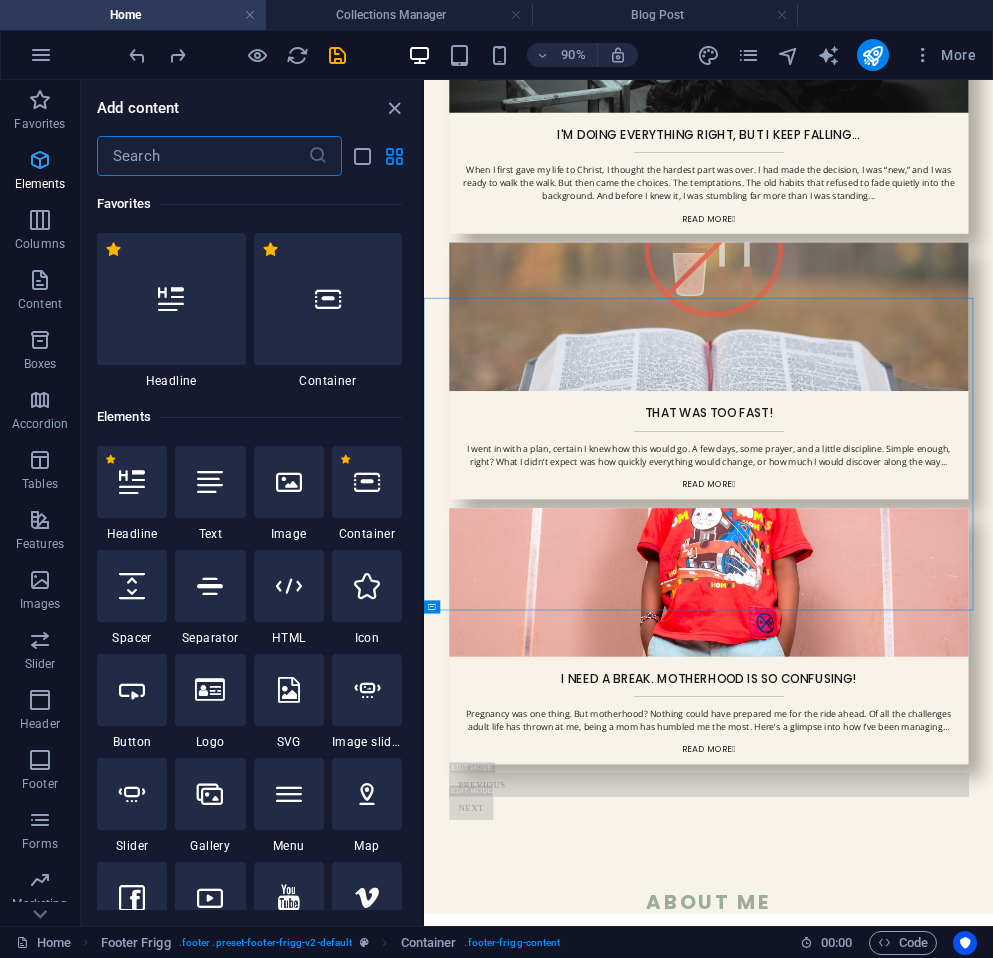 scroll, scrollTop: 3682, scrollLeft: 0, axis: vertical 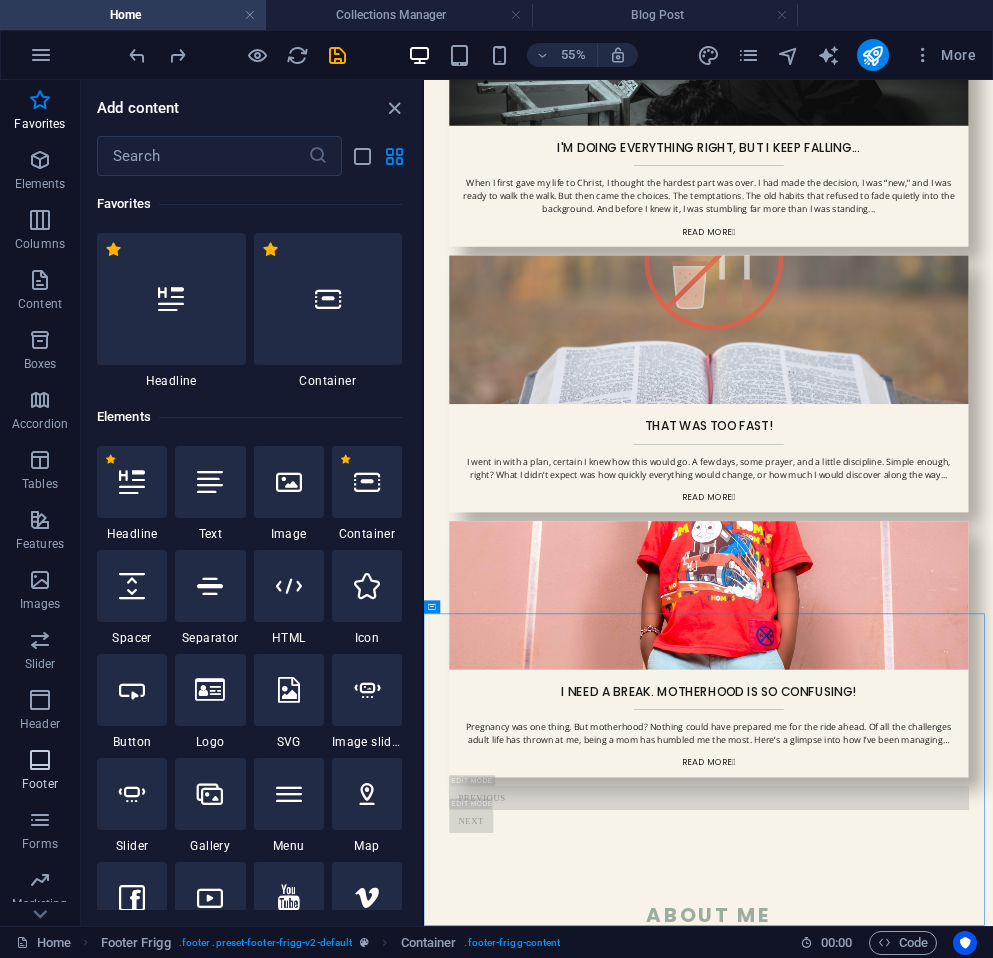 click at bounding box center [40, 760] 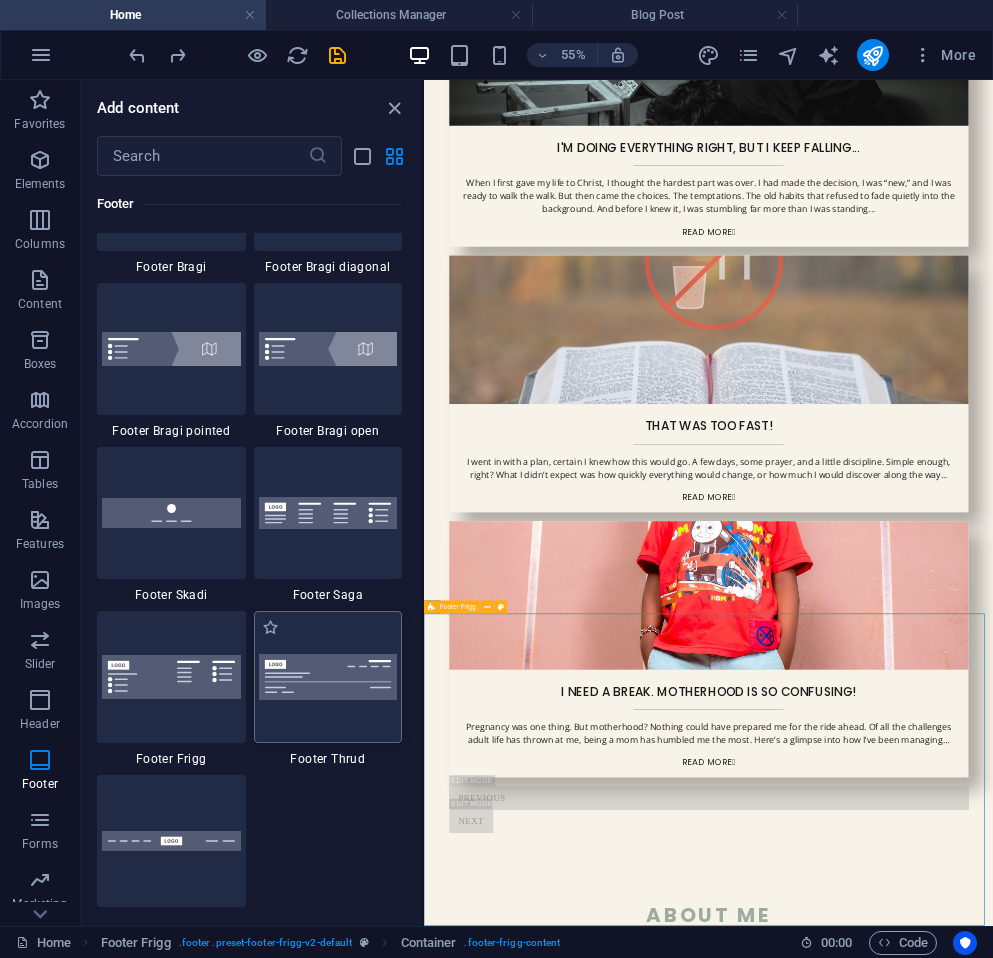 scroll, scrollTop: 13844, scrollLeft: 0, axis: vertical 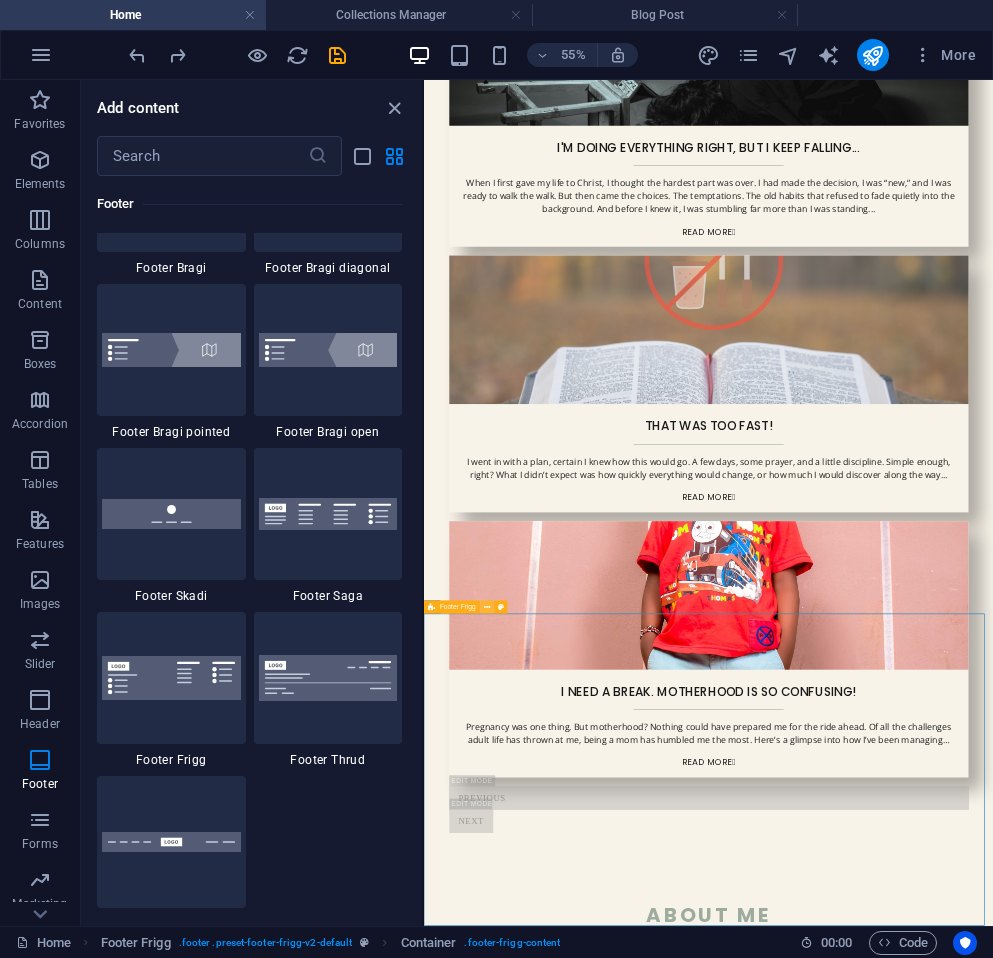 click at bounding box center [487, 607] 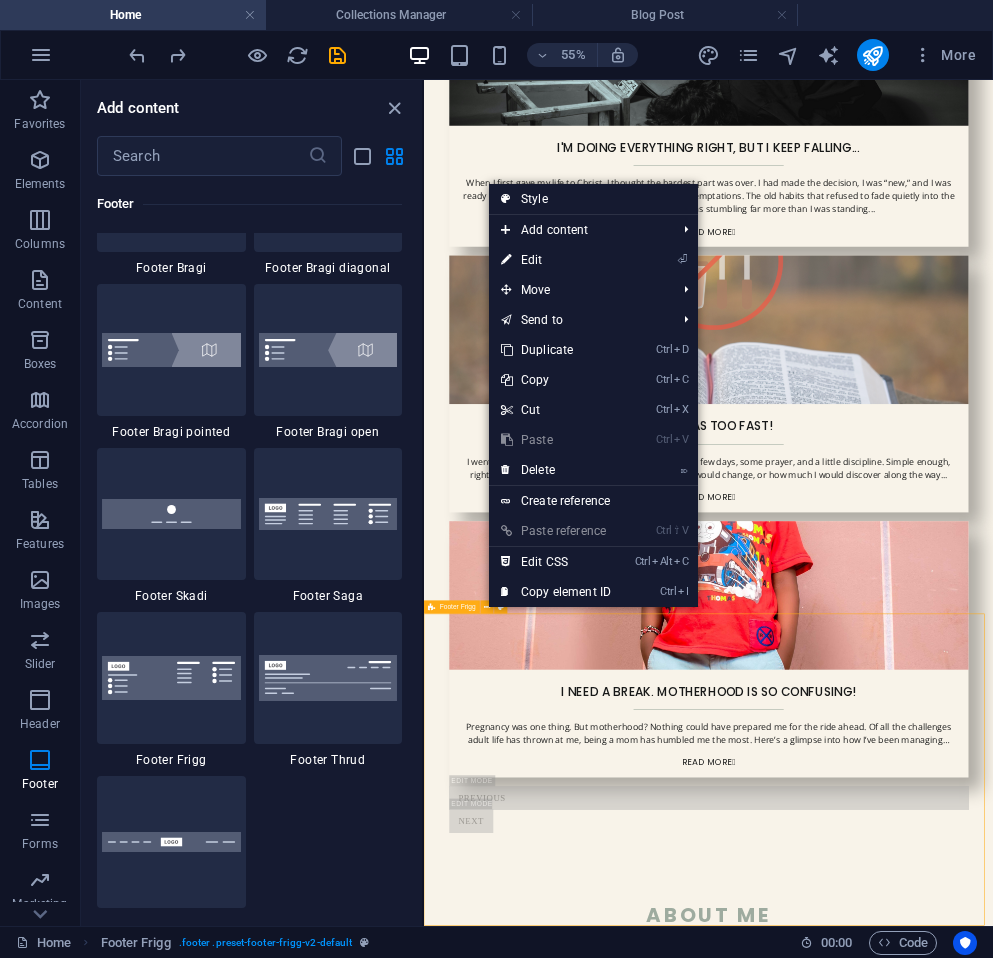 click on "Footer Frigg" at bounding box center [458, 607] 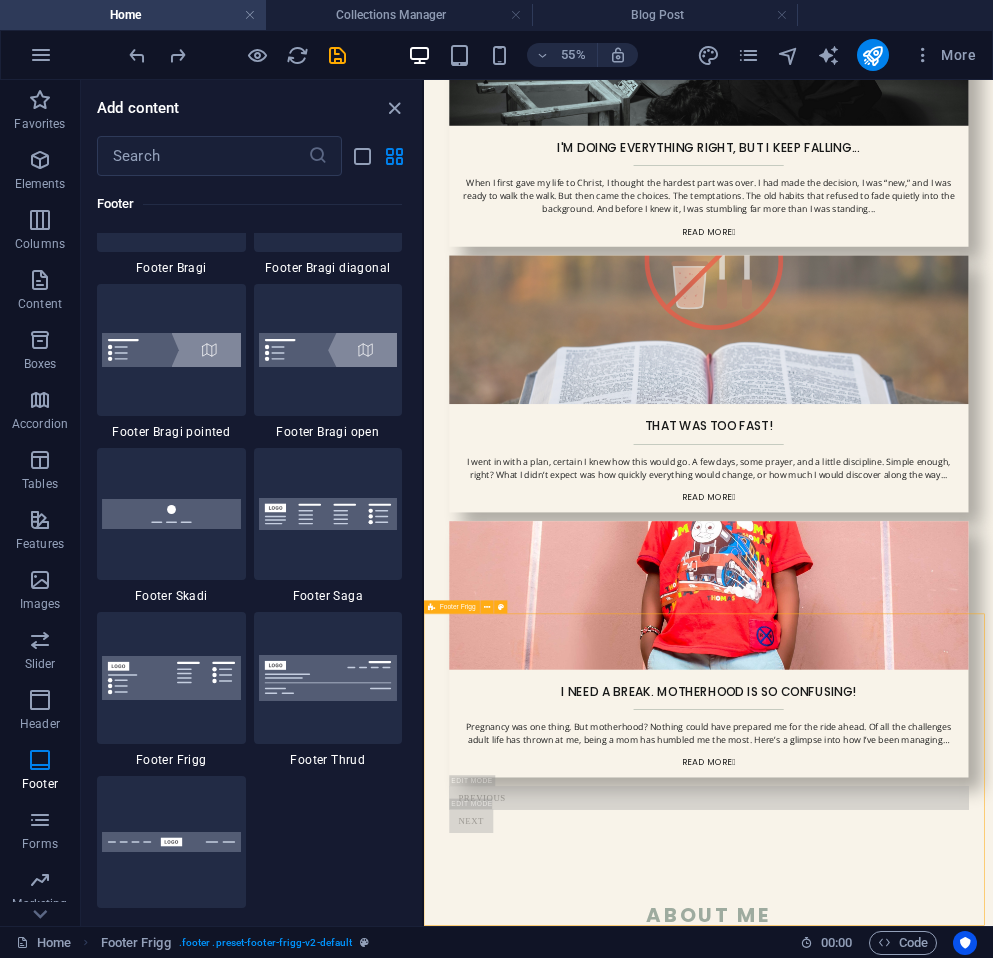 click on "Footer Frigg" at bounding box center (458, 607) 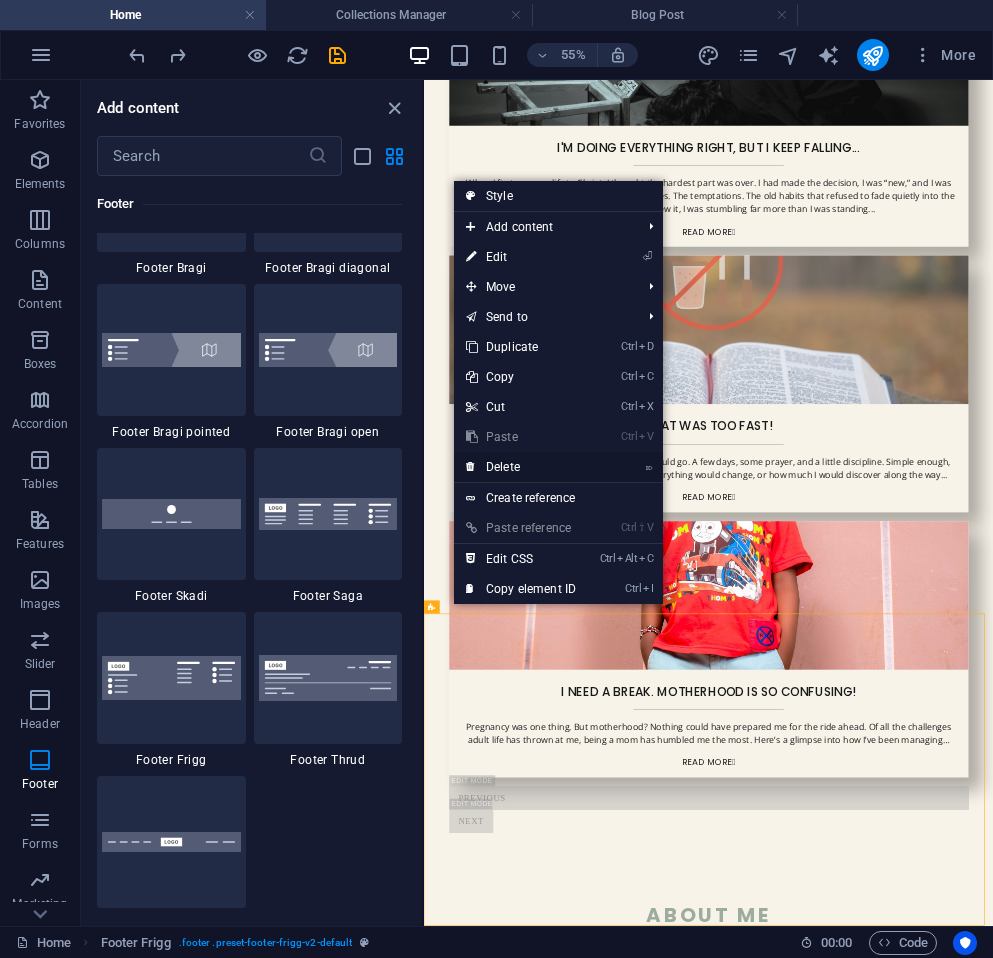 click on "⌦  Delete" at bounding box center [521, 467] 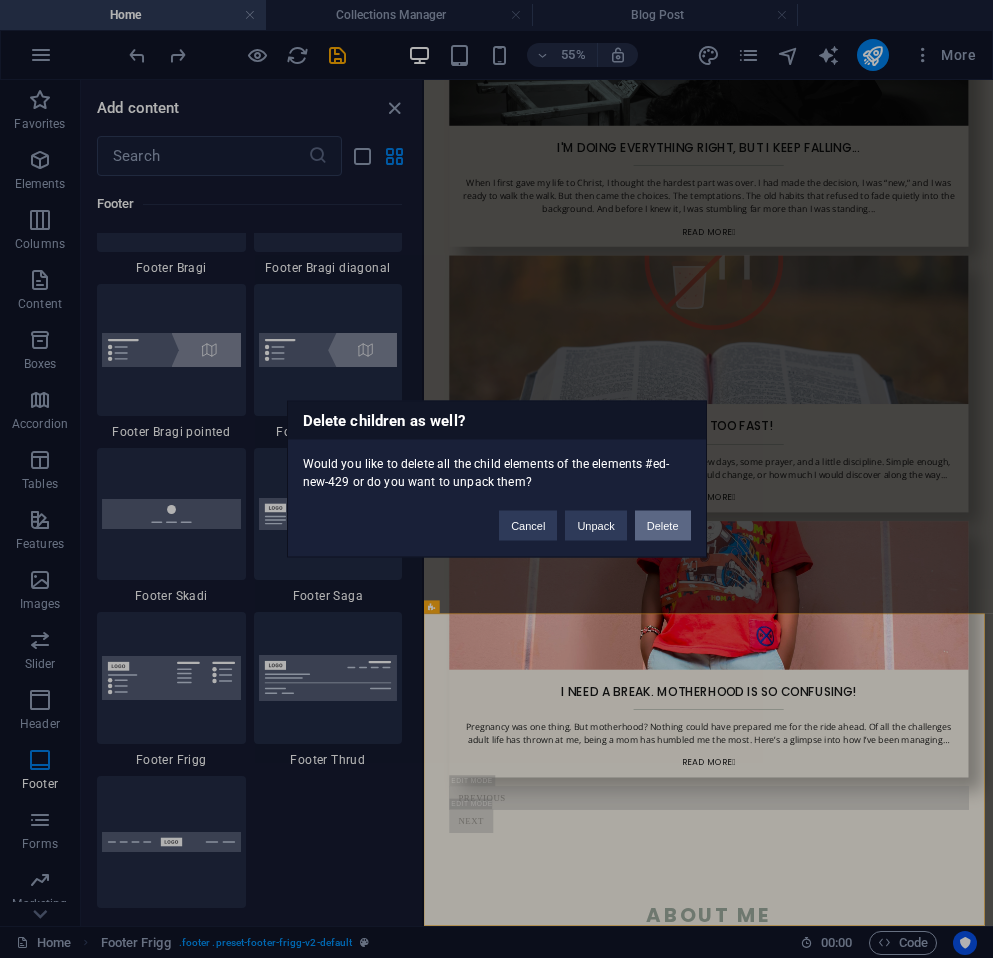 click on "Delete" at bounding box center [663, 526] 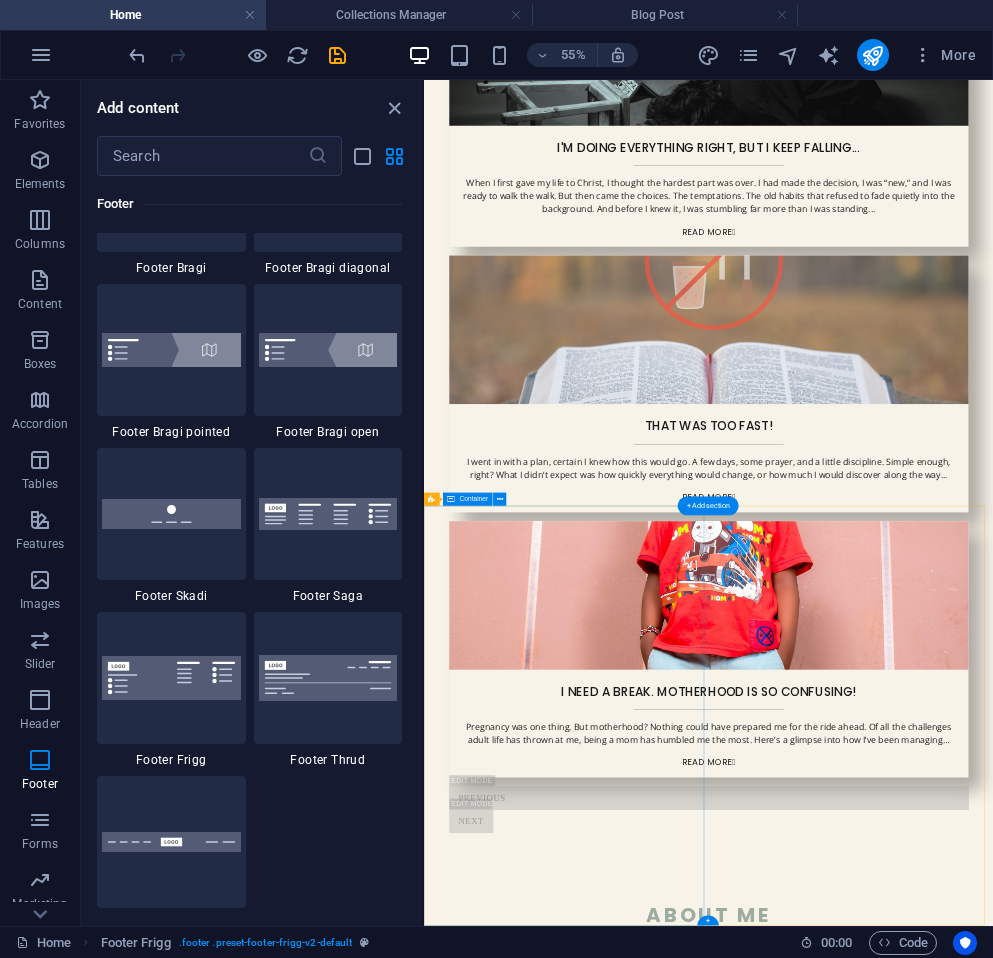 scroll, scrollTop: 3114, scrollLeft: 0, axis: vertical 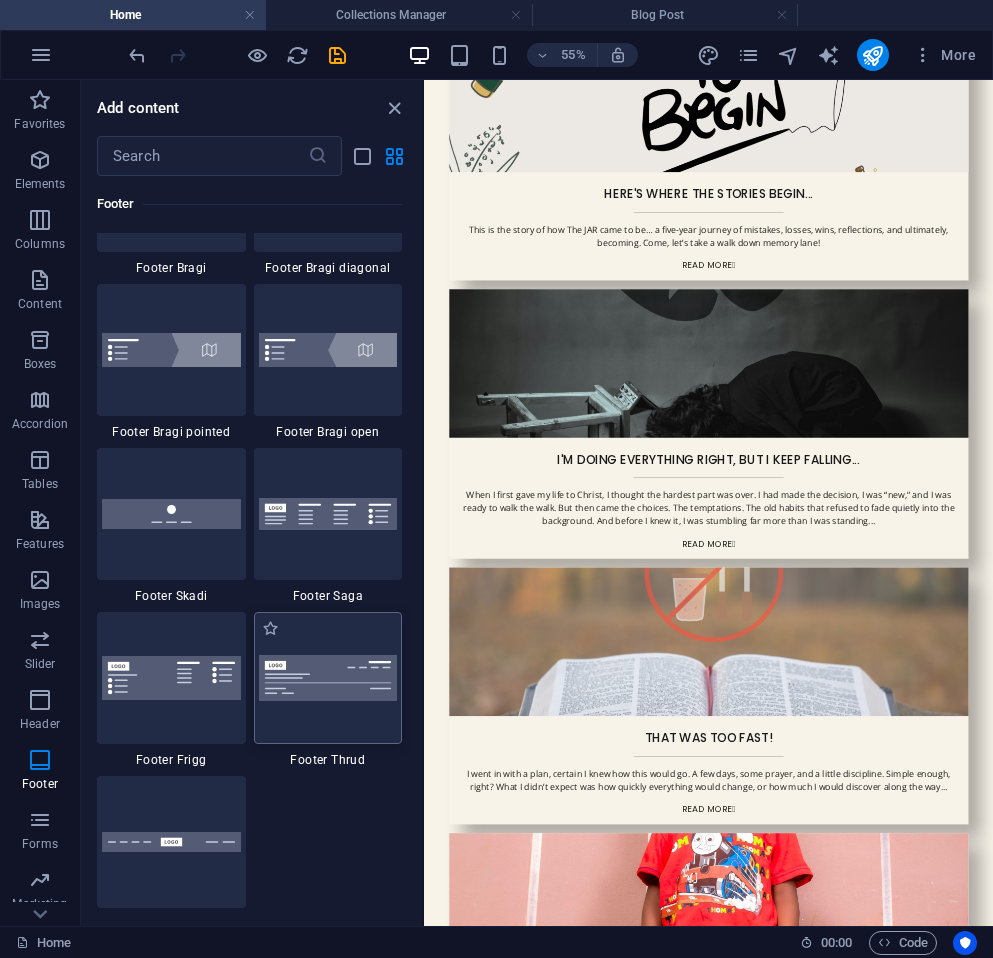 click at bounding box center (328, 677) 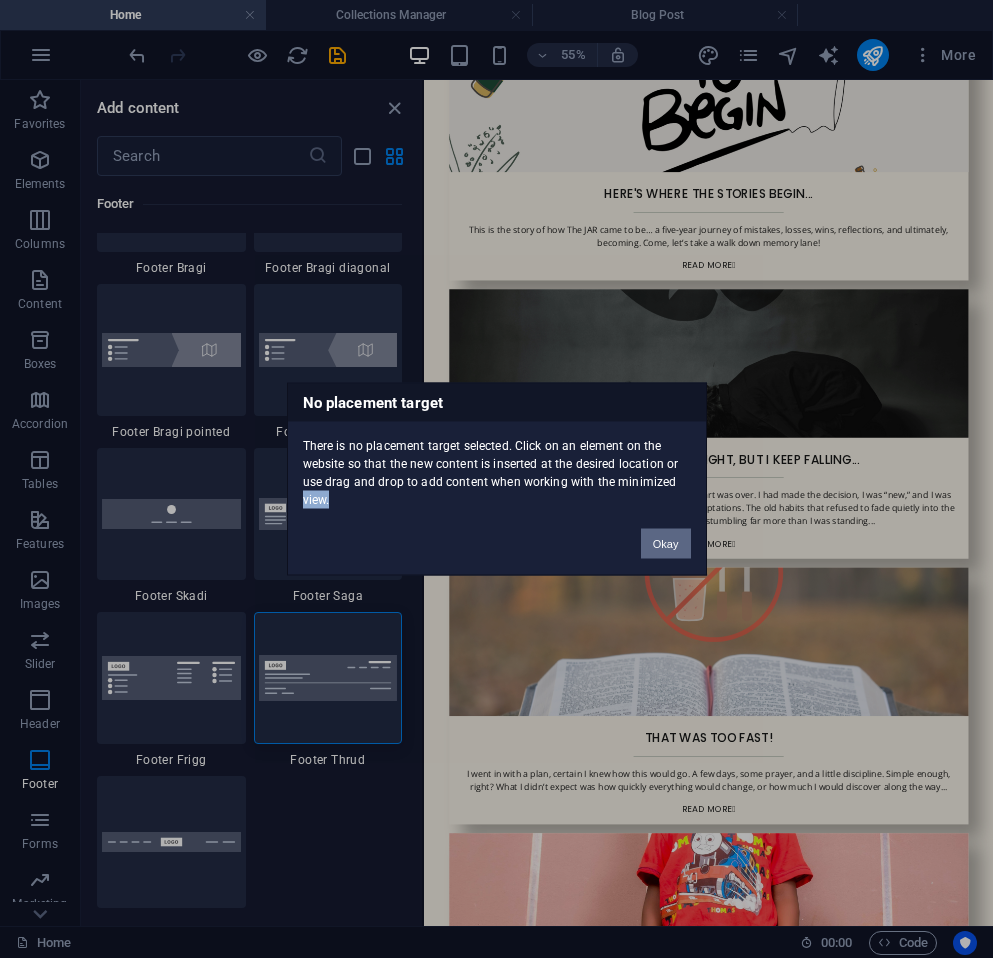 click on "No placement target There is no placement target selected. Click on an element on the website so that the new content is inserted at the desired location or use drag and drop to add content when working with the minimized view. Okay" at bounding box center (496, 479) 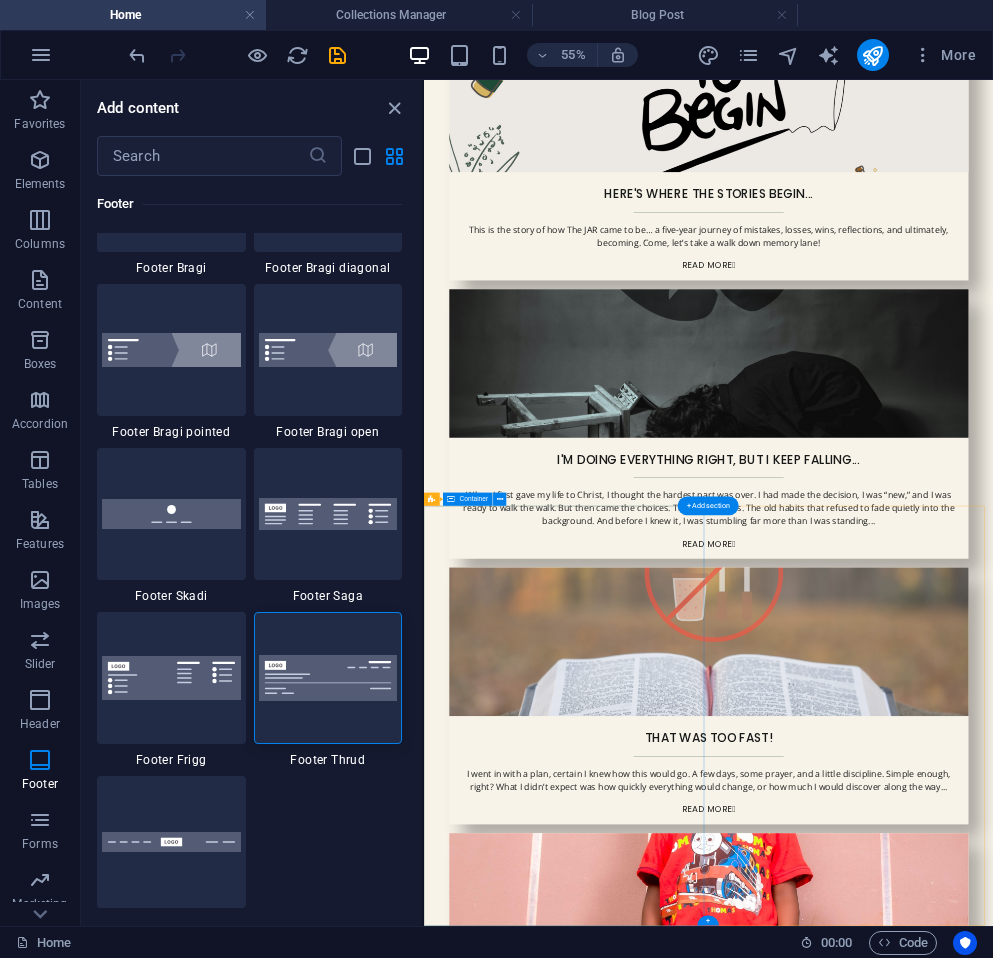click on "hey there... Welcome to my little corner of the internet.   I’m so glad you’re here! 😊 I’m born-again, a mechatronic engineer by training, currently in the world of project management. I’m a mom to one wonderful boy child, a lover of good food, deep conversations, quiet mornings, and the kind of stories that stay with you long after they’re told. We've met here courtesy of my lifelong passion for writing. Words have always helped me make sense of the world and connect the dots between life, faith, purpose, and growth. I created this platform to bring together some of the things I treasure most, Christ being at the centre of it all. I look back at where I have been, where I am, and where I hope to be by God's grace. The JAR is a space for reflection, learning, and discovering beauty in everyday moments. Whether you’re here out of curiosity or a desire for something deeper, you are welcome ❤️" at bounding box center (941, 2425) 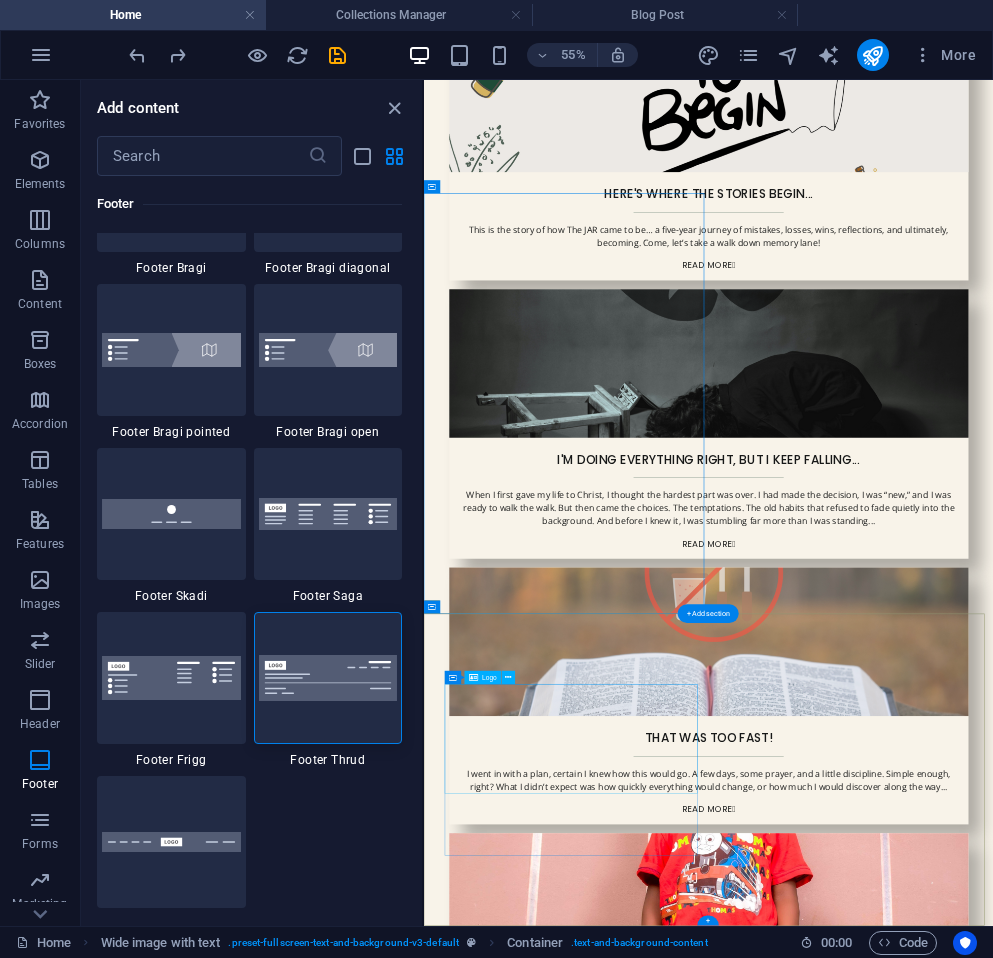 scroll, scrollTop: 3682, scrollLeft: 0, axis: vertical 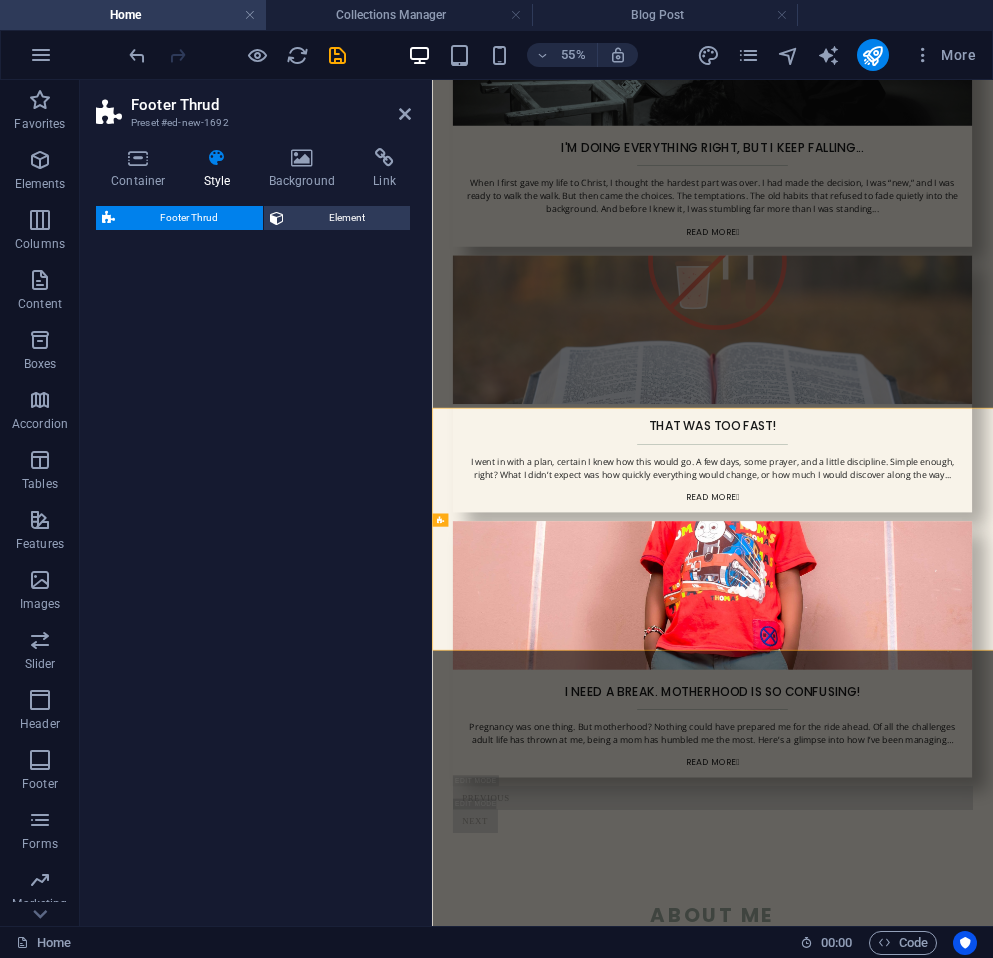 select on "rem" 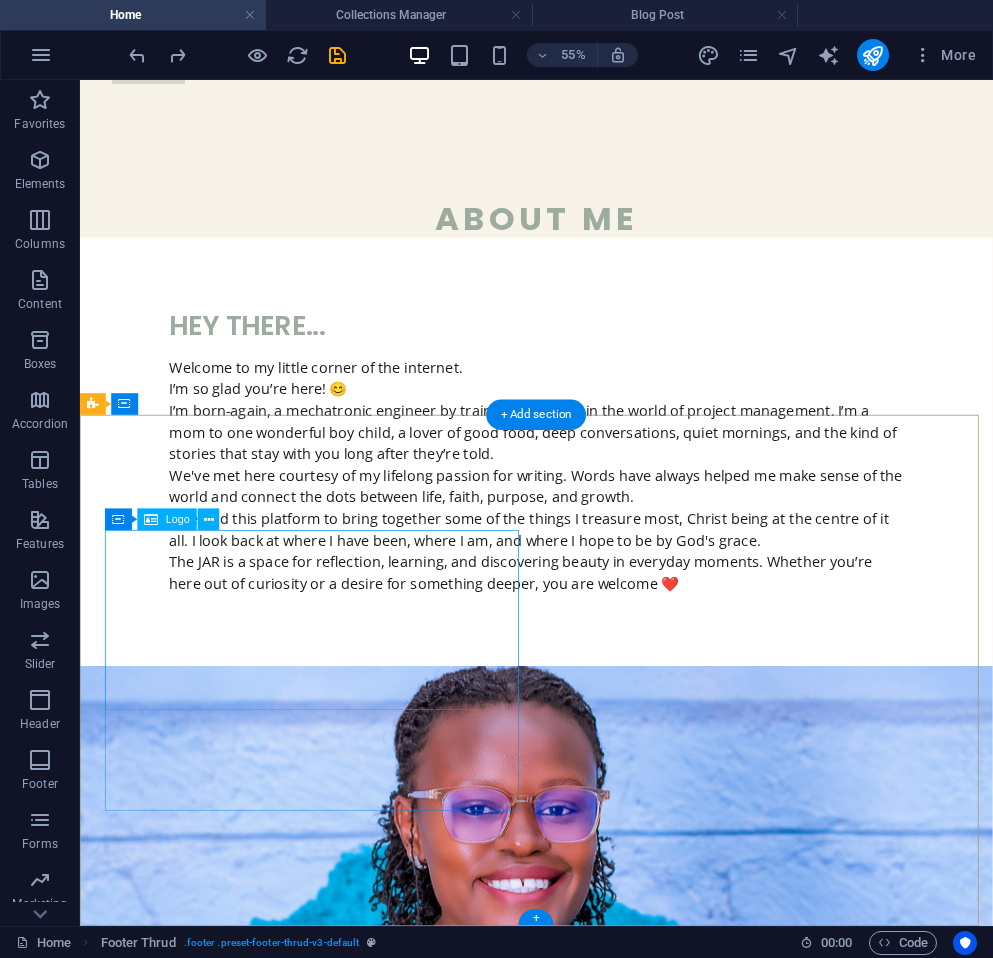 scroll, scrollTop: 3706, scrollLeft: 0, axis: vertical 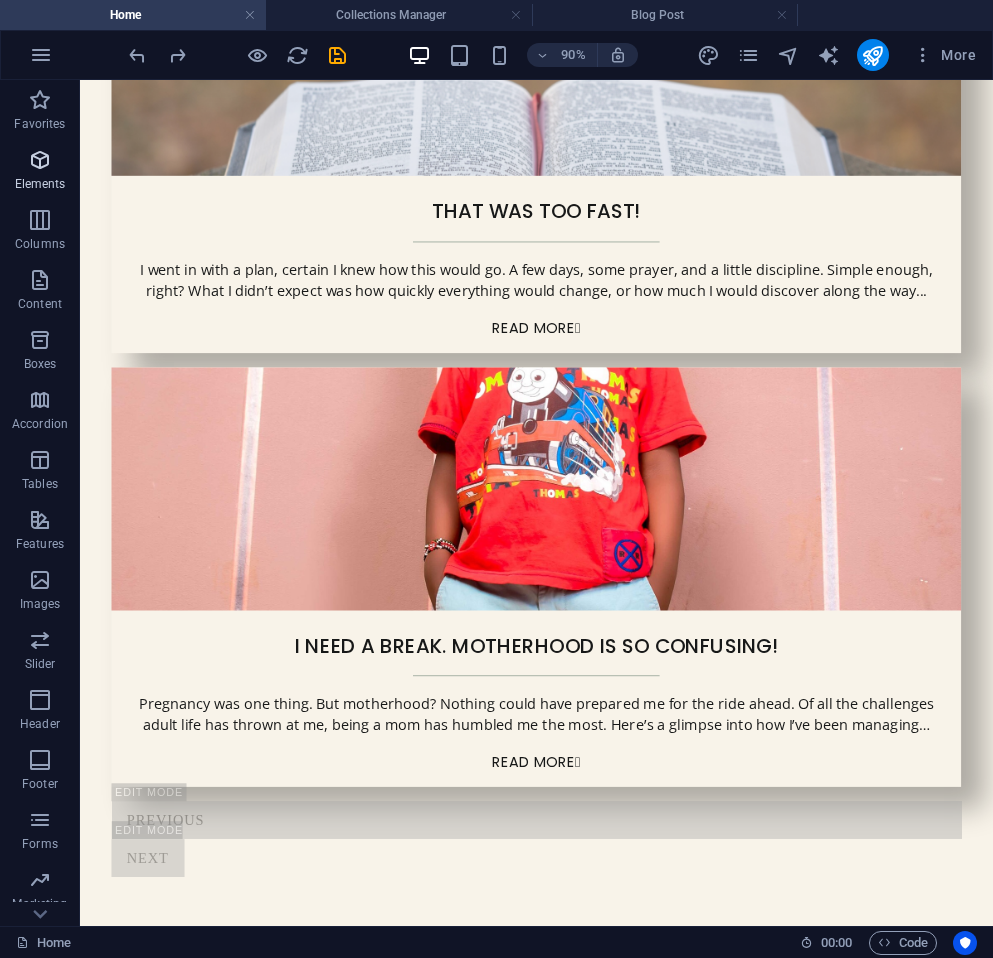 click on "Elements" at bounding box center [40, 184] 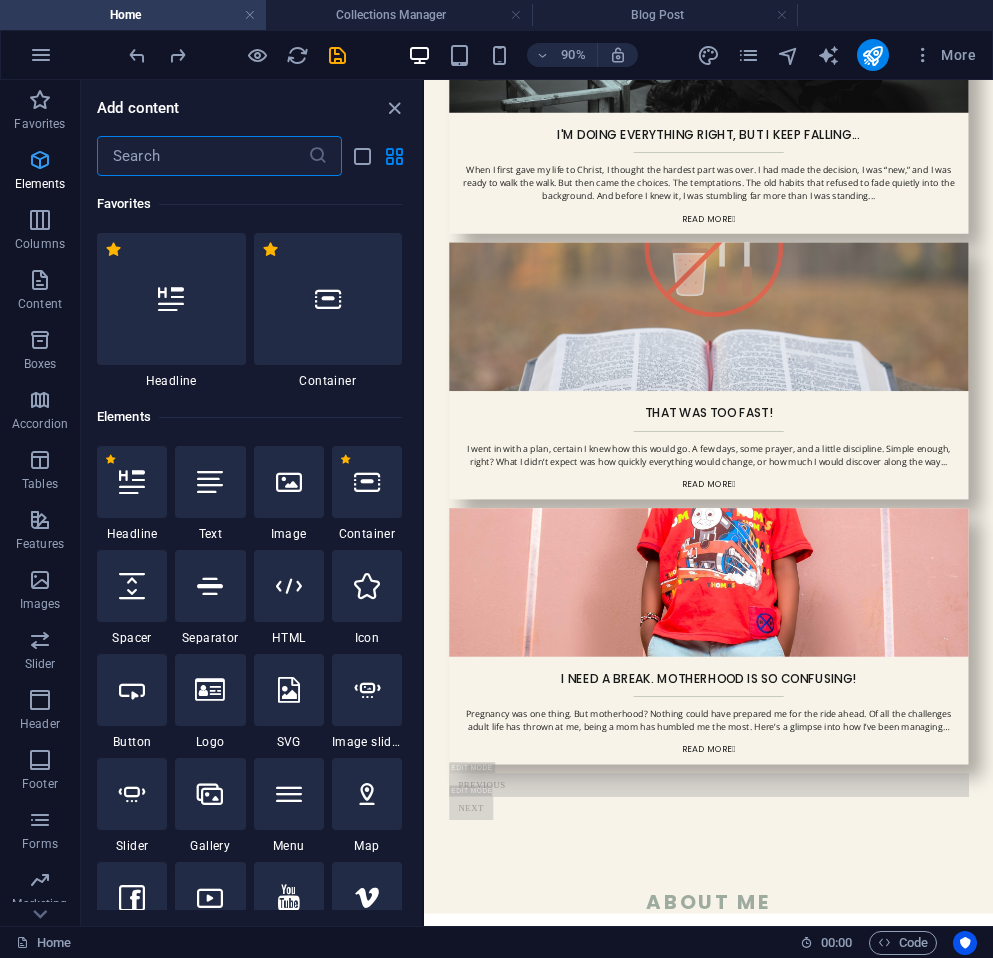 scroll, scrollTop: 3682, scrollLeft: 0, axis: vertical 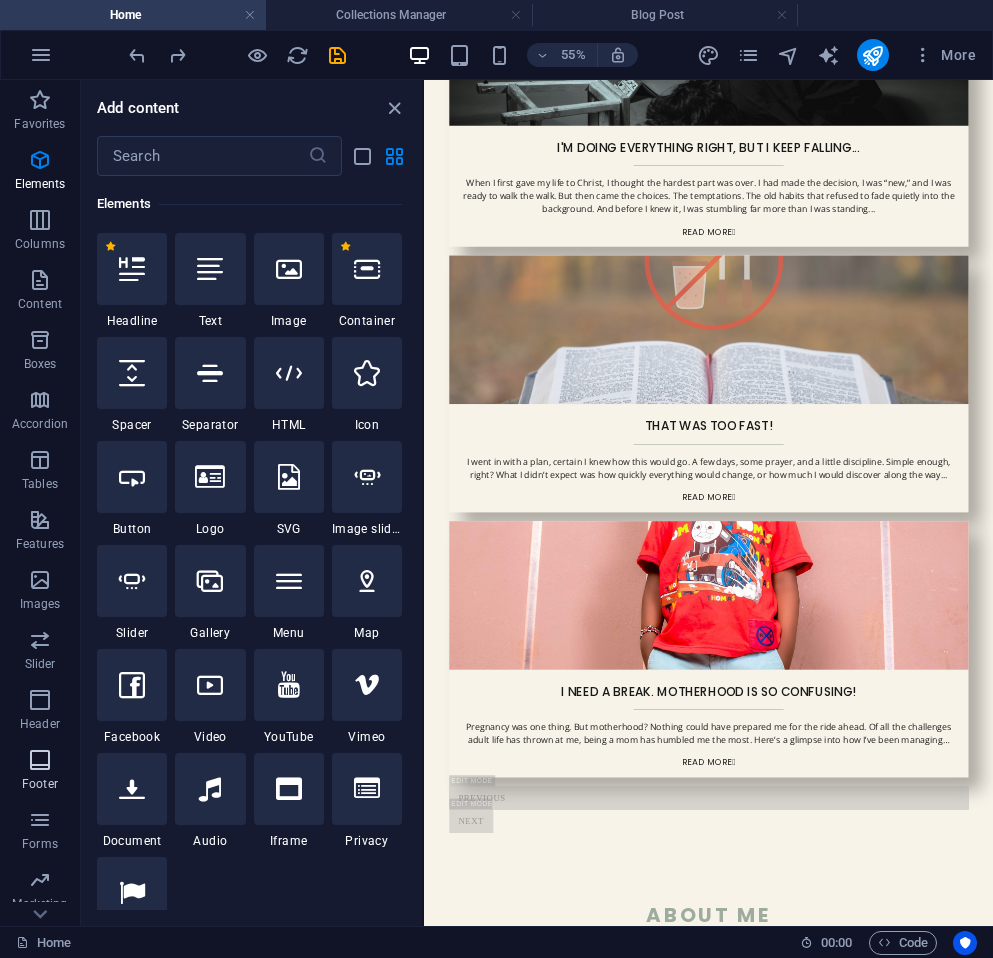 click at bounding box center [40, 760] 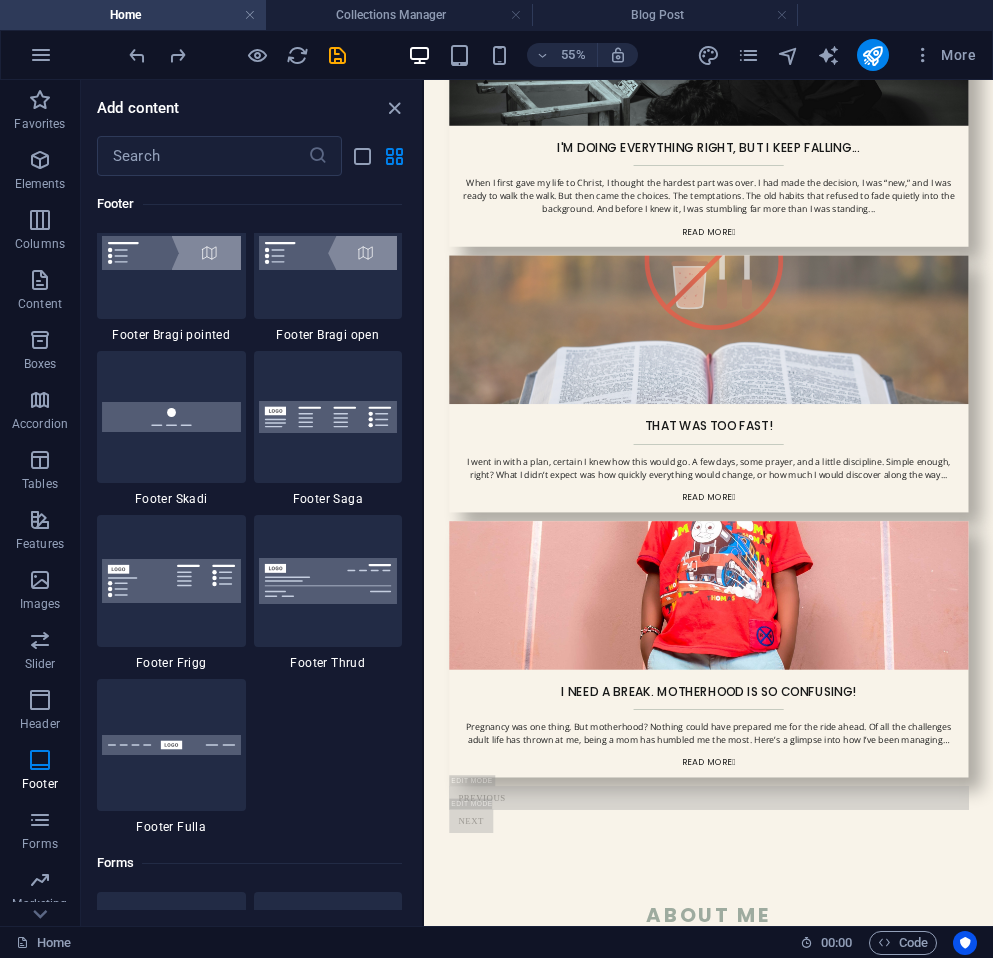 scroll, scrollTop: 13942, scrollLeft: 0, axis: vertical 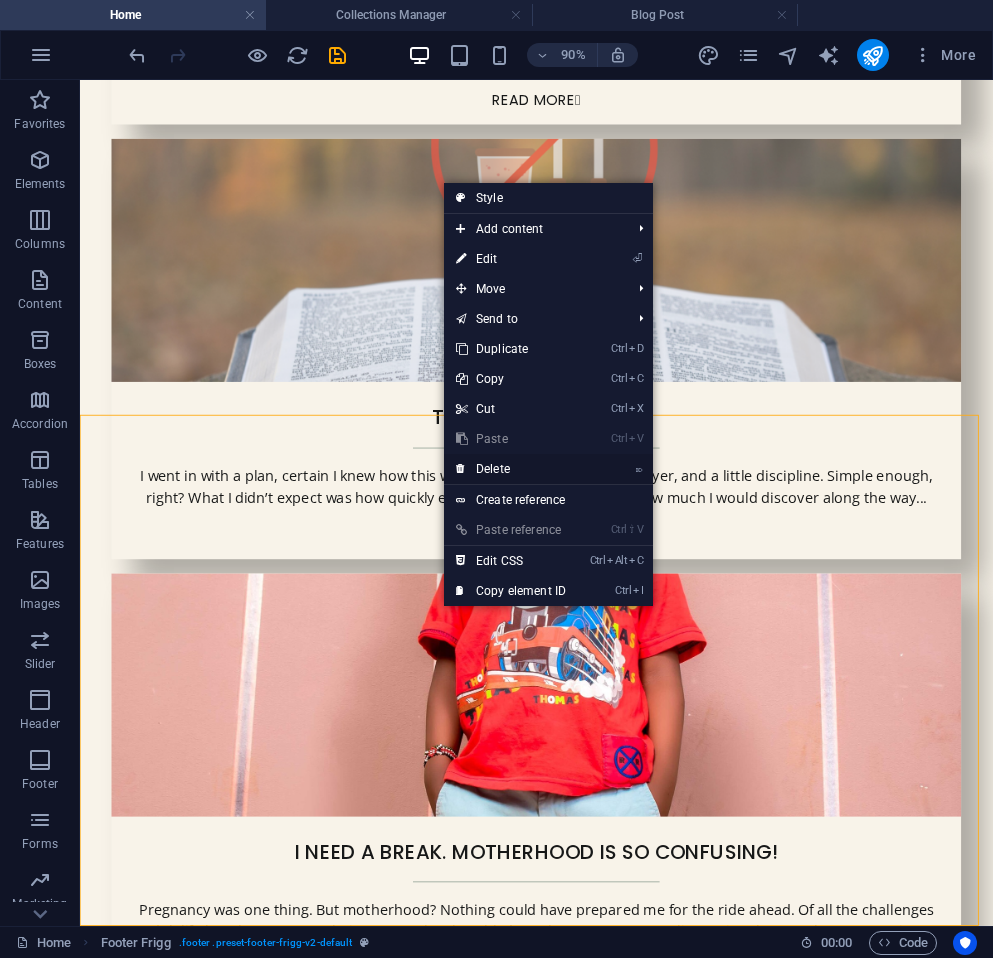 click on "⌦  Delete" at bounding box center (511, 469) 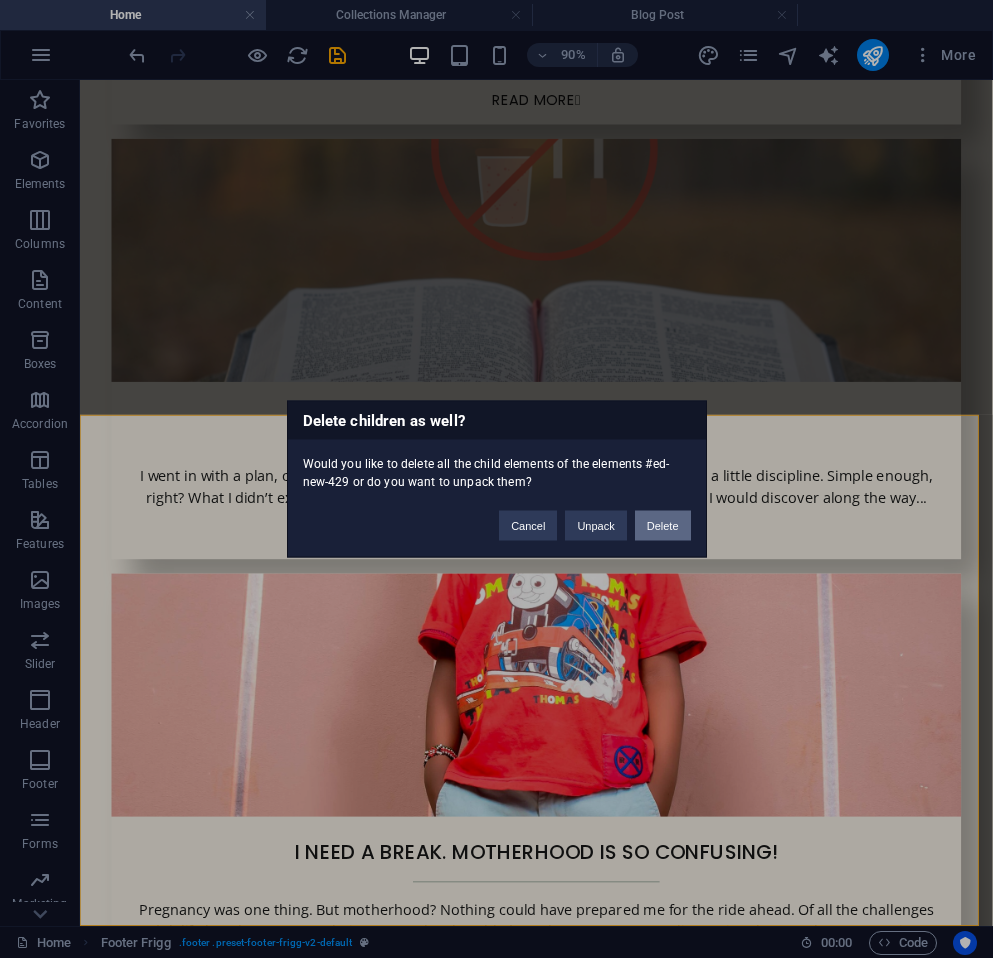click on "Delete" at bounding box center [663, 526] 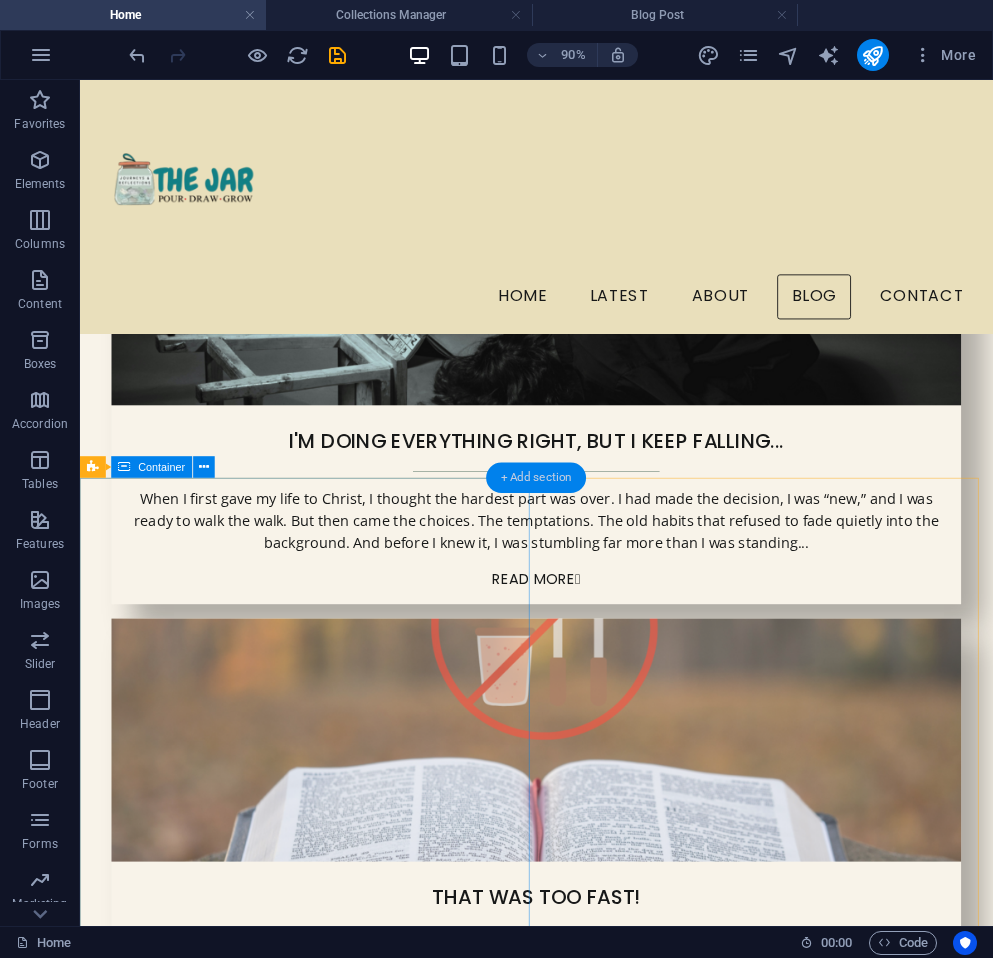 scroll, scrollTop: 2707, scrollLeft: 0, axis: vertical 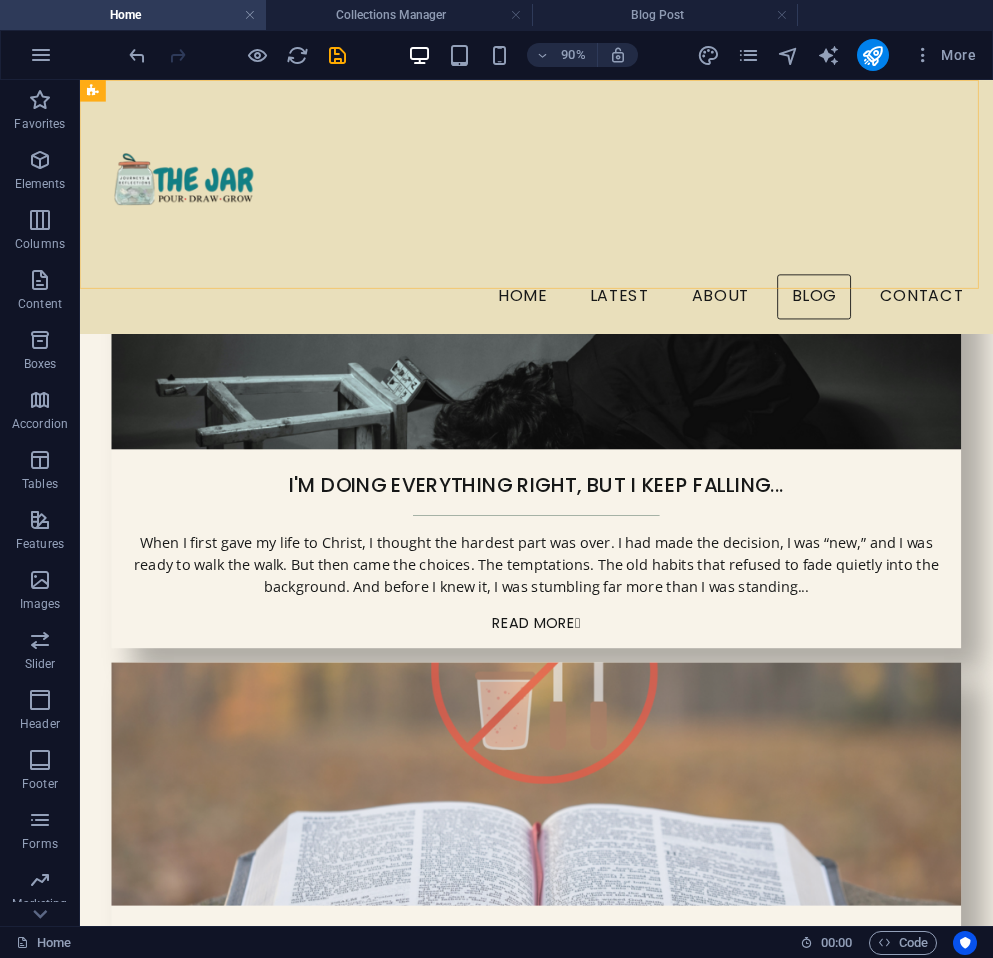 click on "Home Latest About  Blog Contact" at bounding box center [587, 221] 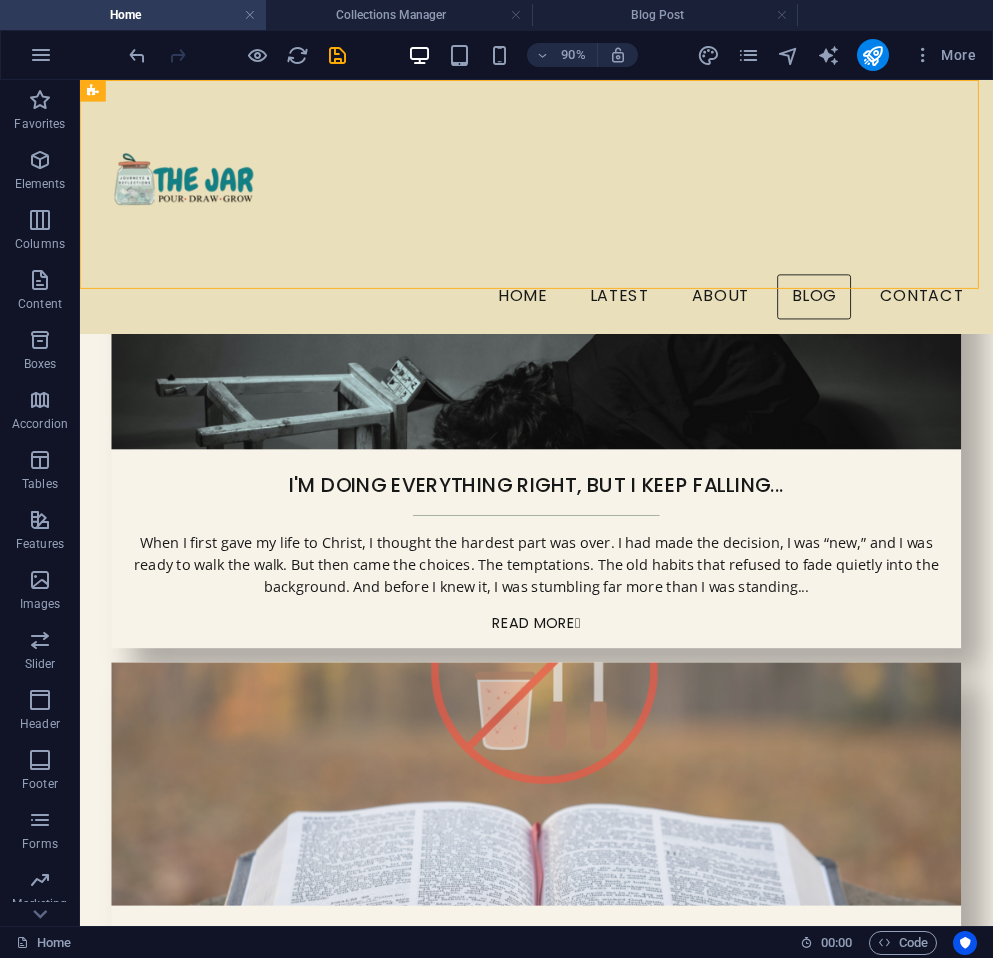 click on "Home Latest About  Blog Contact" at bounding box center (587, 221) 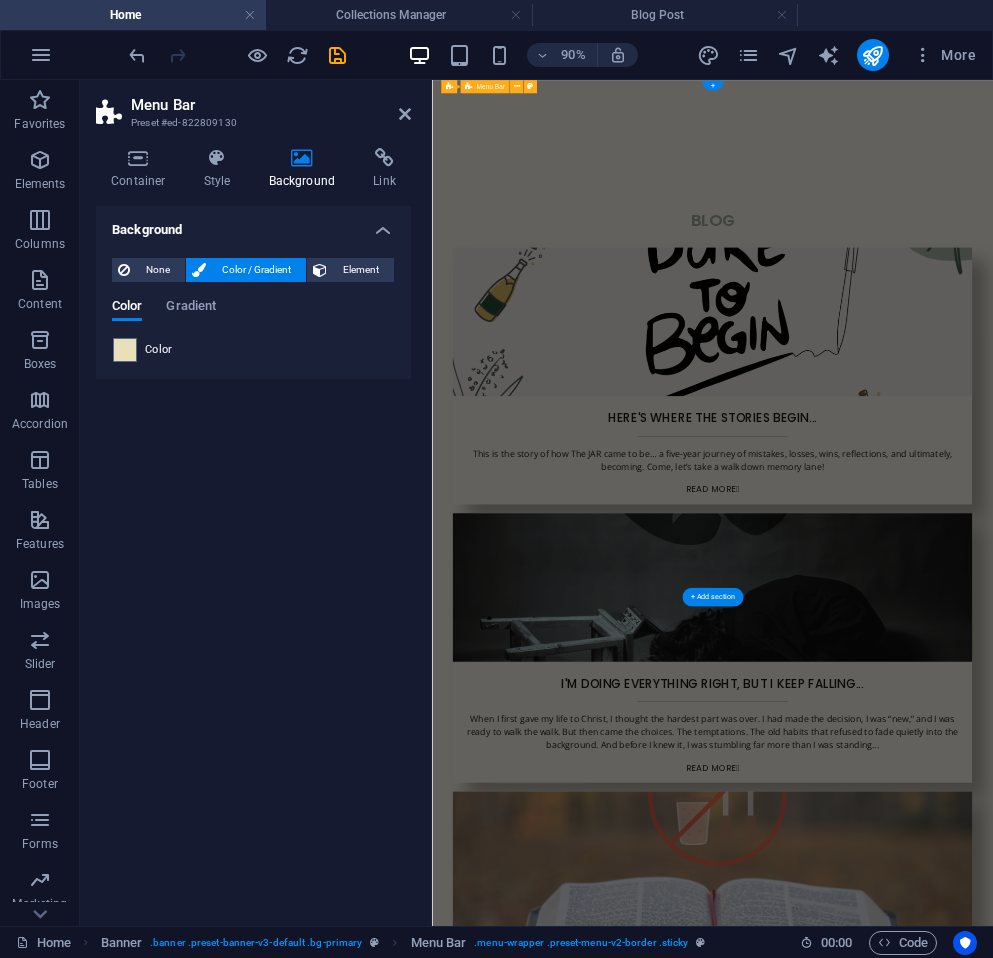 scroll, scrollTop: 0, scrollLeft: 0, axis: both 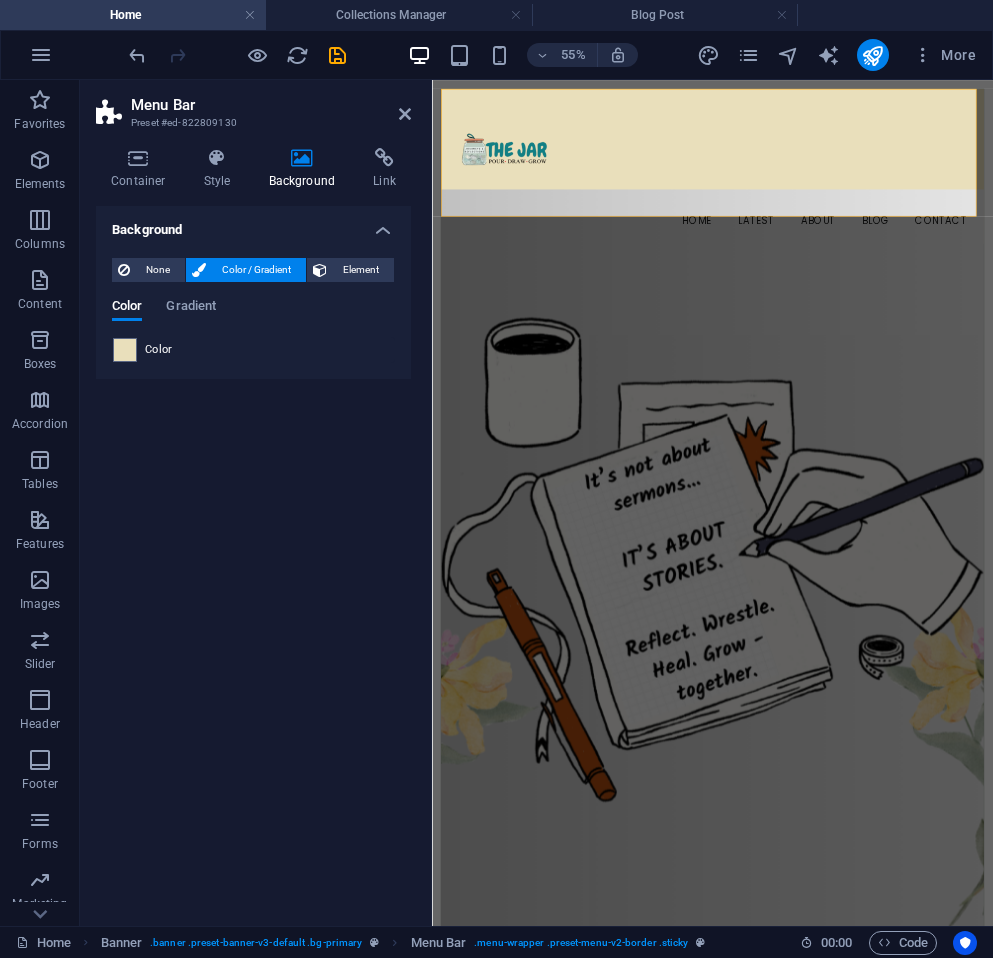 click on "Color" at bounding box center [159, 350] 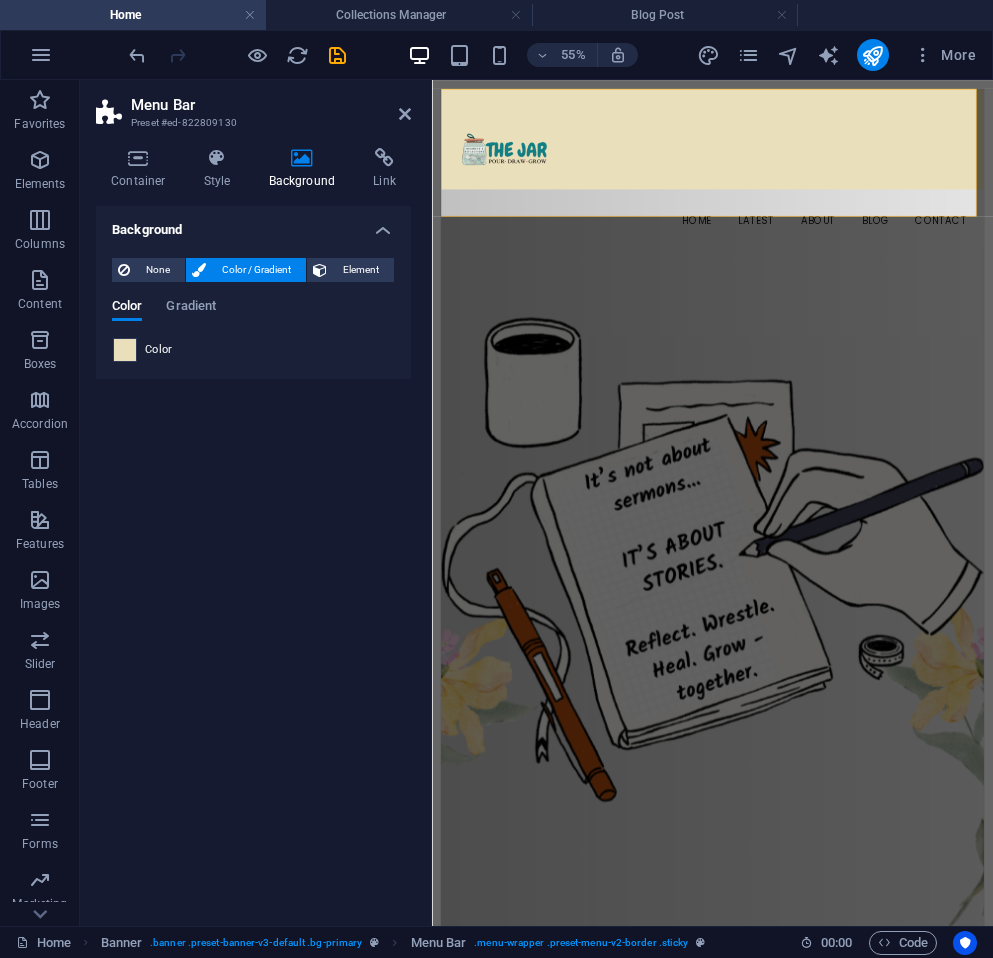 click at bounding box center [125, 350] 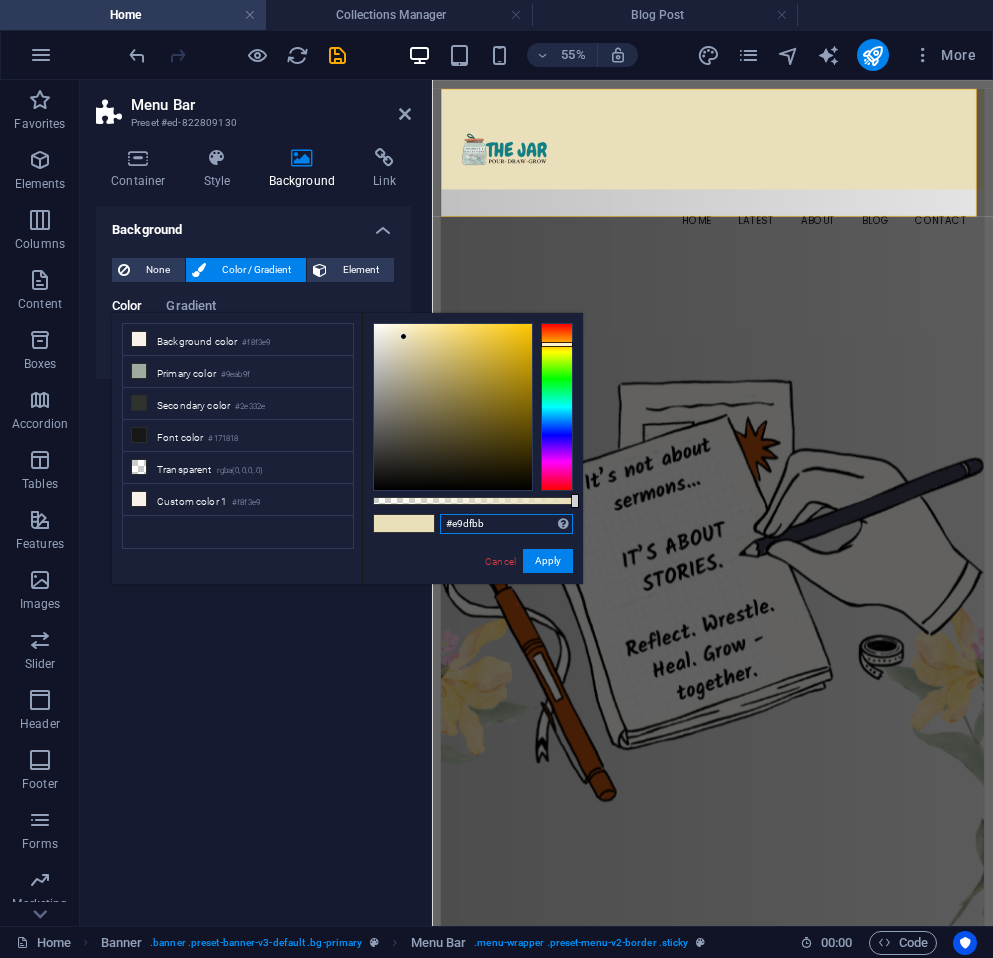 drag, startPoint x: 490, startPoint y: 526, endPoint x: 376, endPoint y: 523, distance: 114.03947 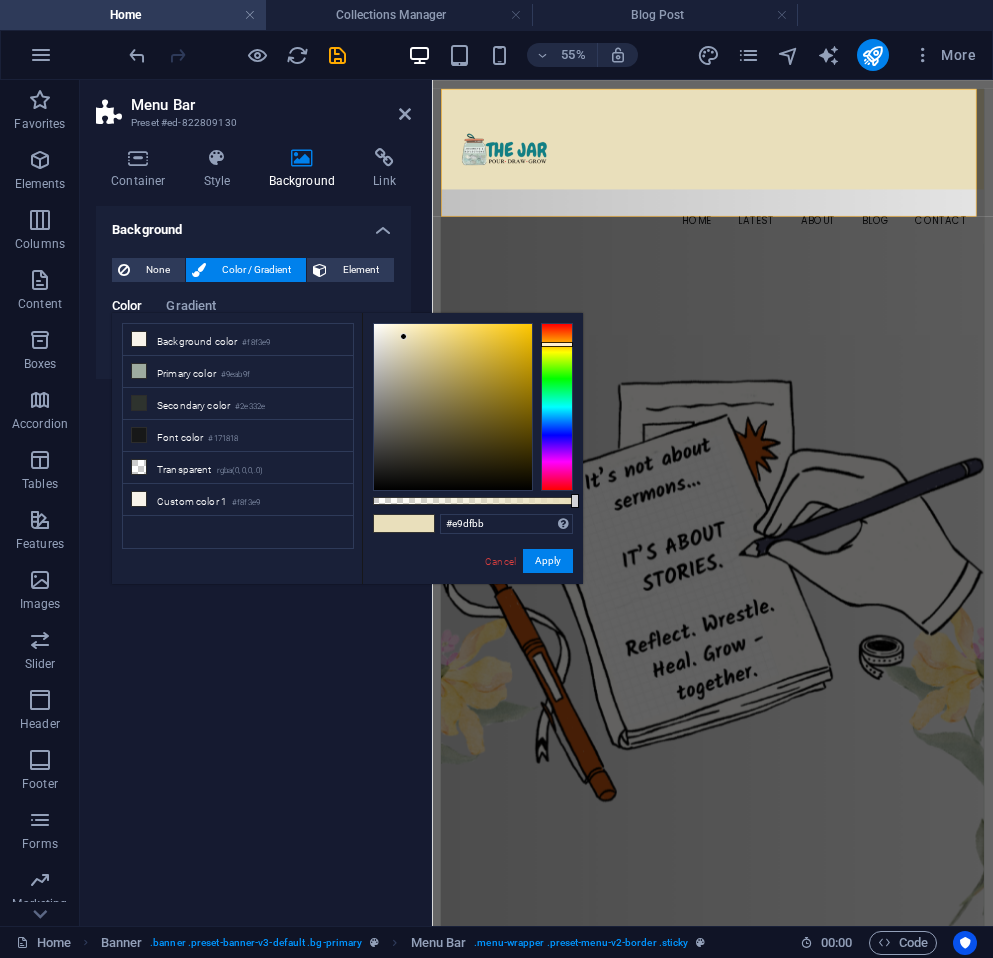 click at bounding box center (942, 968) 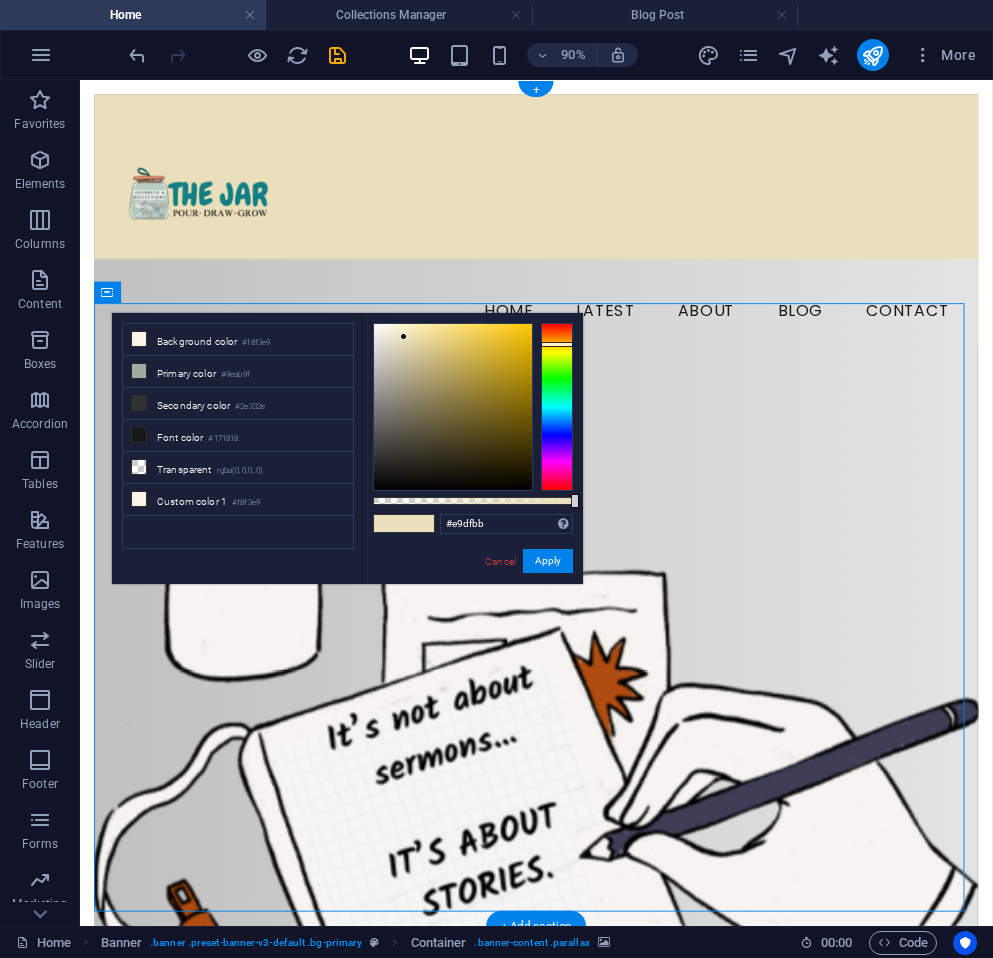 click at bounding box center (587, 968) 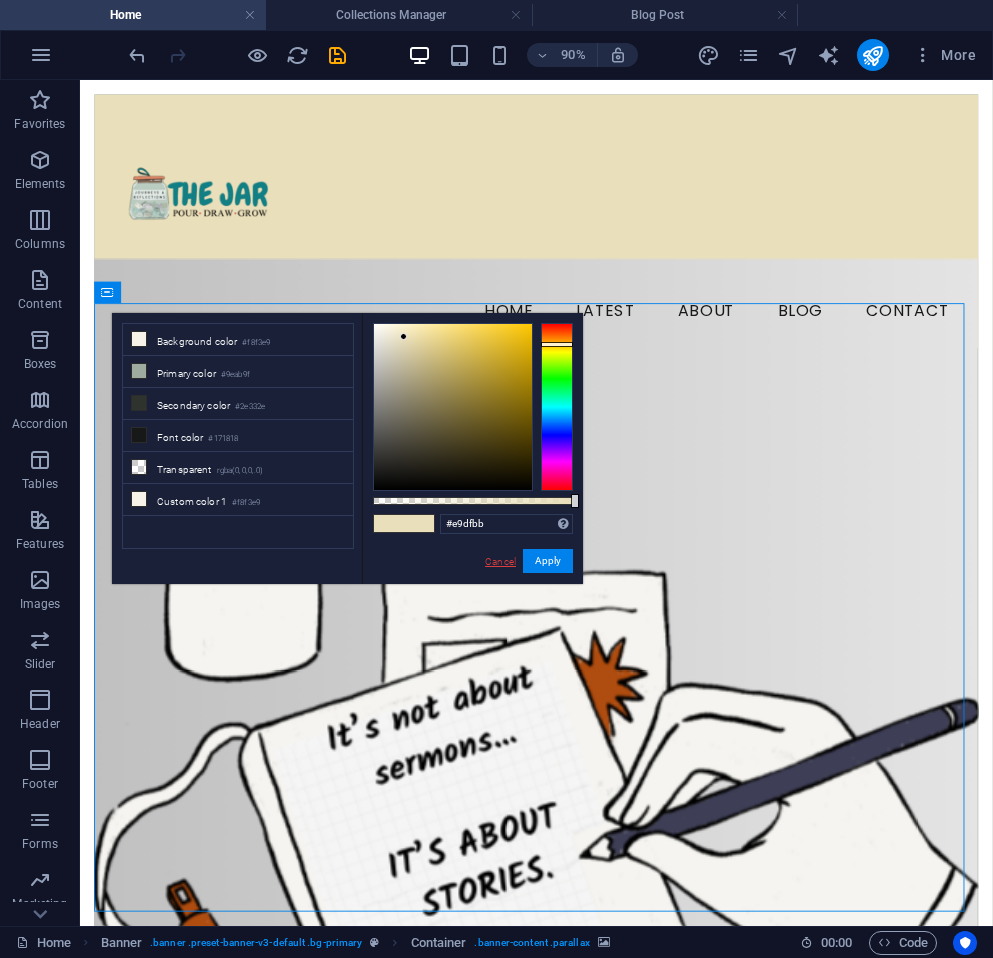 click on "Cancel" at bounding box center [500, 561] 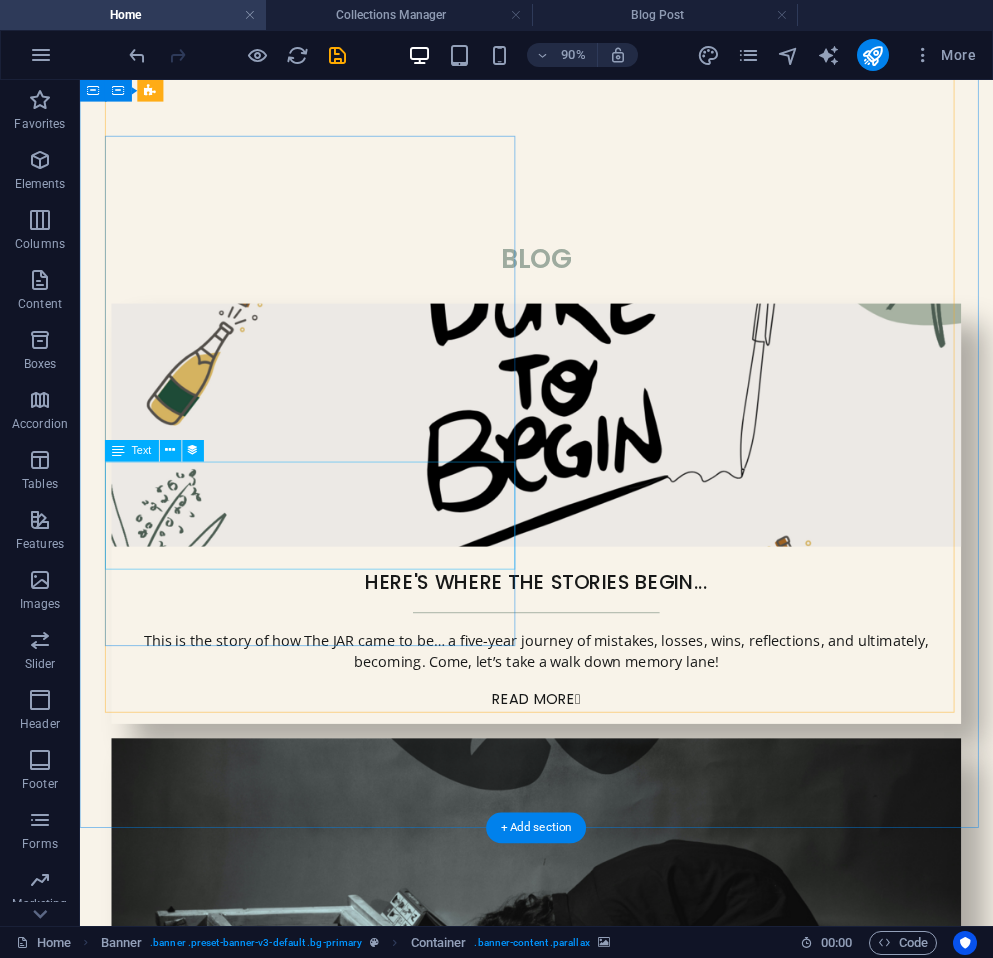 scroll, scrollTop: 3368, scrollLeft: 0, axis: vertical 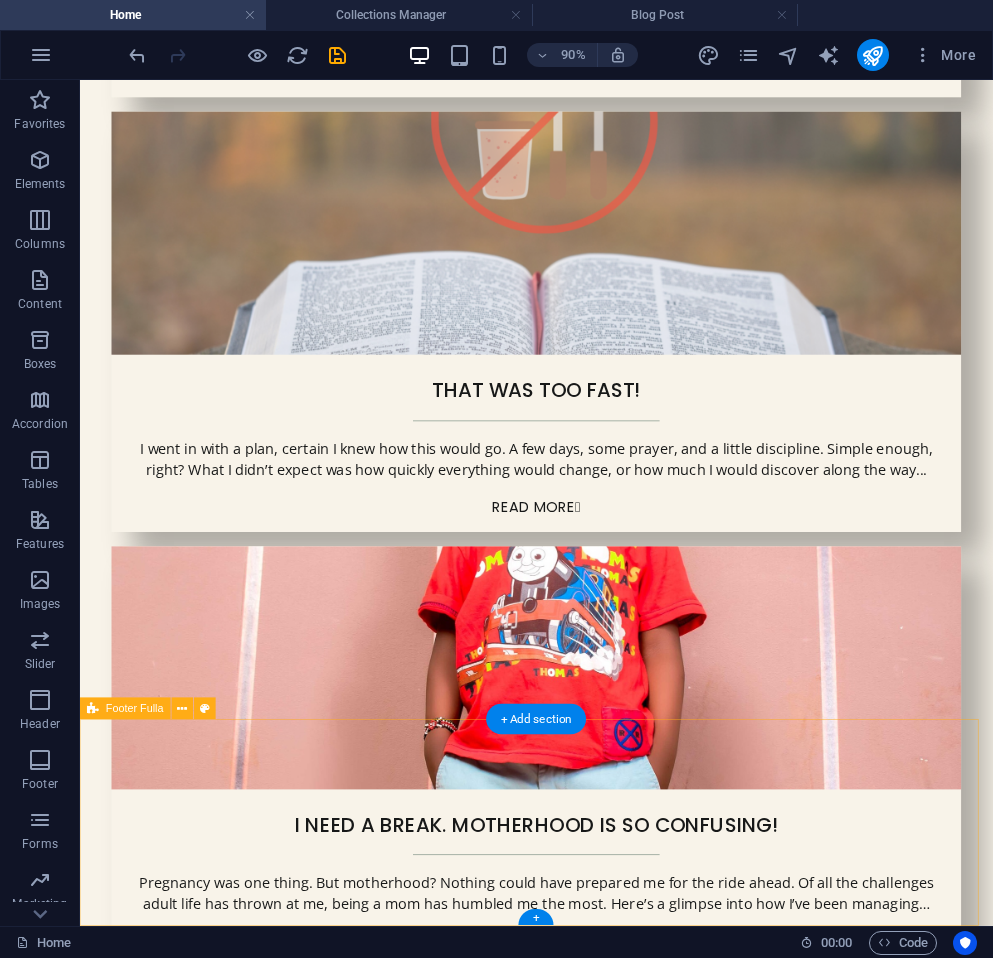 click on "Home About Service Contact Legal Notice  |  Privacy Policy" at bounding box center [587, 2508] 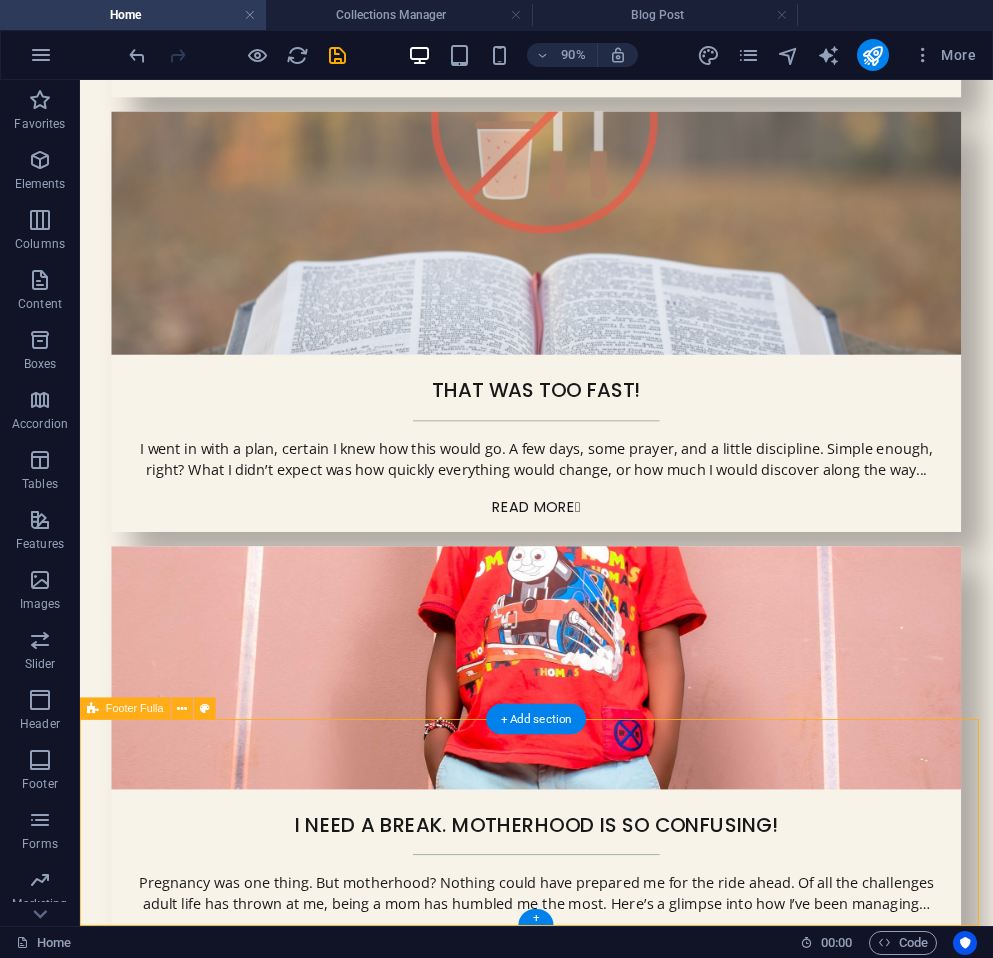 click on "Home About Service Contact Legal Notice  |  Privacy Policy" at bounding box center (587, 2508) 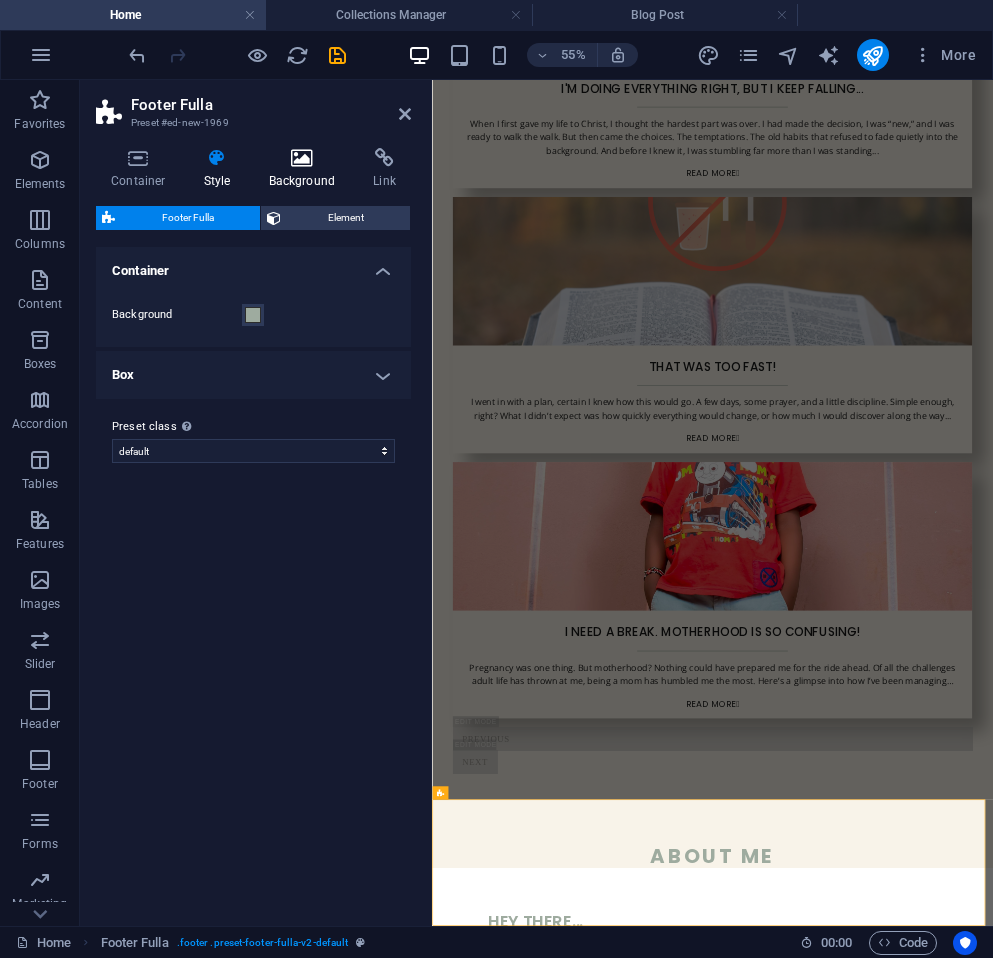 click at bounding box center [302, 158] 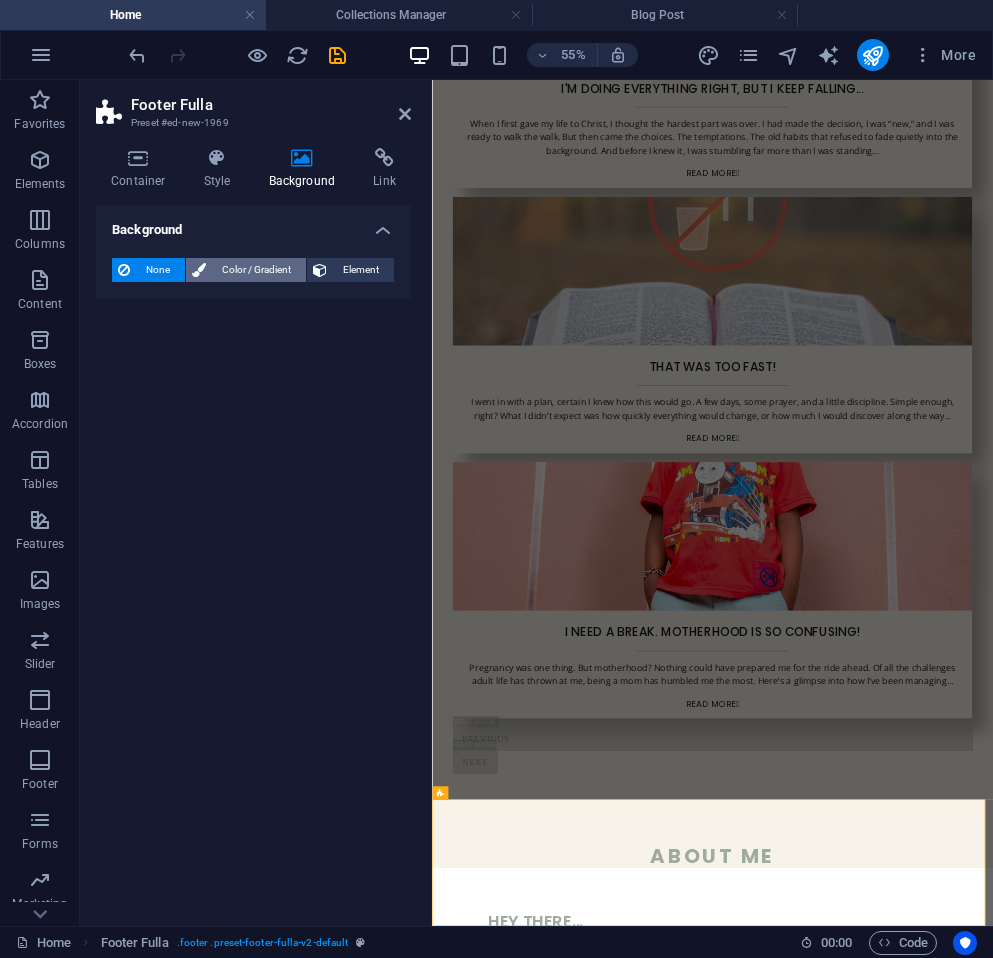 click on "Color / Gradient" at bounding box center [256, 270] 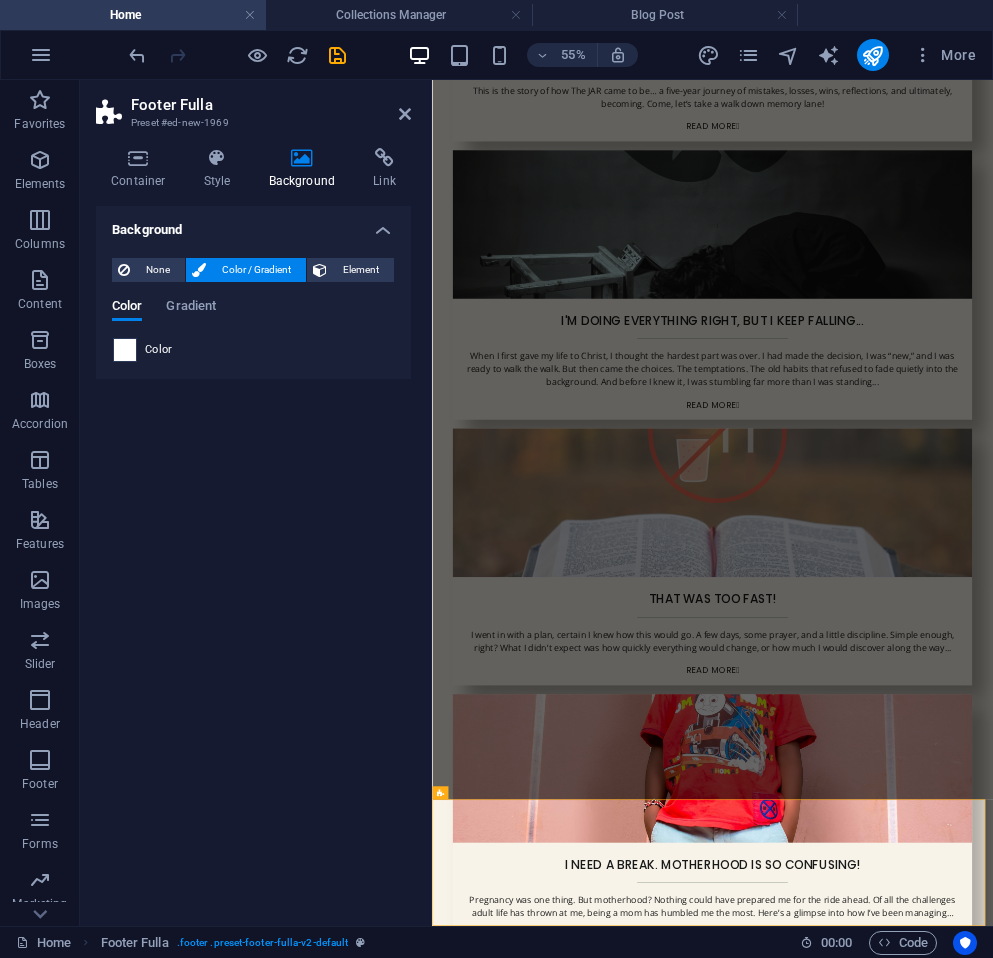 click at bounding box center [125, 350] 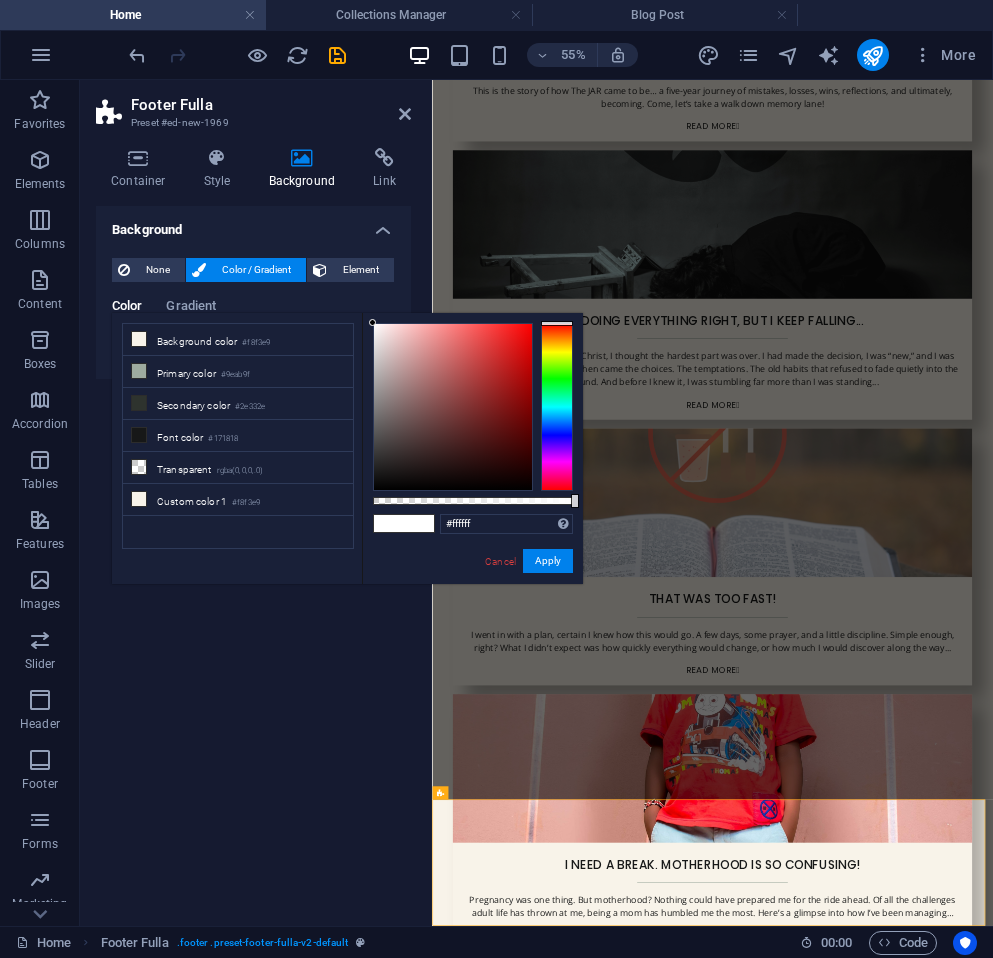 click at bounding box center [419, 523] 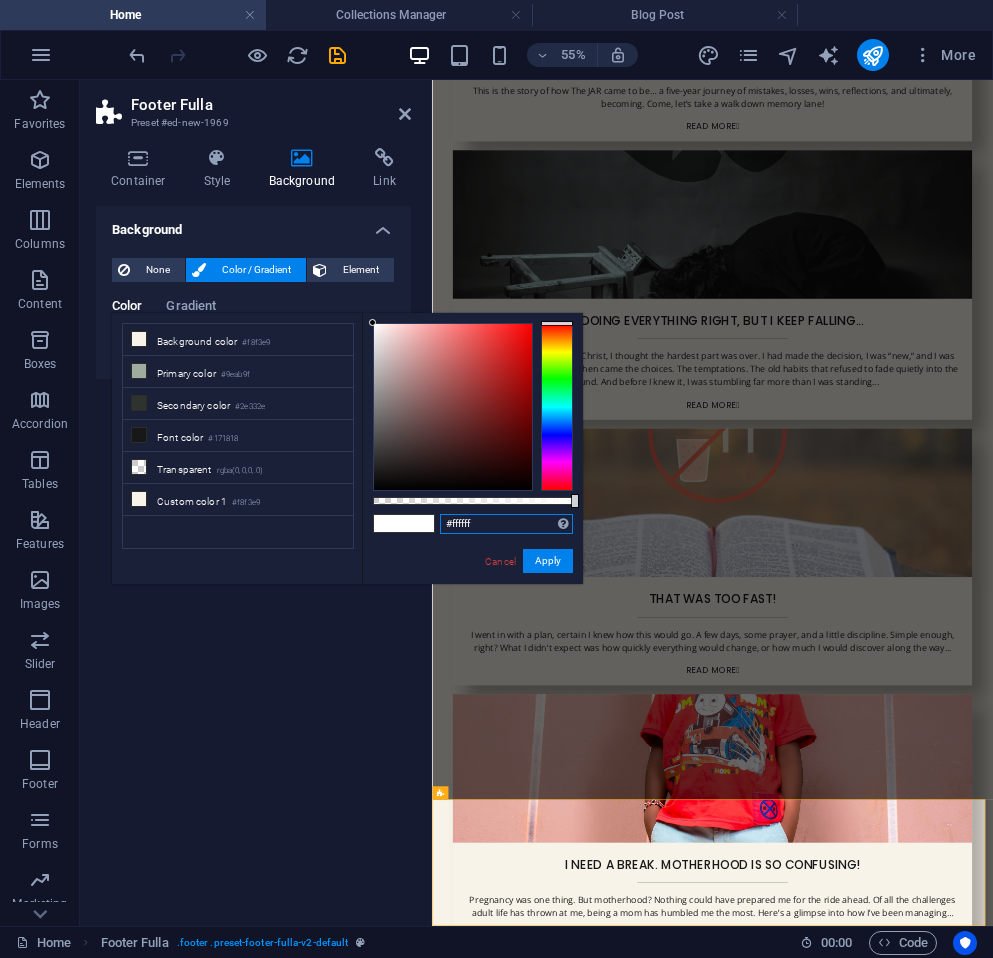 click on "#ffffff" at bounding box center (506, 524) 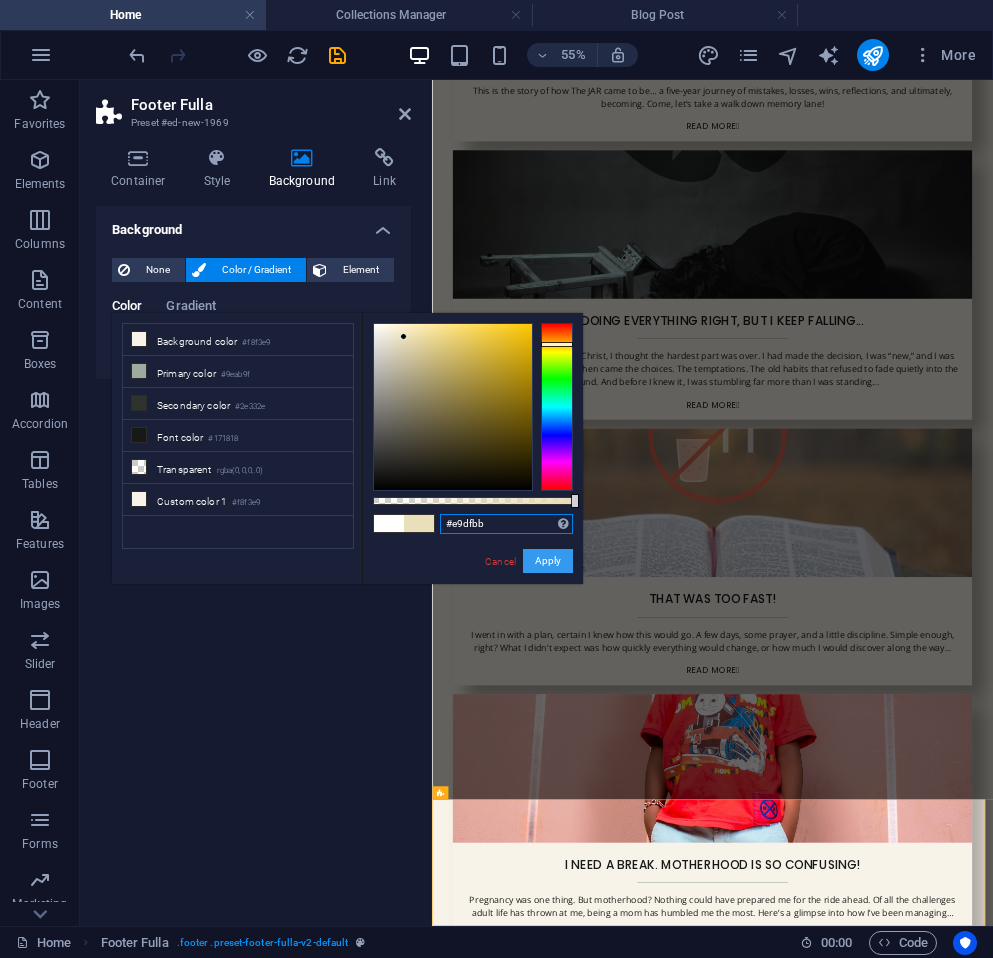 type on "#e9dfbb" 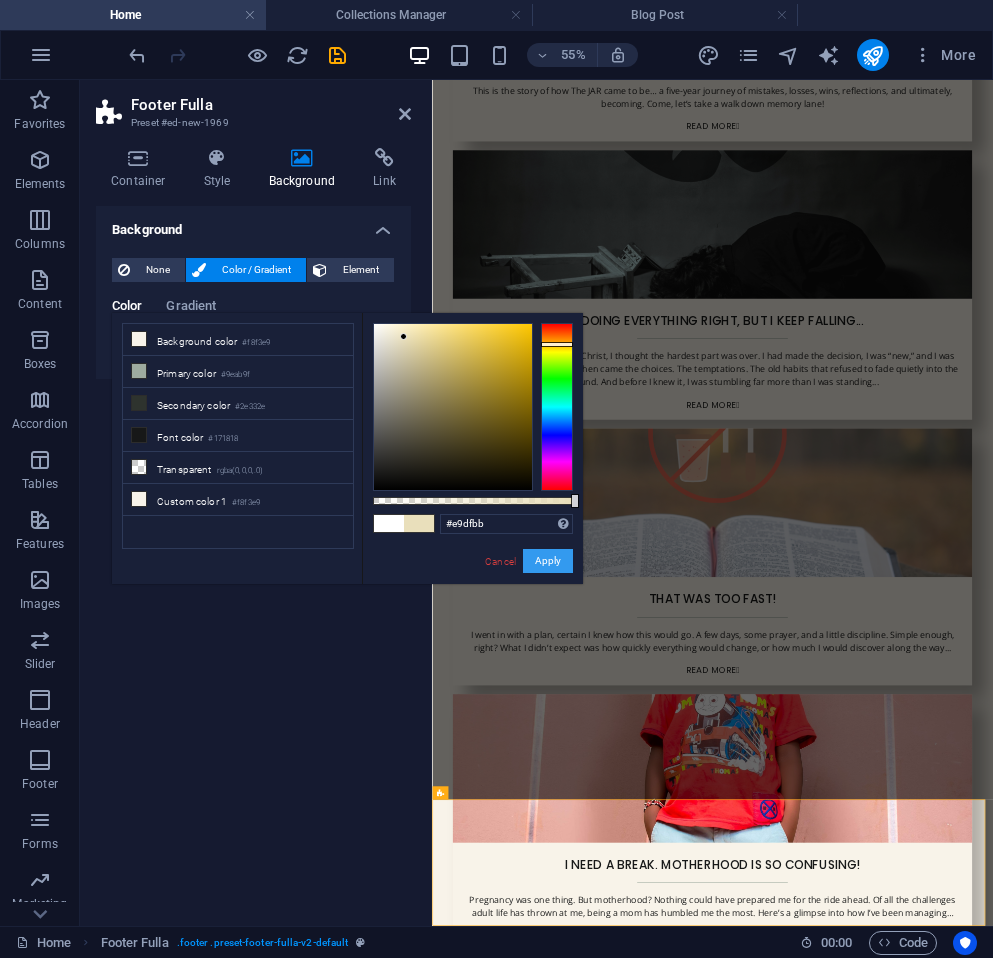 click on "Apply" at bounding box center [548, 561] 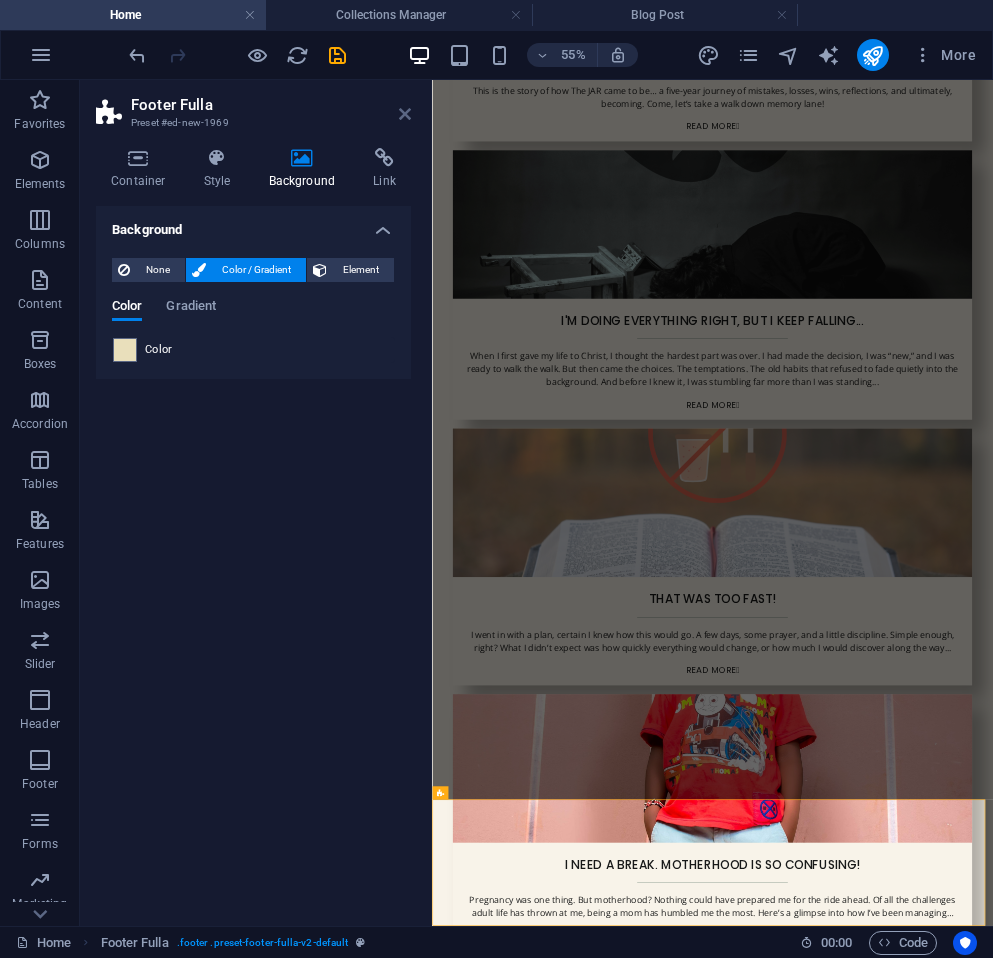 click at bounding box center (405, 114) 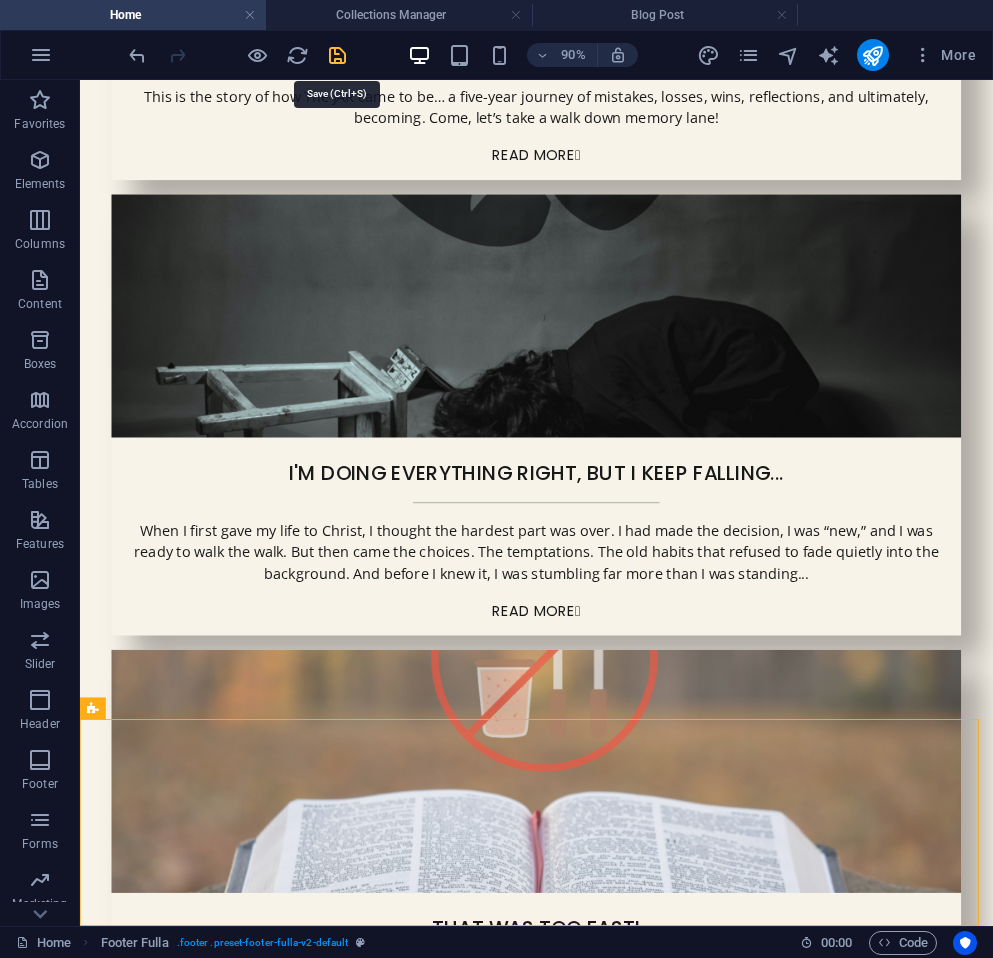 click at bounding box center [337, 55] 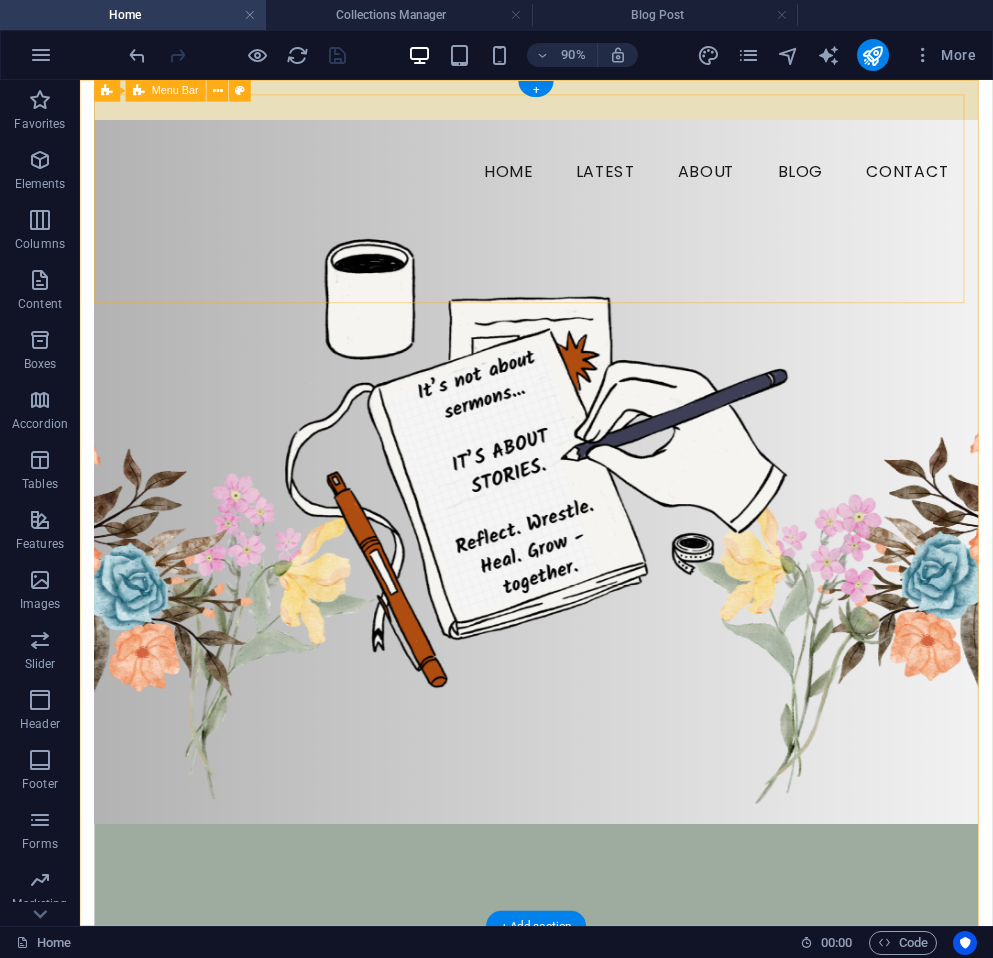 scroll, scrollTop: 0, scrollLeft: 0, axis: both 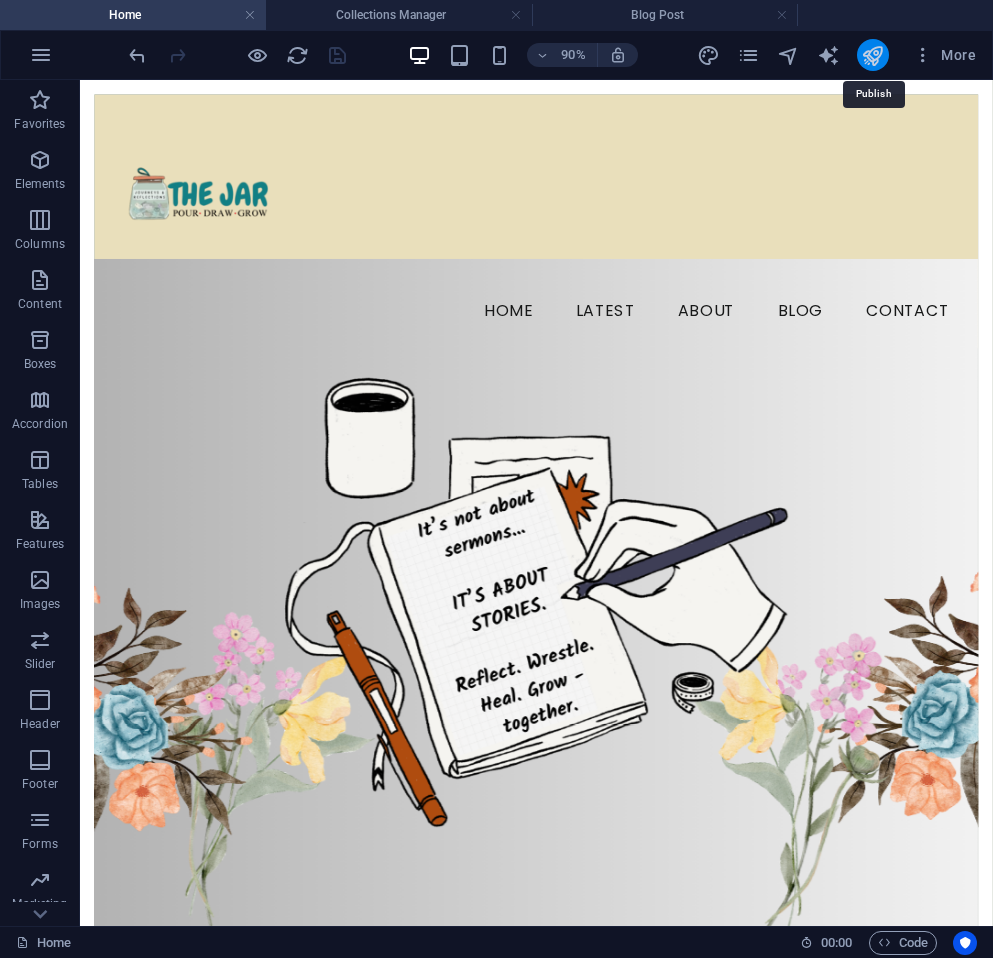 click at bounding box center (872, 55) 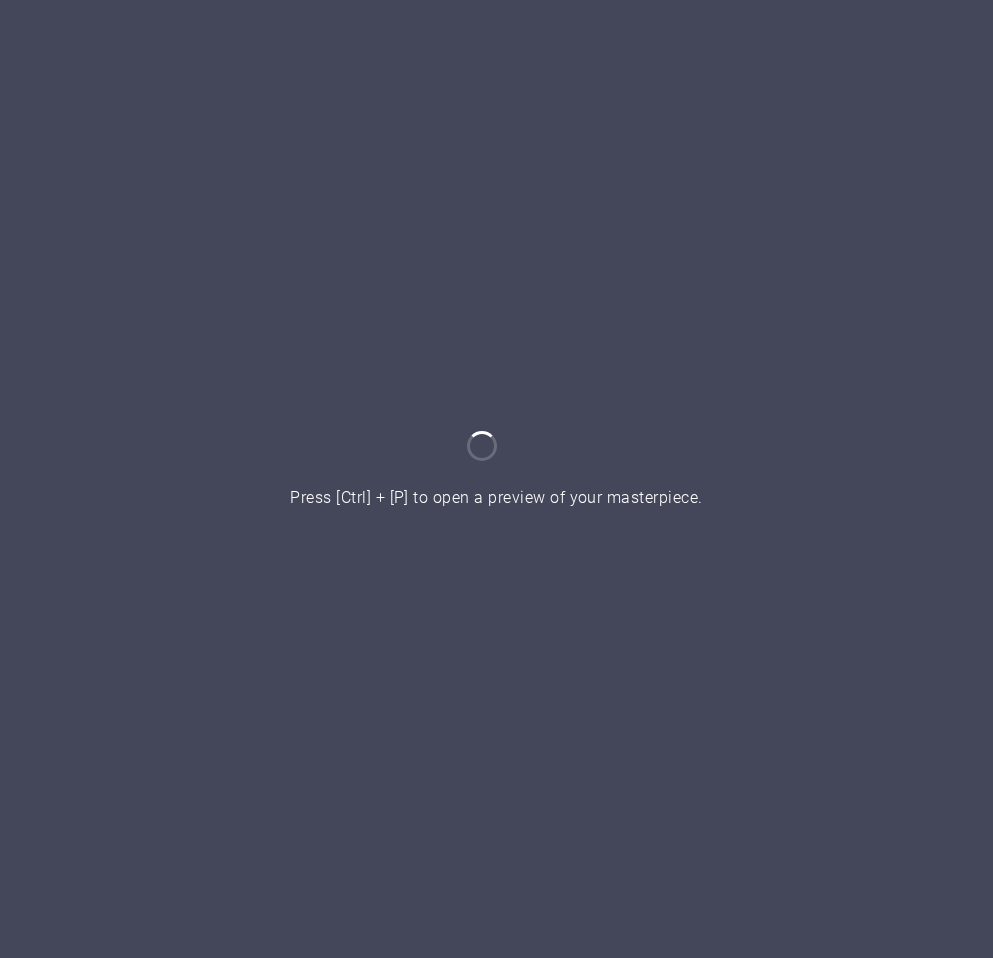 scroll, scrollTop: 0, scrollLeft: 0, axis: both 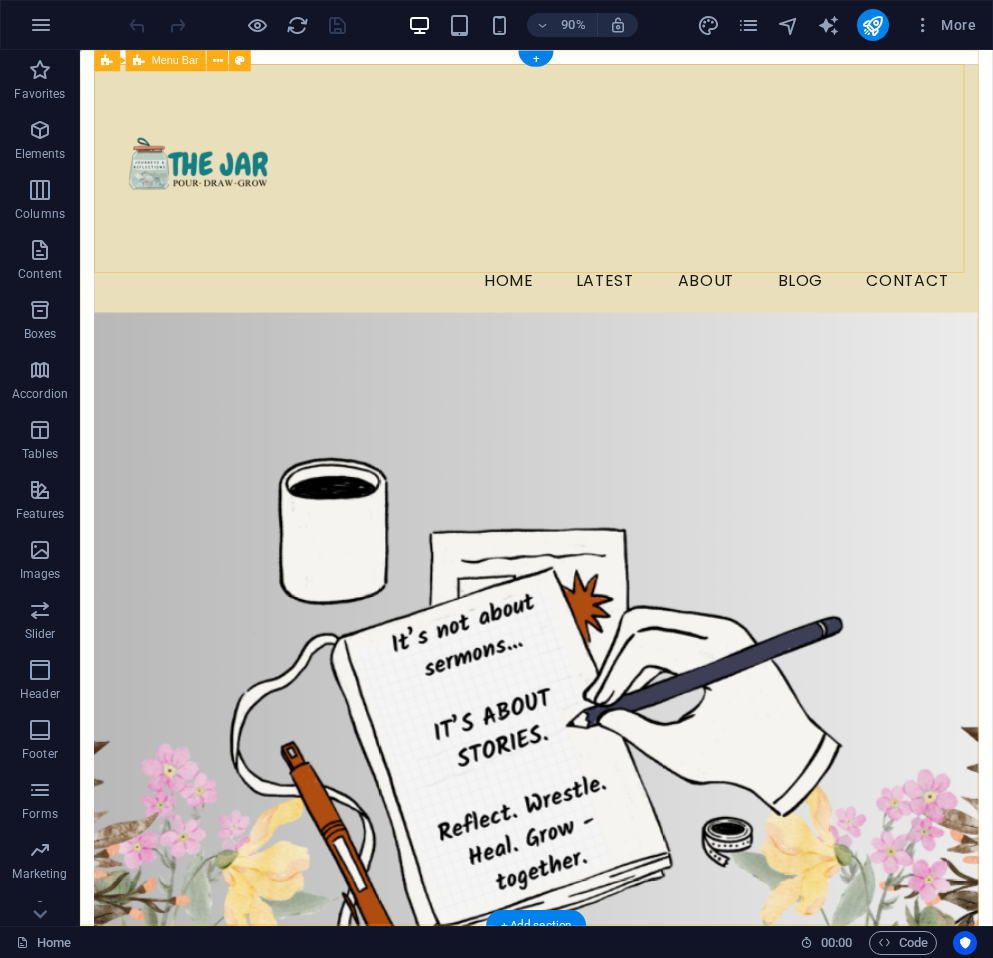click on "Home Latest About  Blog Contact" at bounding box center [587, 207] 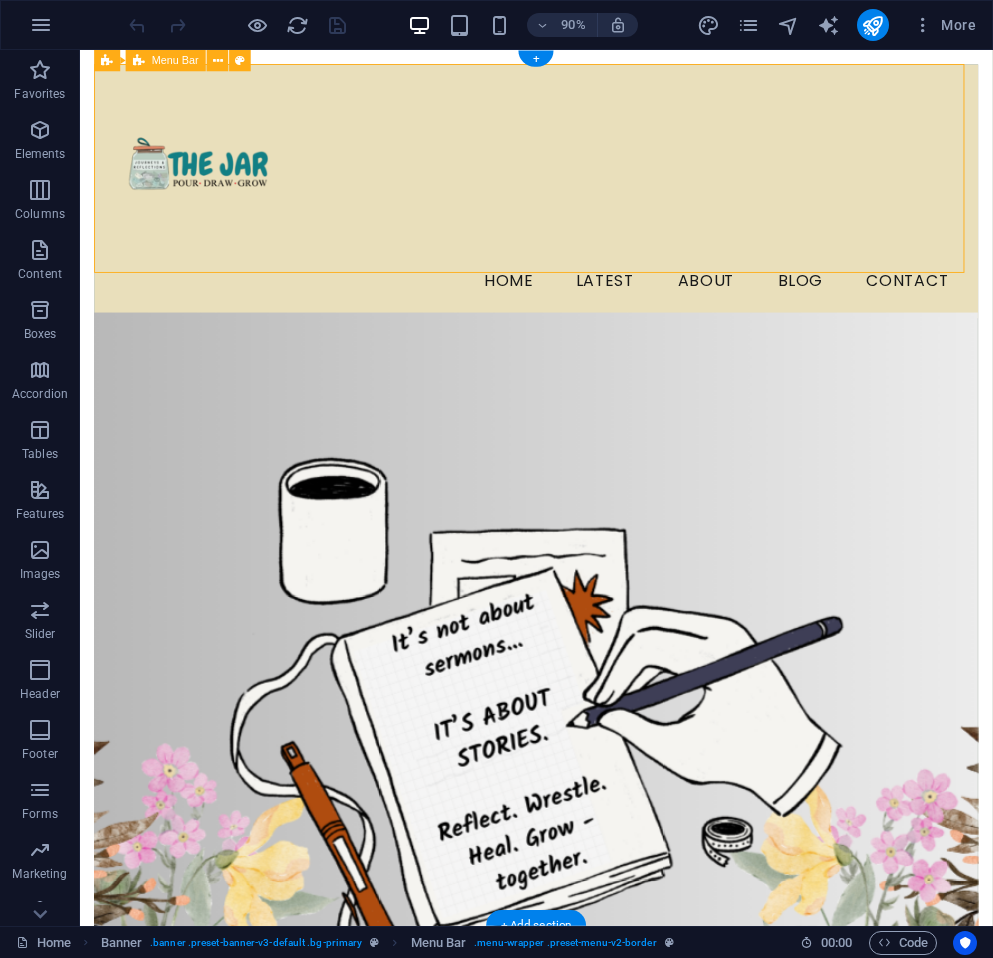 click on "Home Latest About  Blog Contact" at bounding box center [587, 207] 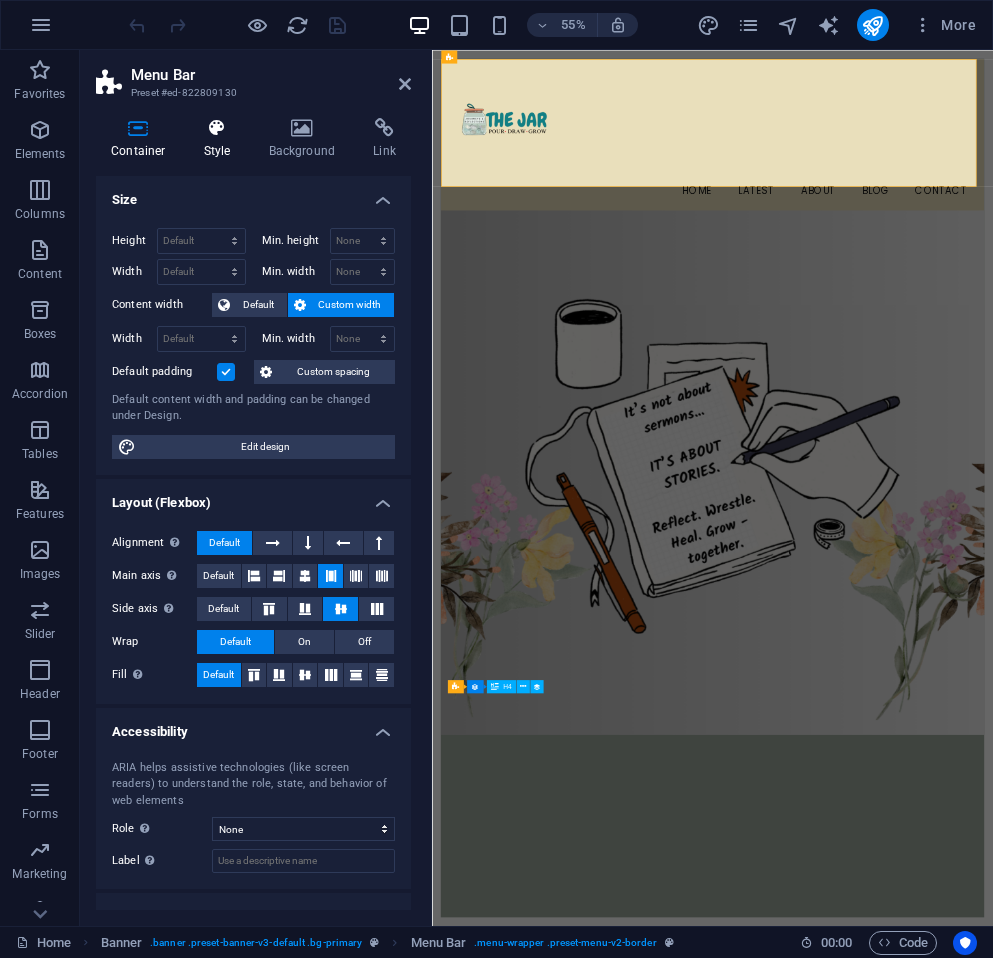 click on "Style" at bounding box center (221, 139) 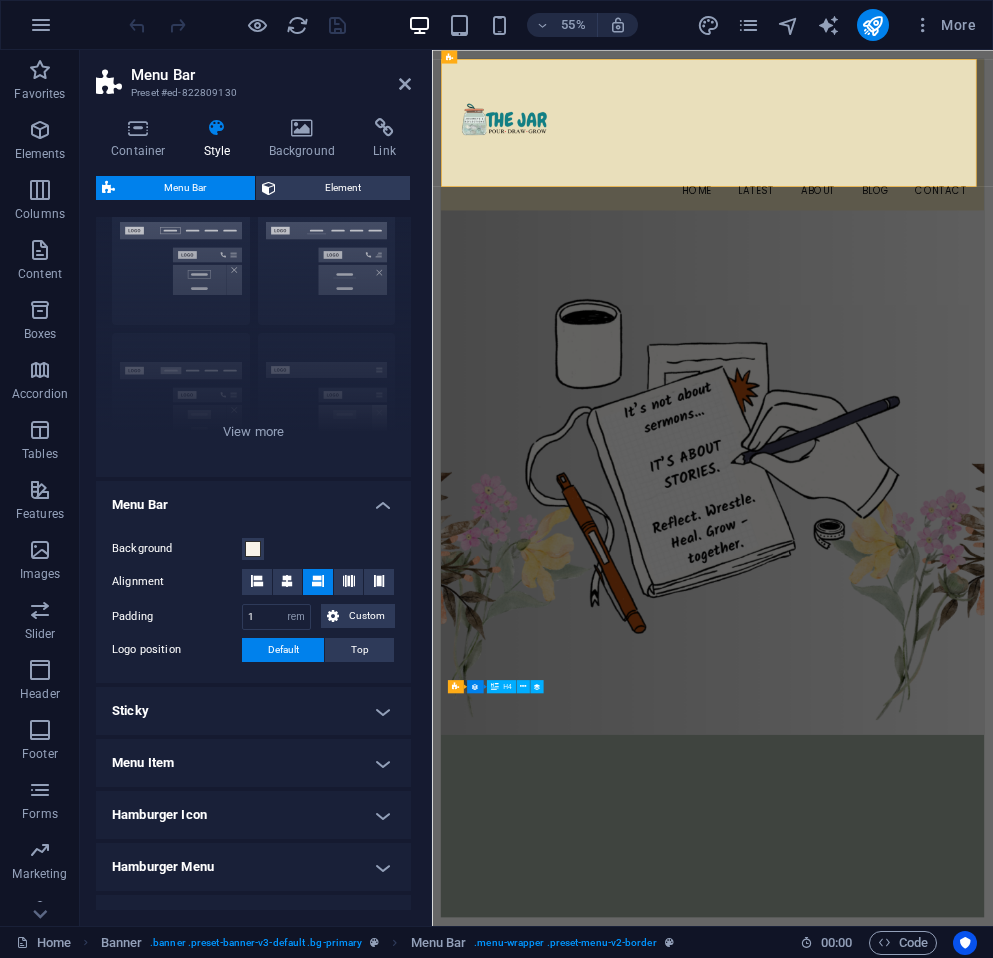 scroll, scrollTop: 77, scrollLeft: 0, axis: vertical 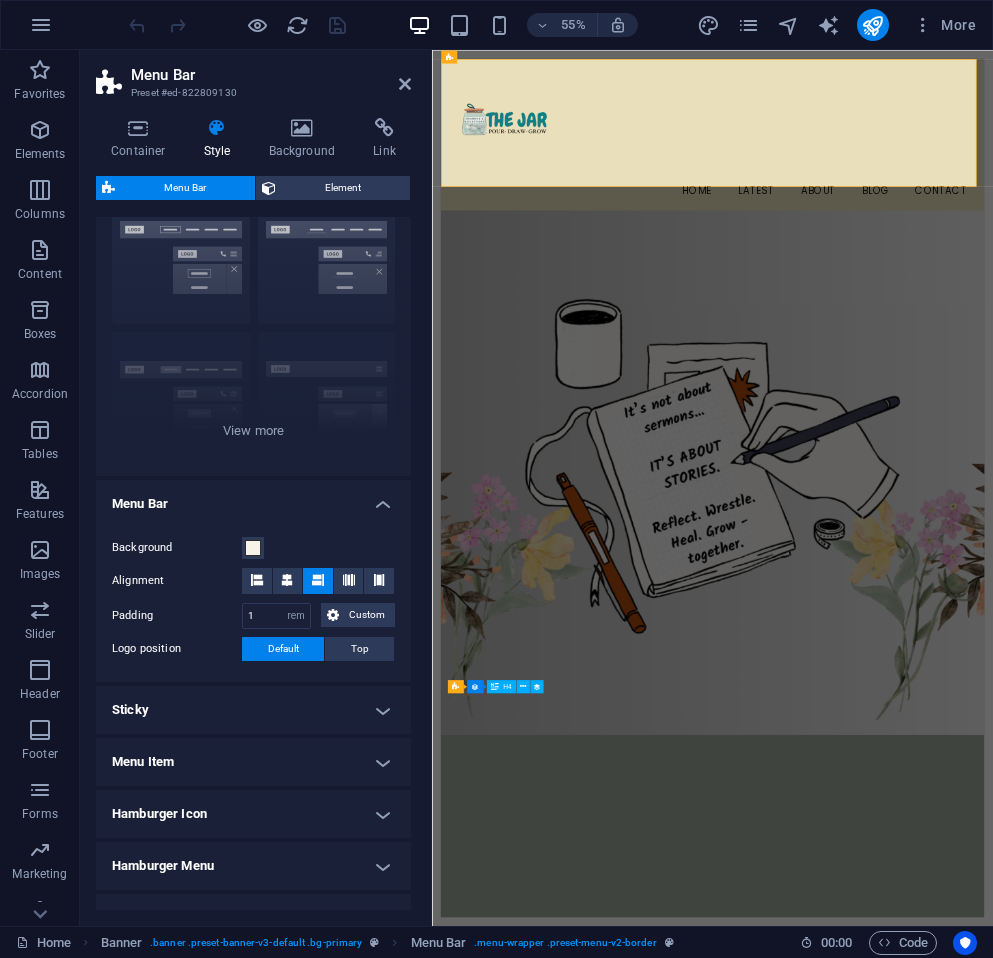 click on "Sticky" at bounding box center (253, 710) 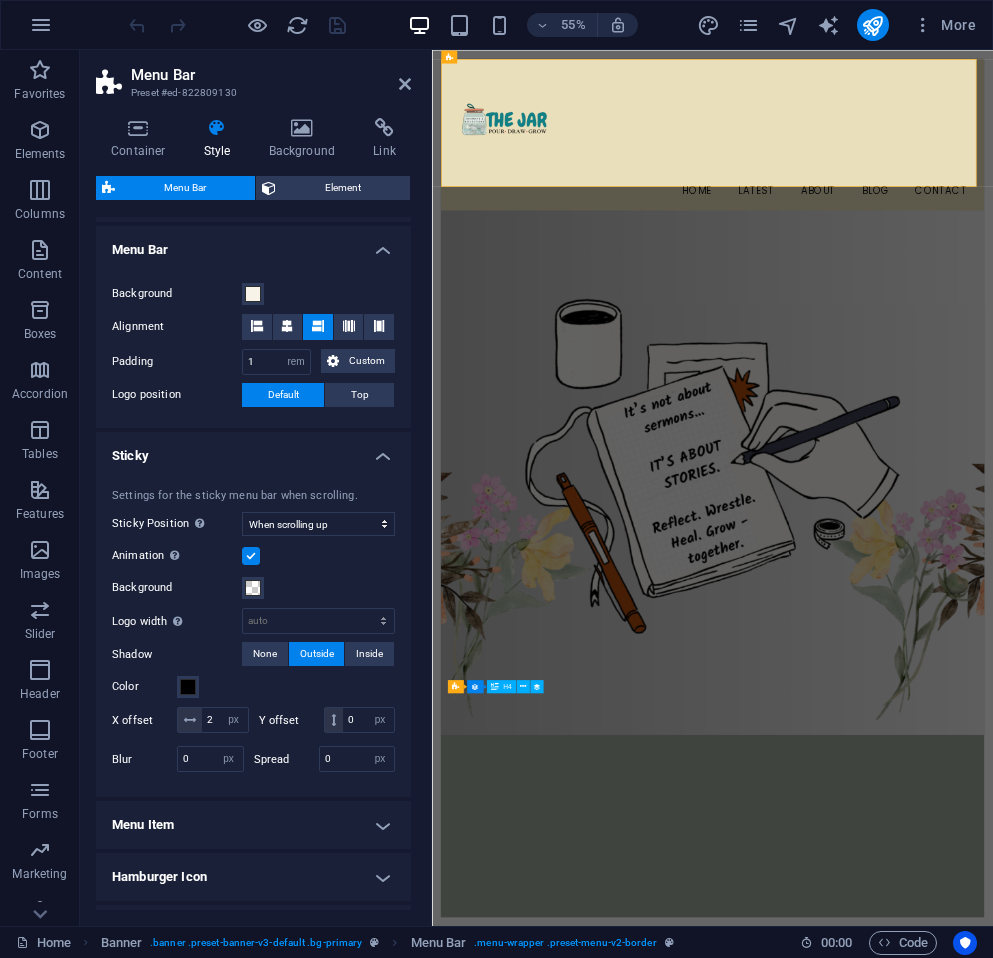 scroll, scrollTop: 334, scrollLeft: 0, axis: vertical 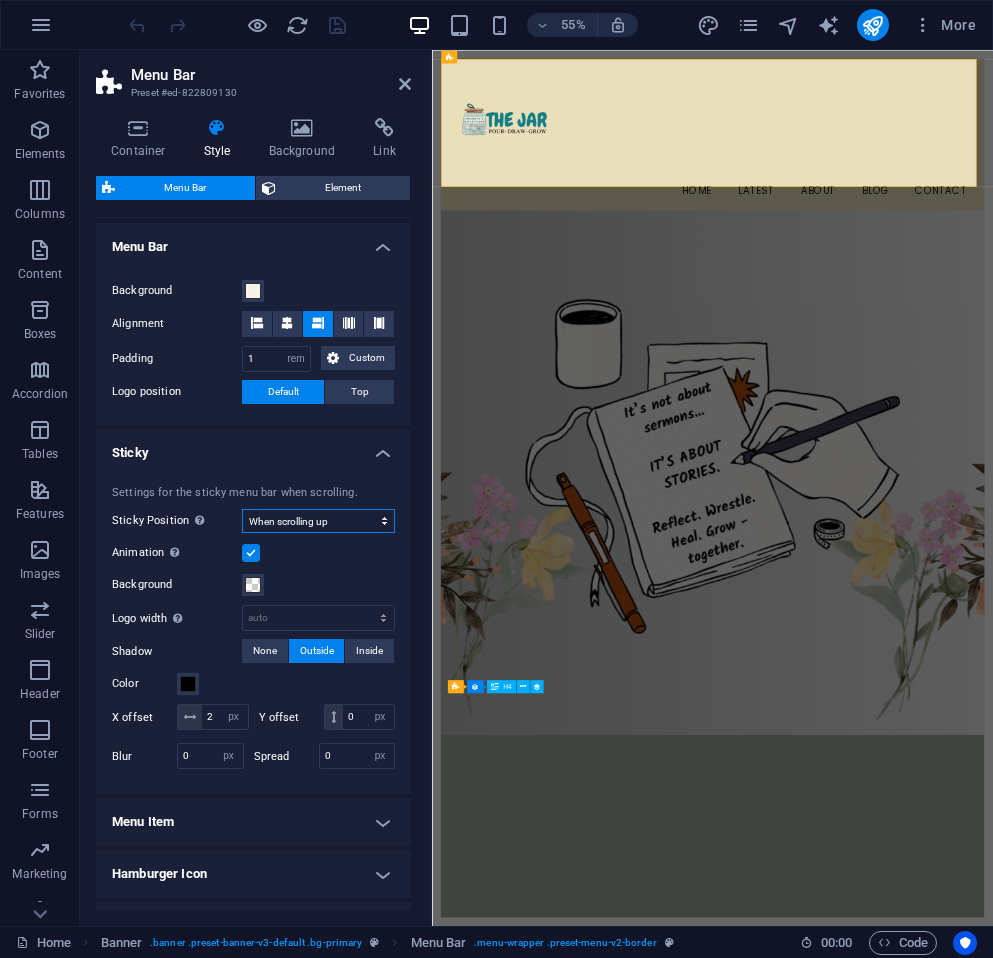 click on "Off Instant After menu After banner When scrolling up" at bounding box center [318, 521] 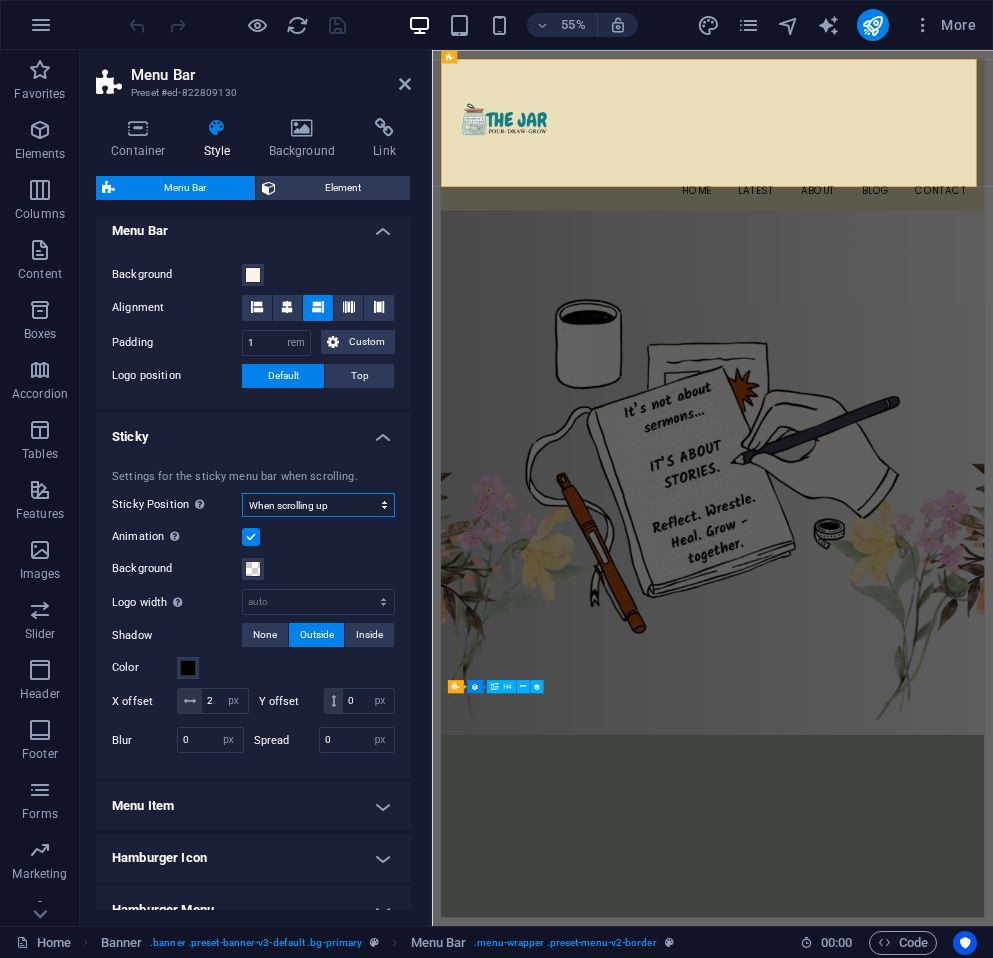 scroll, scrollTop: 351, scrollLeft: 0, axis: vertical 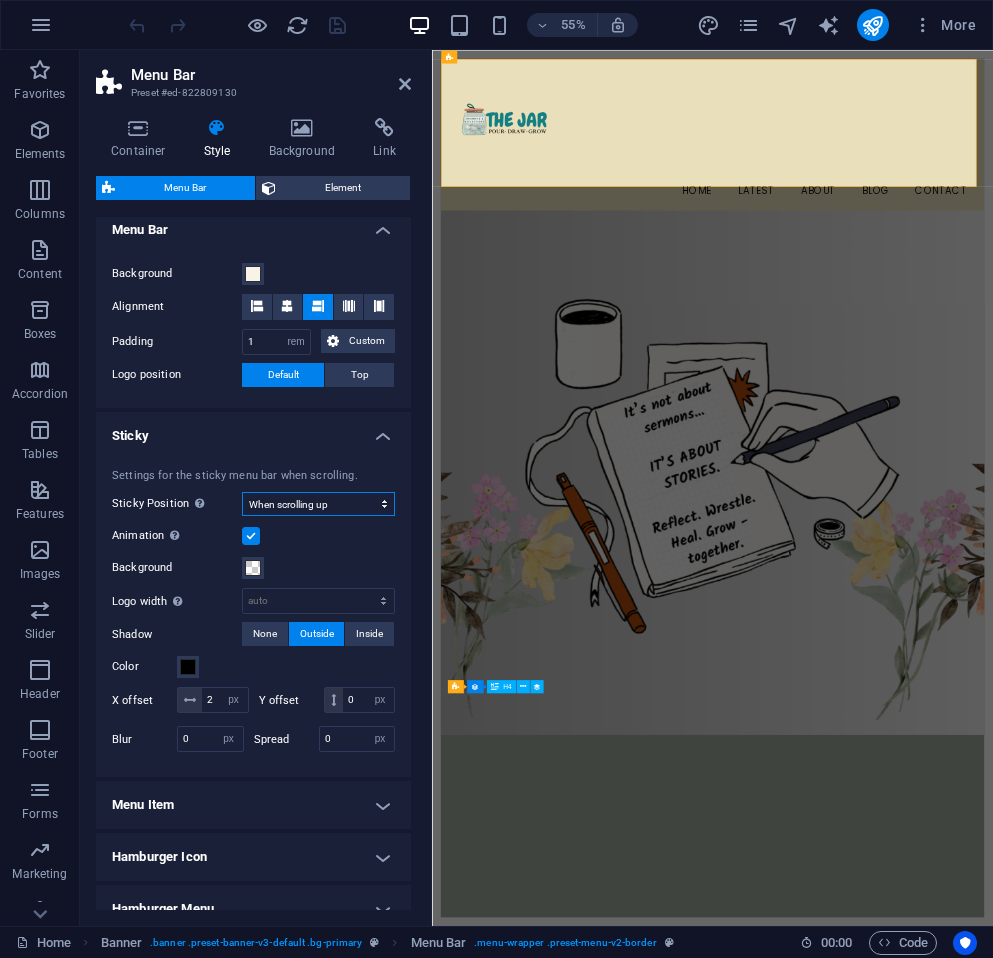 click on "Off Instant After menu After banner When scrolling up" at bounding box center (318, 504) 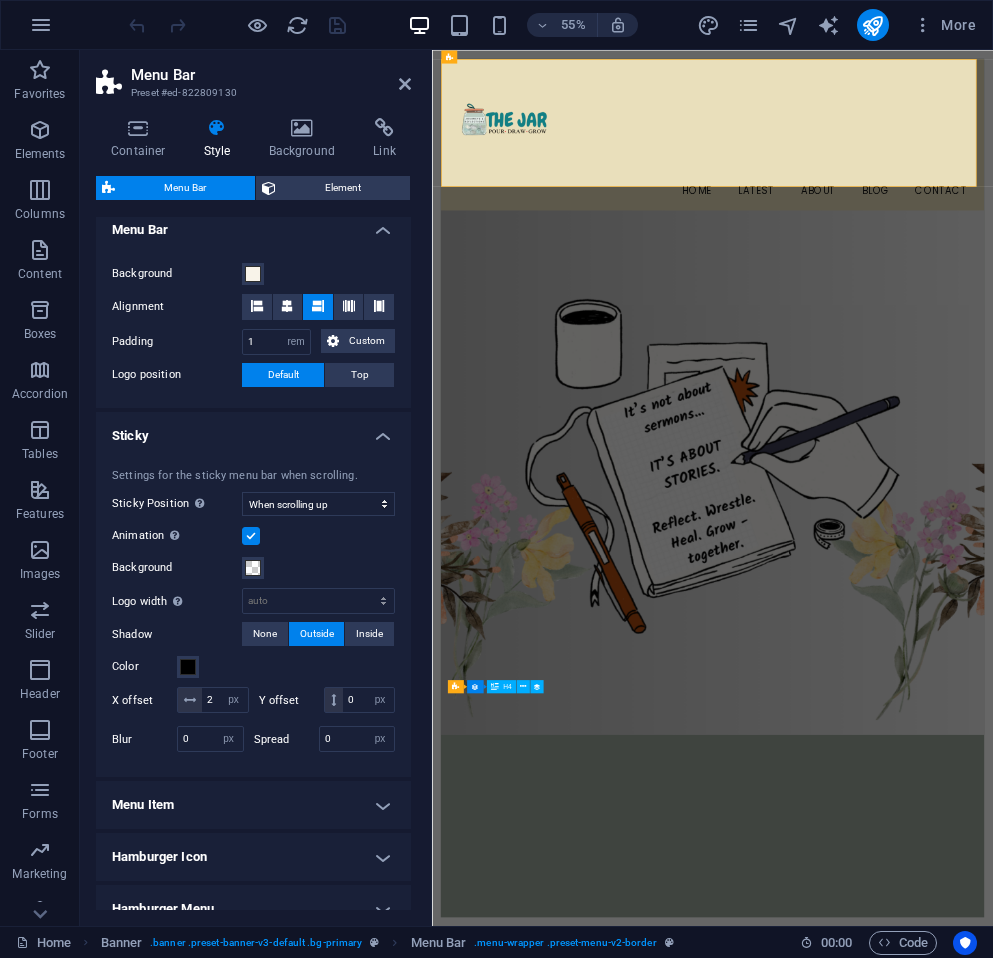 click on "Menu Bar Preset #ed-822809130
Container Style Background Link Size Height Default px rem % vh vw Min. height None px rem % vh vw Width Default px rem % em vh vw Min. width None px rem % vh vw Content width Default Custom width Width Default px rem % em vh vw Min. width None px rem % vh vw Default padding Custom spacing Default content width and padding can be changed under Design. Edit design Layout (Flexbox) Alignment Determines the flex direction. Default Main axis Determine how elements should behave along the main axis inside this container (justify content). Default Side axis Control the vertical direction of the element inside of the container (align items). Default Wrap Default On Off Fill Controls the distances and direction of elements on the y-axis across several lines (align content). Default Accessibility ARIA helps assistive technologies (like screen readers) to understand the role, state, and behavior of web elements Role The ARIA role defines the purpose of an element.  None %" at bounding box center (256, 488) 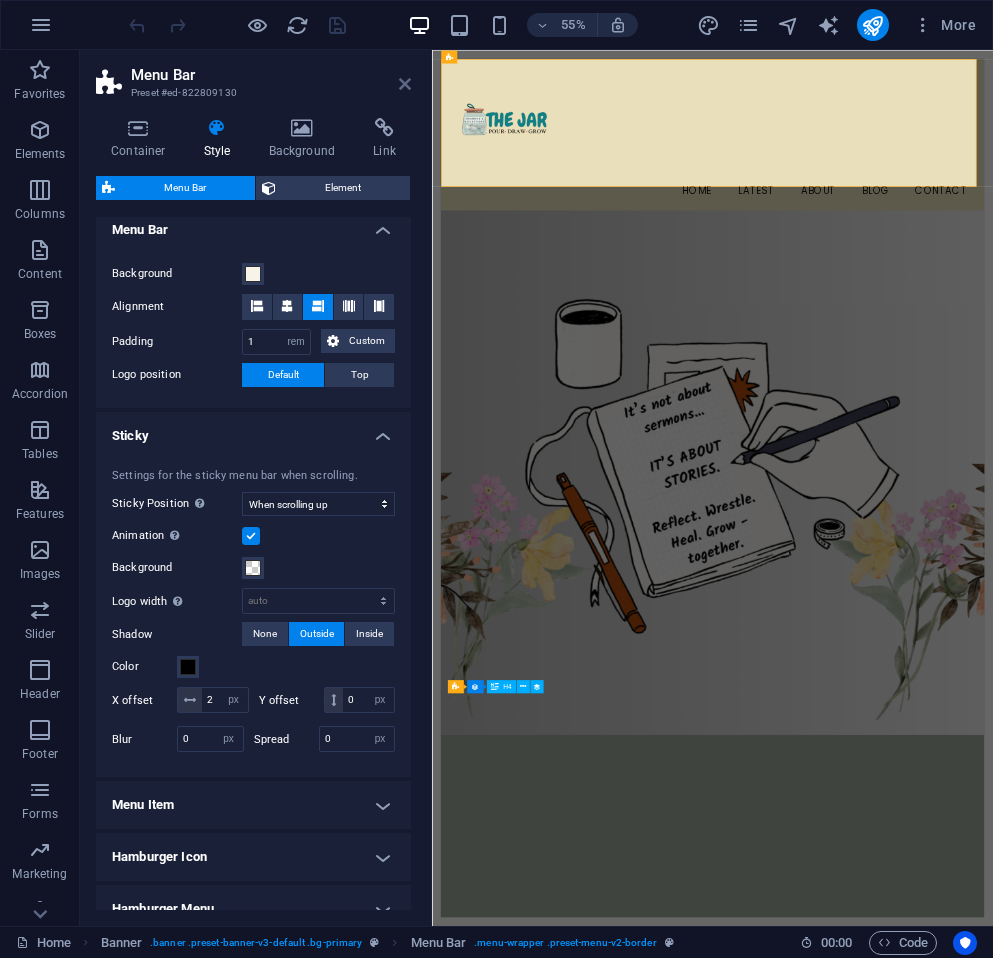 click at bounding box center (405, 84) 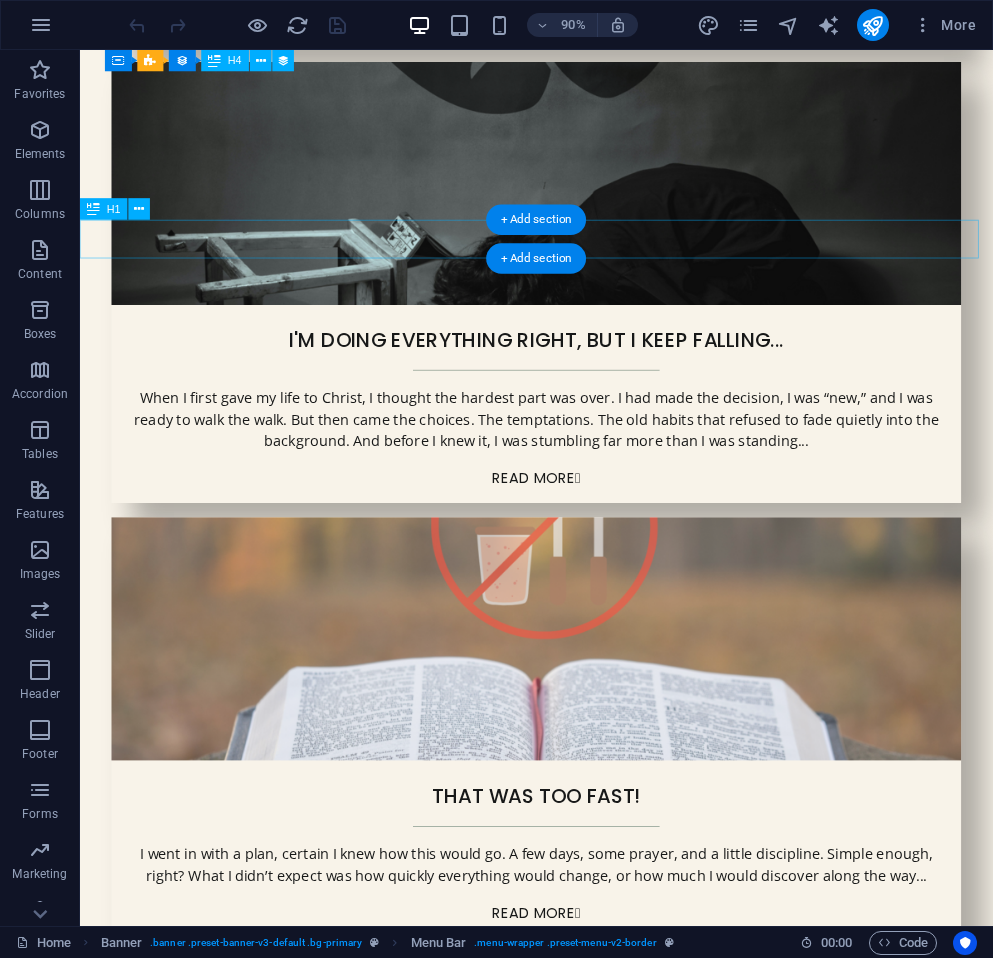 scroll, scrollTop: 3368, scrollLeft: 0, axis: vertical 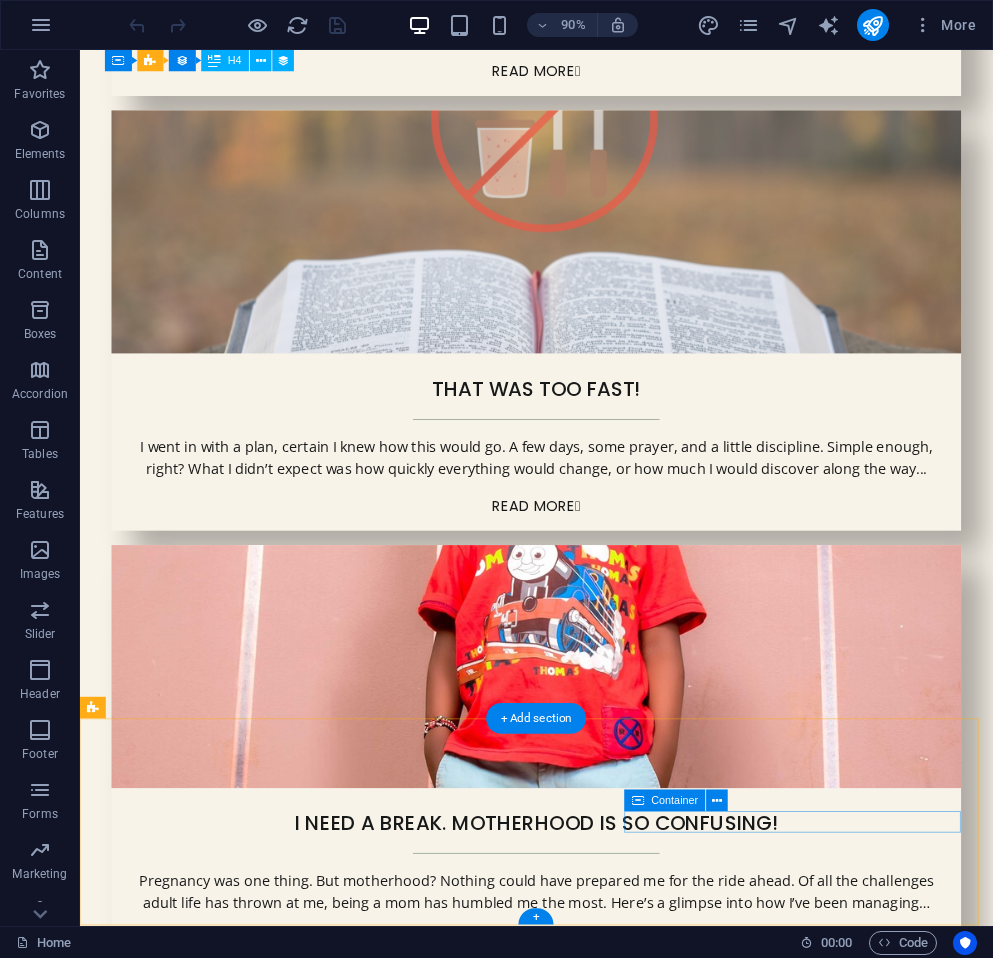 click on "Legal Notice  |  Privacy Policy" at bounding box center [587, 2606] 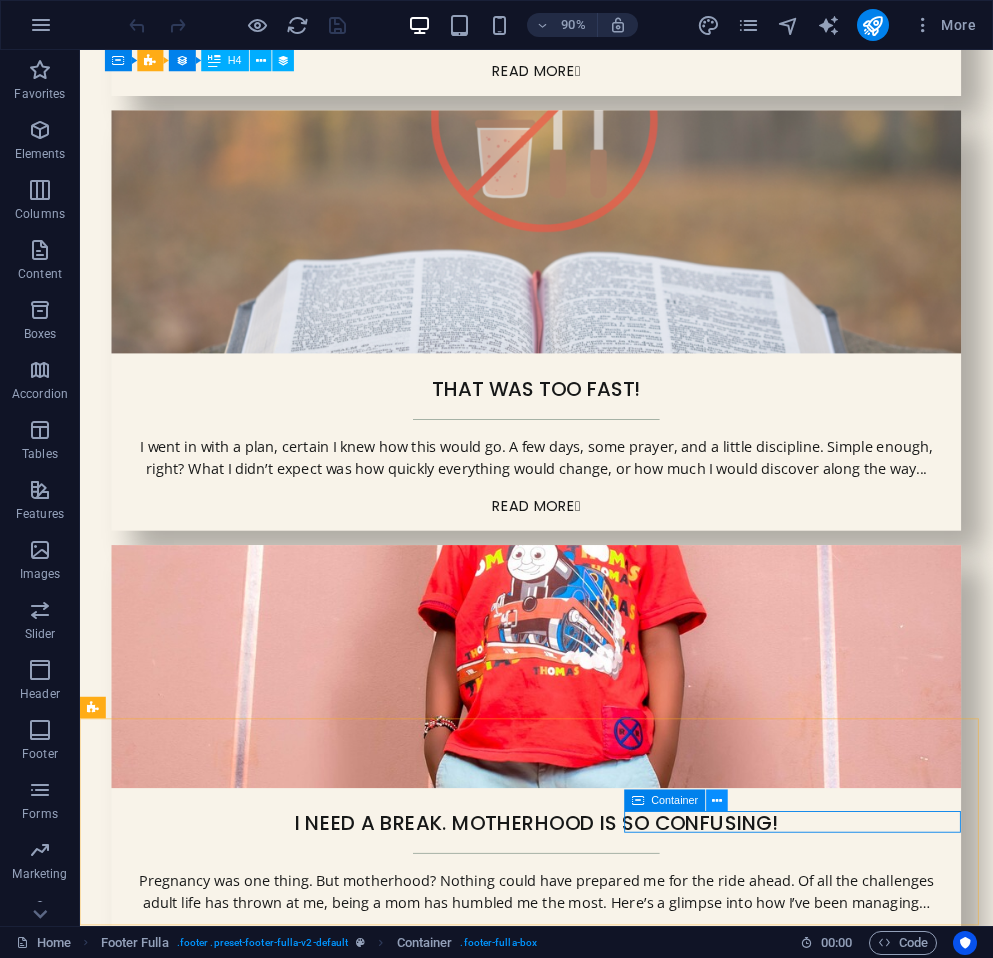 click at bounding box center [717, 800] 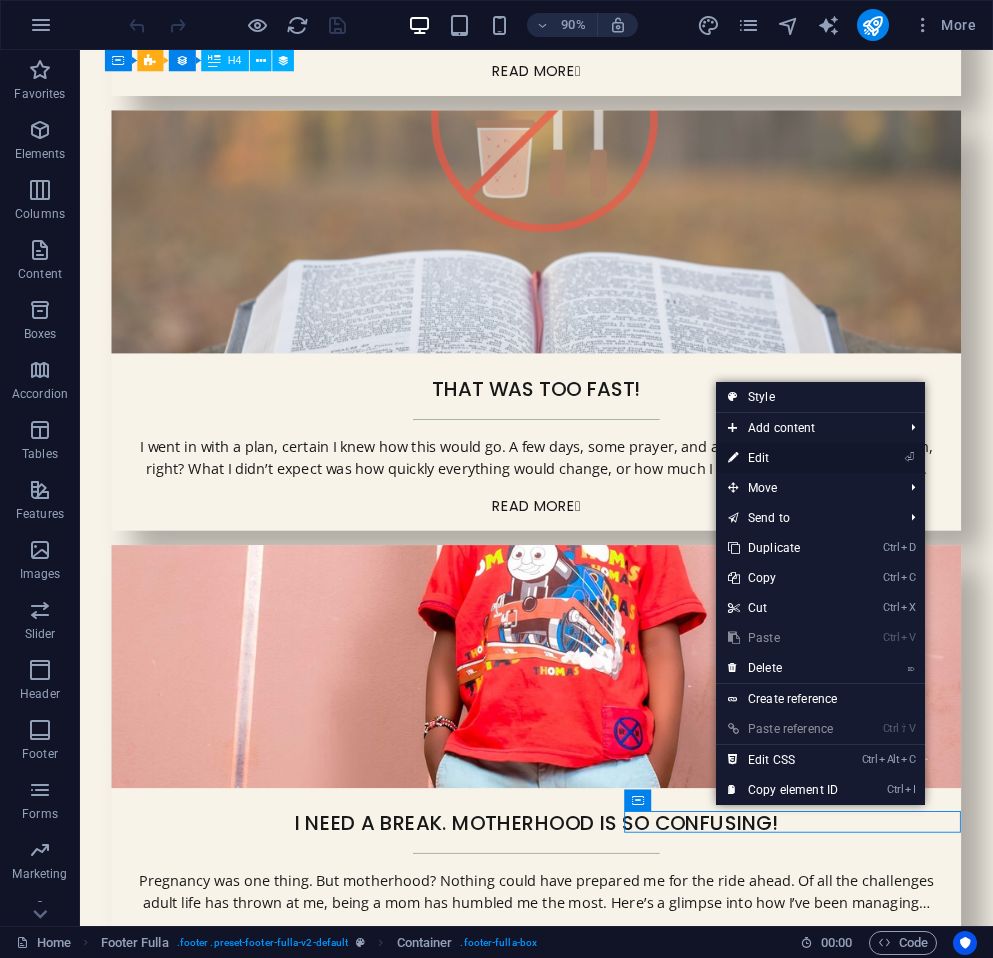 click on "⏎  Edit" at bounding box center [783, 458] 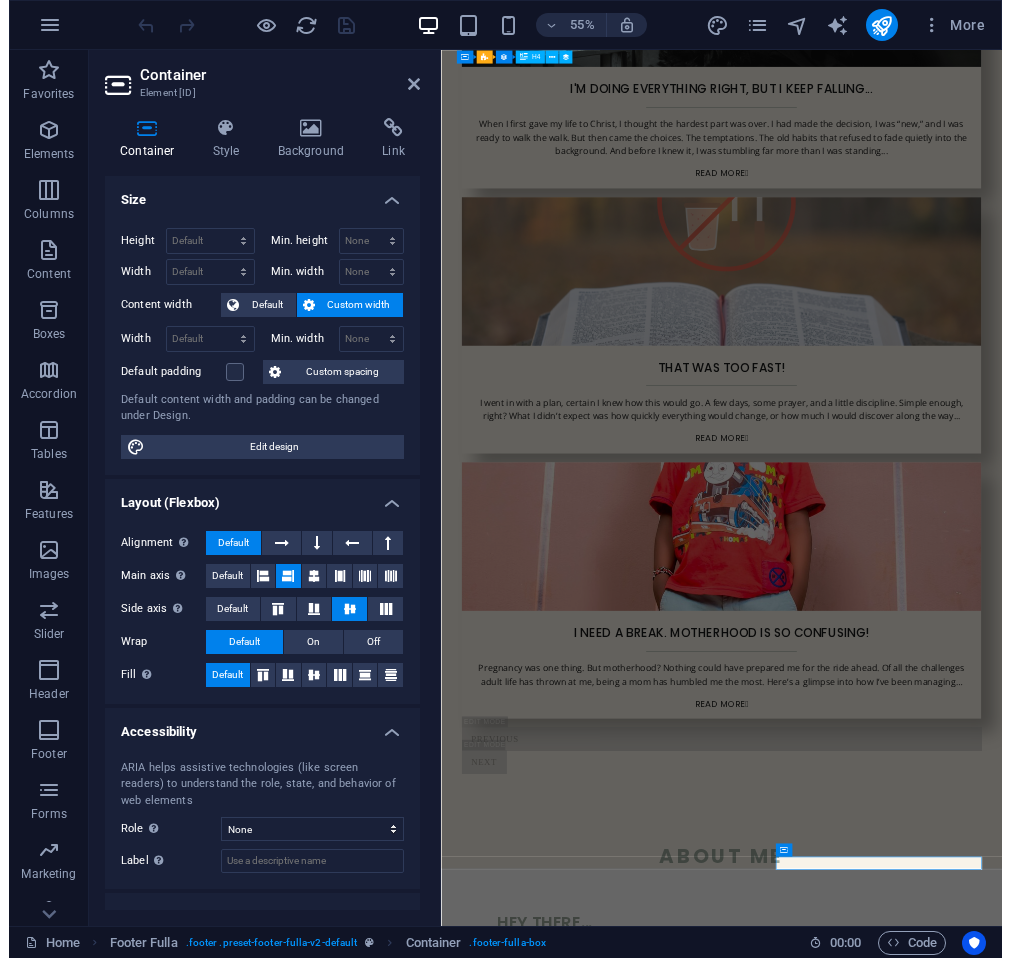 scroll, scrollTop: 75, scrollLeft: 0, axis: vertical 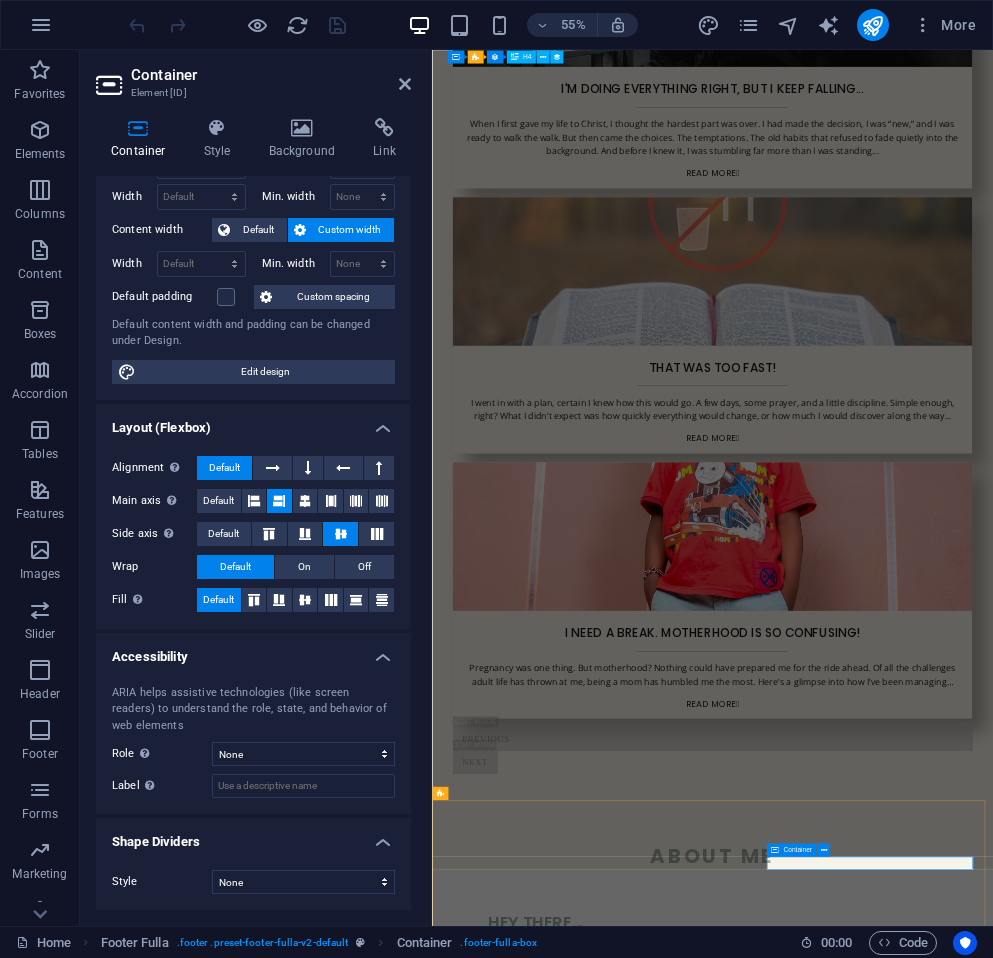 click on "Legal Notice  |  Privacy Policy" at bounding box center [942, 2805] 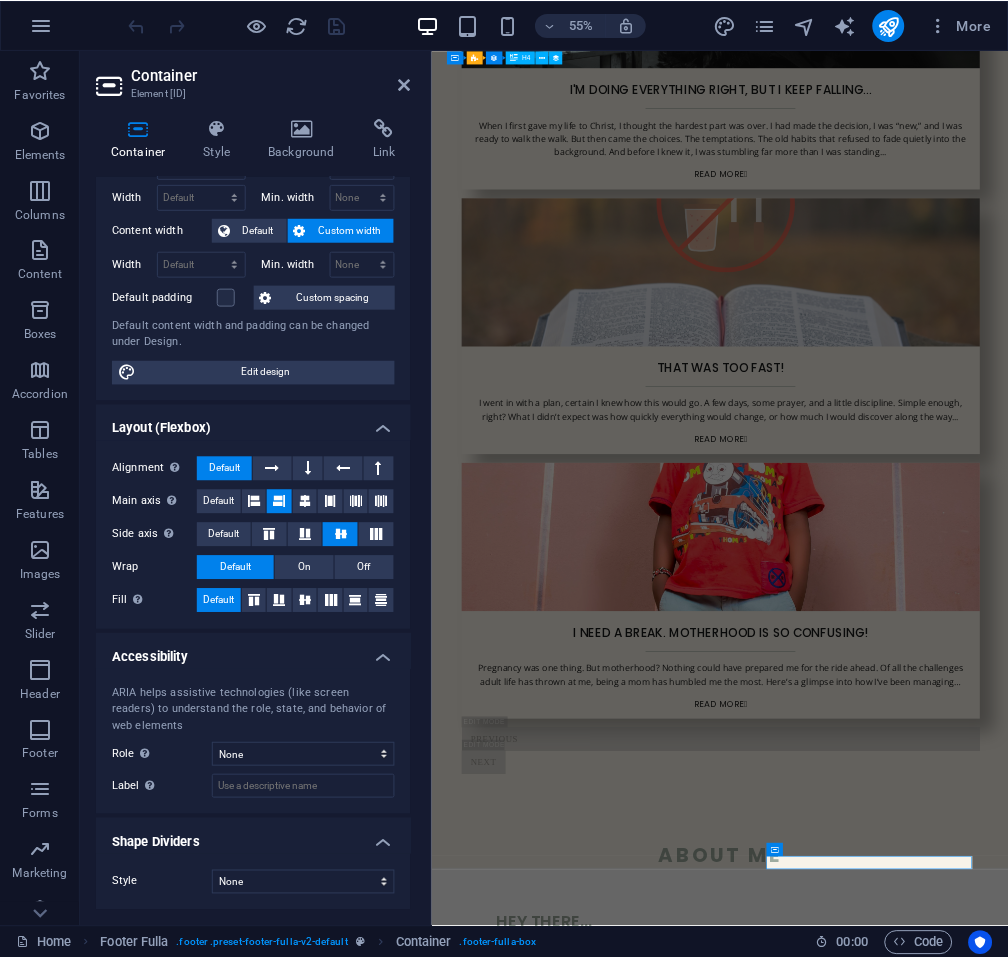 scroll, scrollTop: 3296, scrollLeft: 0, axis: vertical 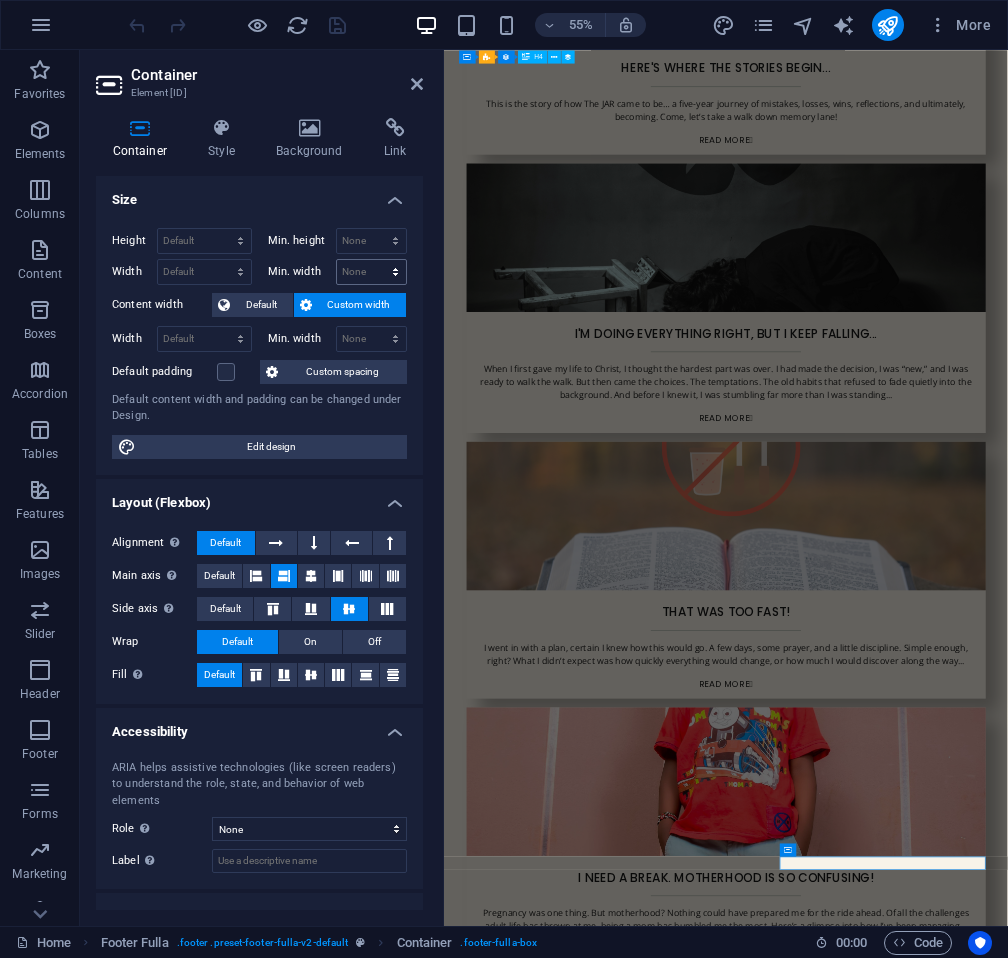 drag, startPoint x: 428, startPoint y: 289, endPoint x: 382, endPoint y: 279, distance: 47.07441 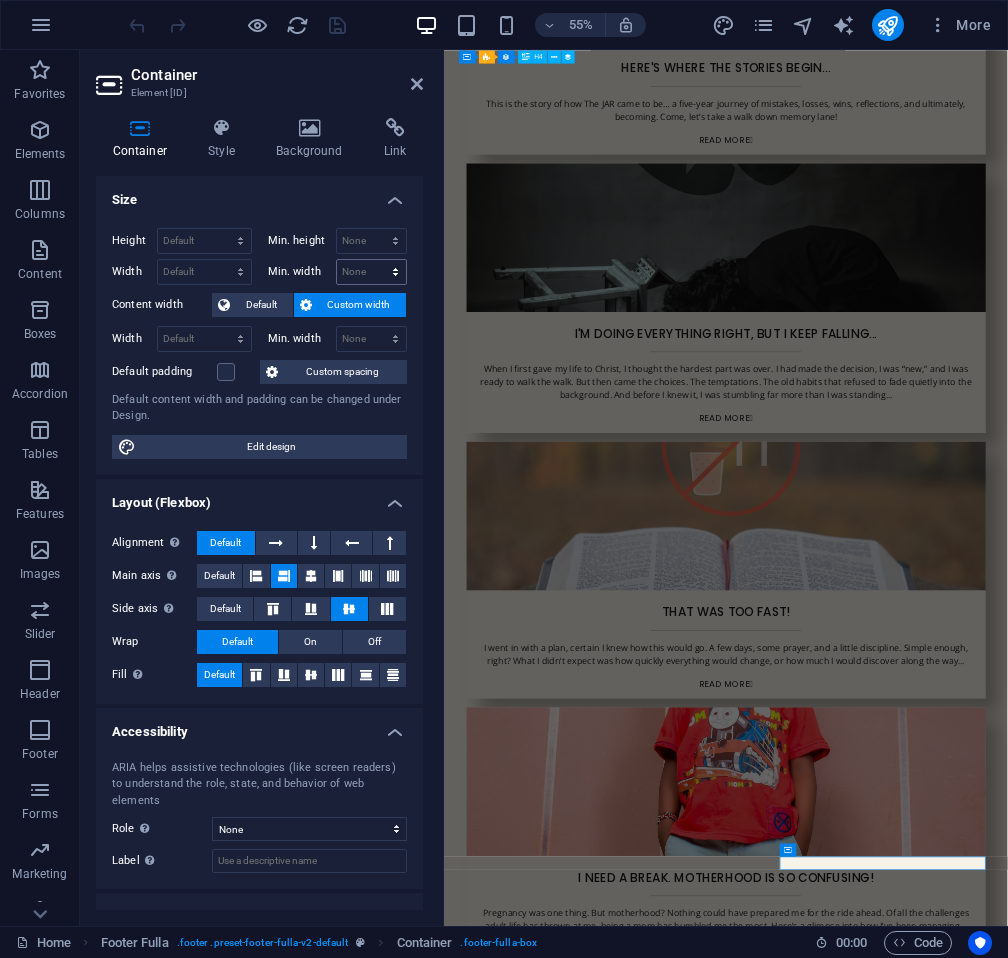 click on "Container Element #ed-828386437
Container Style Background Link Size Height Default px rem % vh vw Min. height None px rem % vh vw Width Default px rem % em vh vw Min. width None px rem % vh vw Content width Default Custom width Width Default px rem % em vh vw Min. width None px rem % vh vw Default padding Custom spacing Default content width and padding can be changed under Design. Edit design Layout (Flexbox) Alignment Determines the flex direction. Default Main axis Determine how elements should behave along the main axis inside this container (justify content). Default Side axis Control the vertical direction of the element inside of the container (align items). Default Wrap Default On Off Fill Controls the distances and direction of elements on the y-axis across several lines (align content). Default Accessibility ARIA helps assistive technologies (like screen readers) to understand the role, state, and behavior of web elements Role The ARIA role defines the purpose of an element.  None" at bounding box center [262, 488] 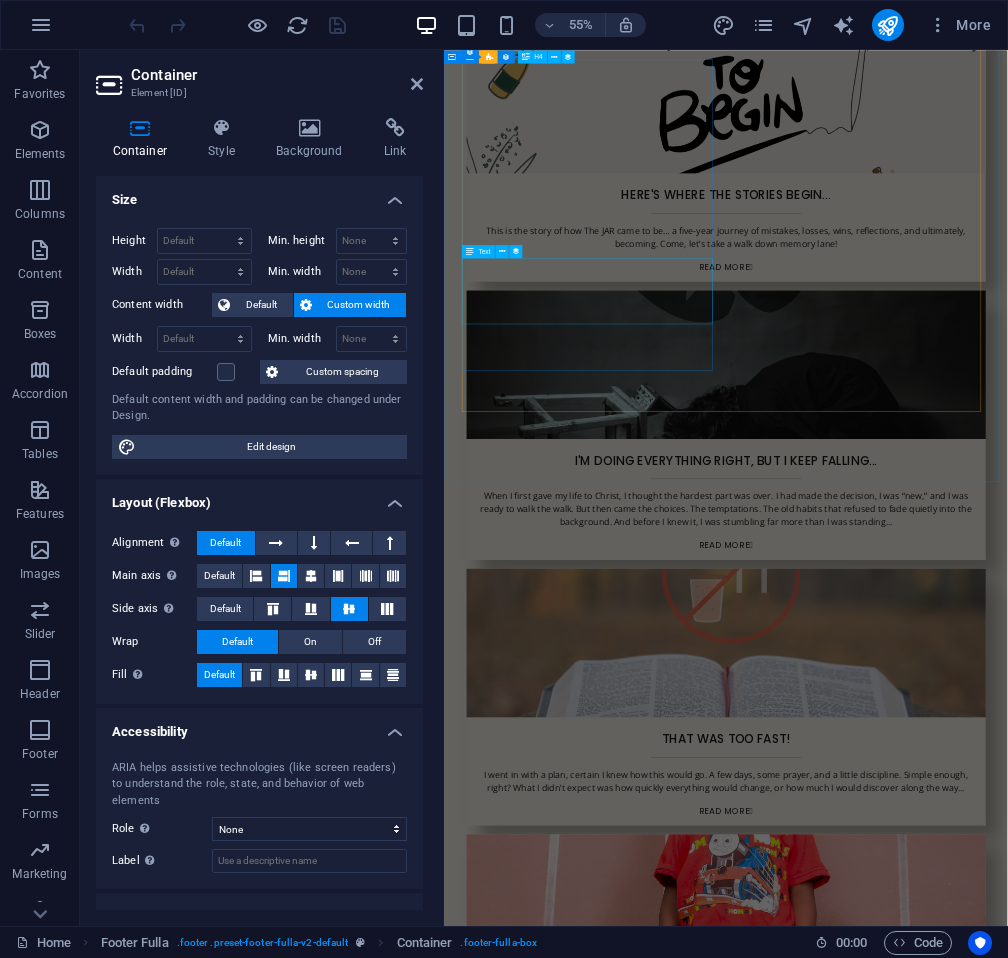 scroll, scrollTop: 3115, scrollLeft: 0, axis: vertical 